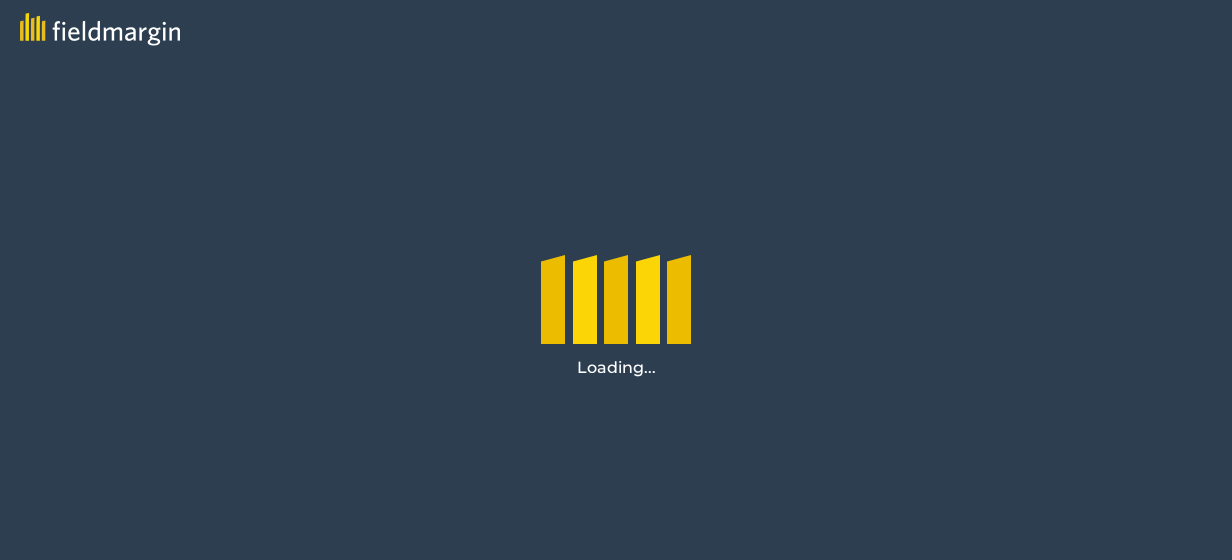 scroll, scrollTop: 0, scrollLeft: 0, axis: both 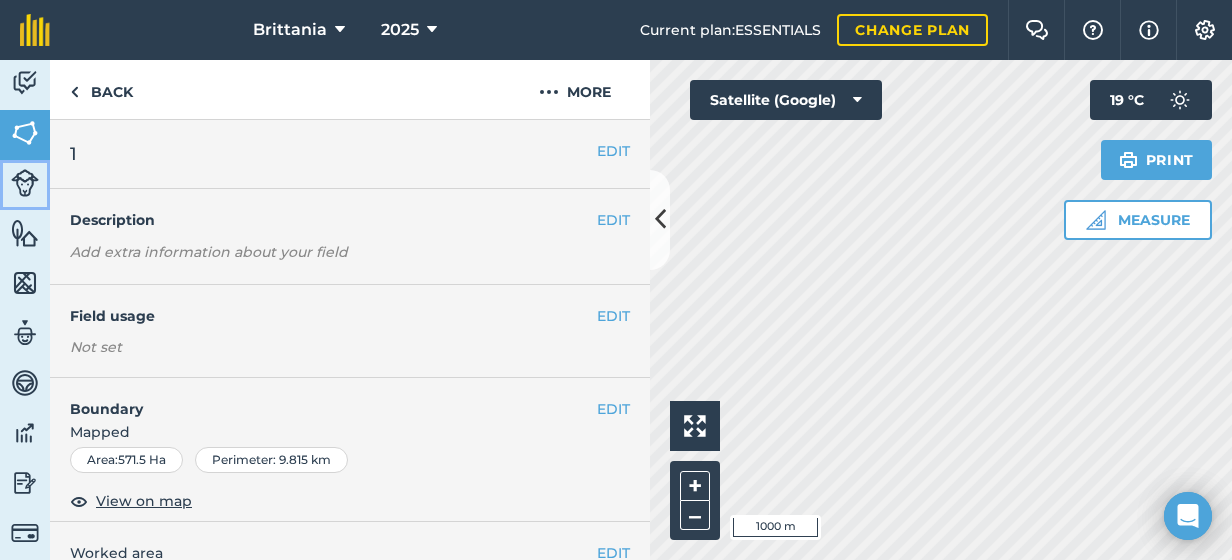 click at bounding box center (25, 183) 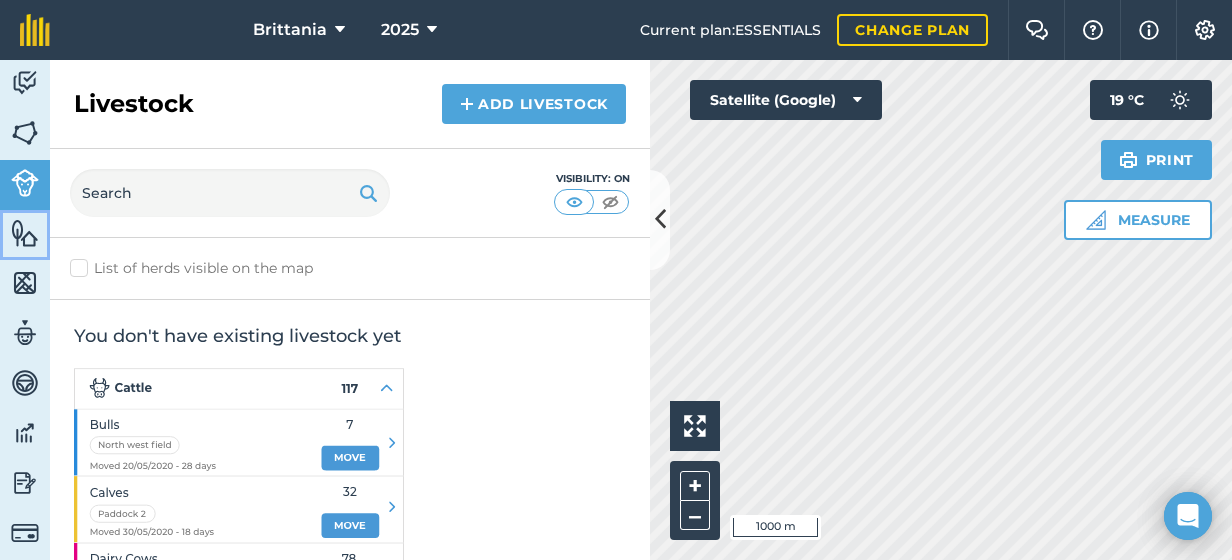 click at bounding box center (25, 233) 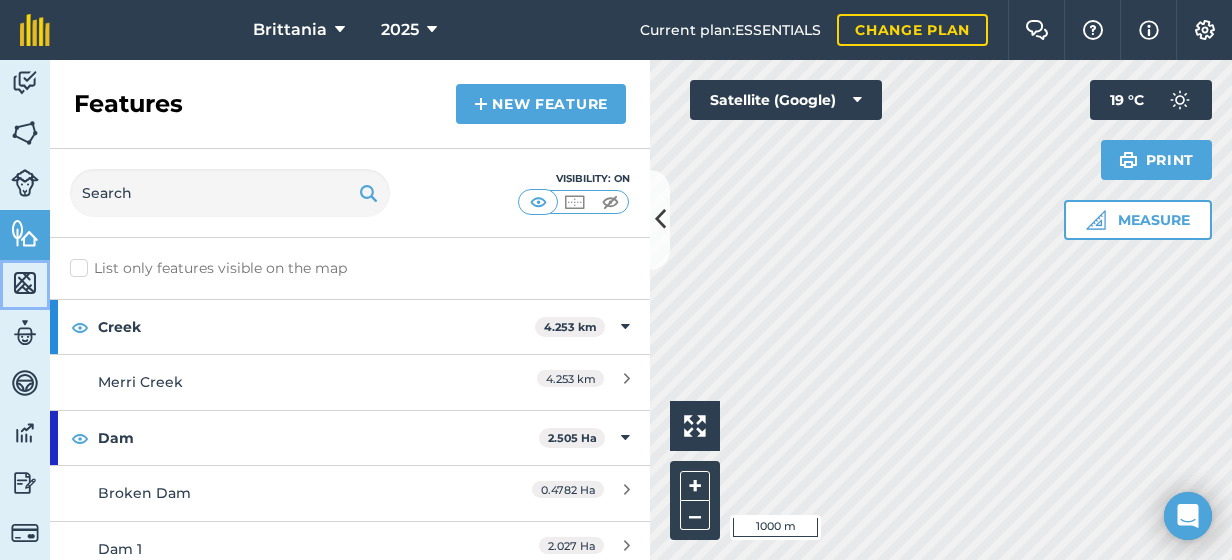 click at bounding box center (25, 283) 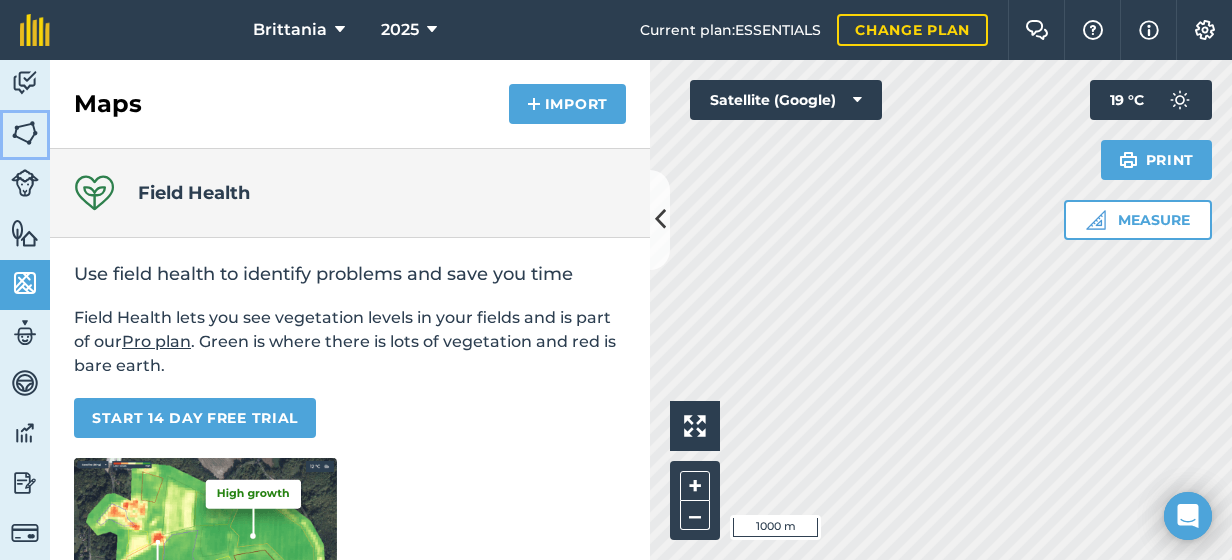 click at bounding box center [25, 133] 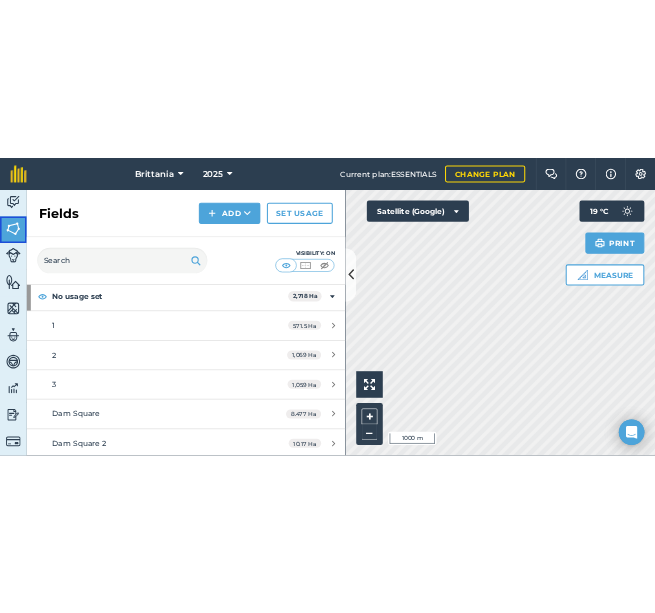scroll, scrollTop: 100, scrollLeft: 0, axis: vertical 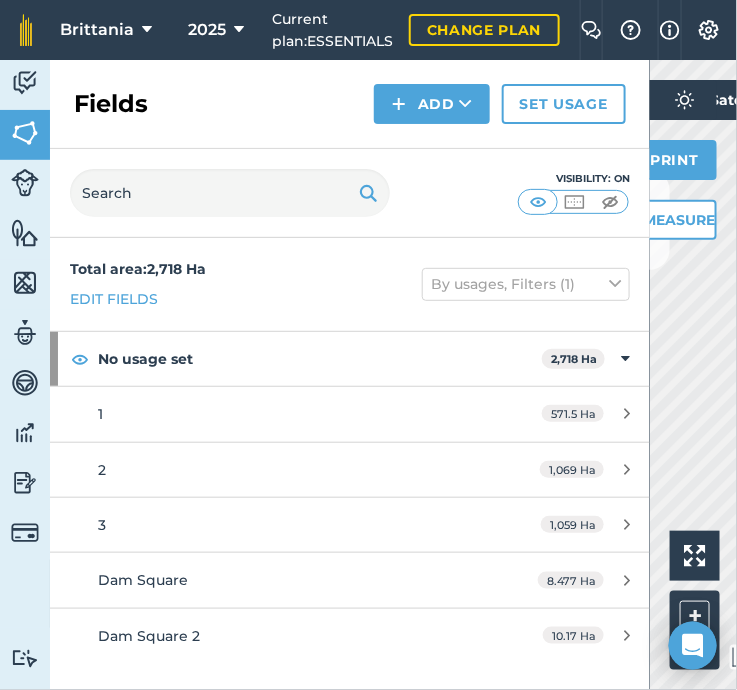 drag, startPoint x: 476, startPoint y: 2, endPoint x: 150, endPoint y: 122, distance: 347.38452 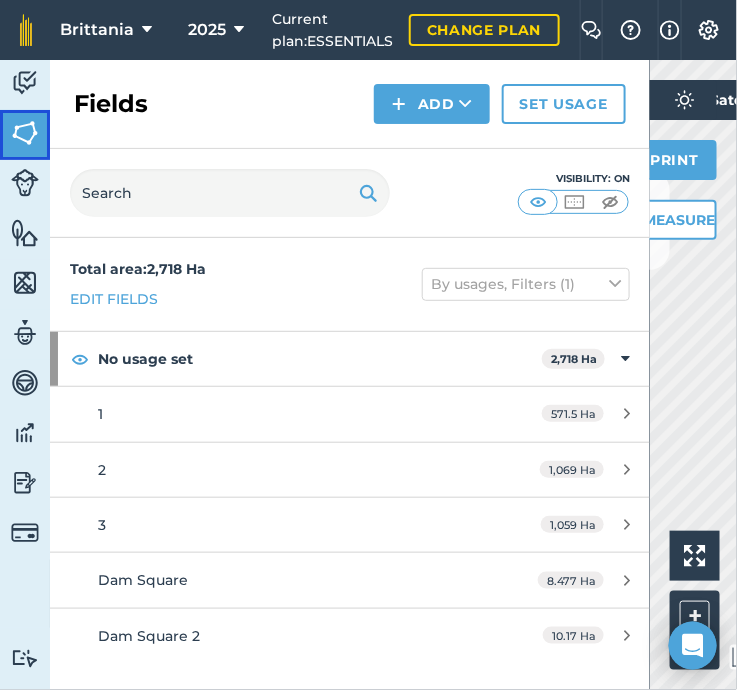 click at bounding box center (25, 133) 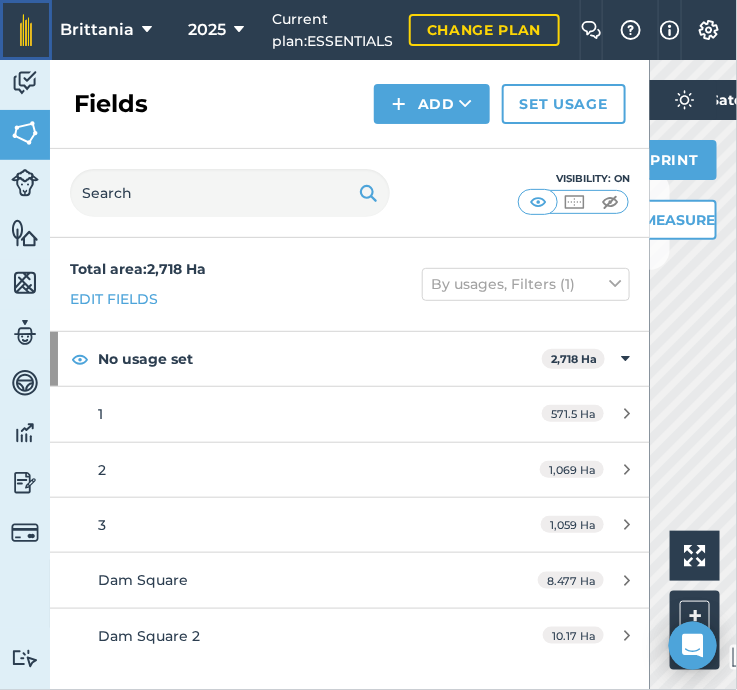 click at bounding box center (26, 30) 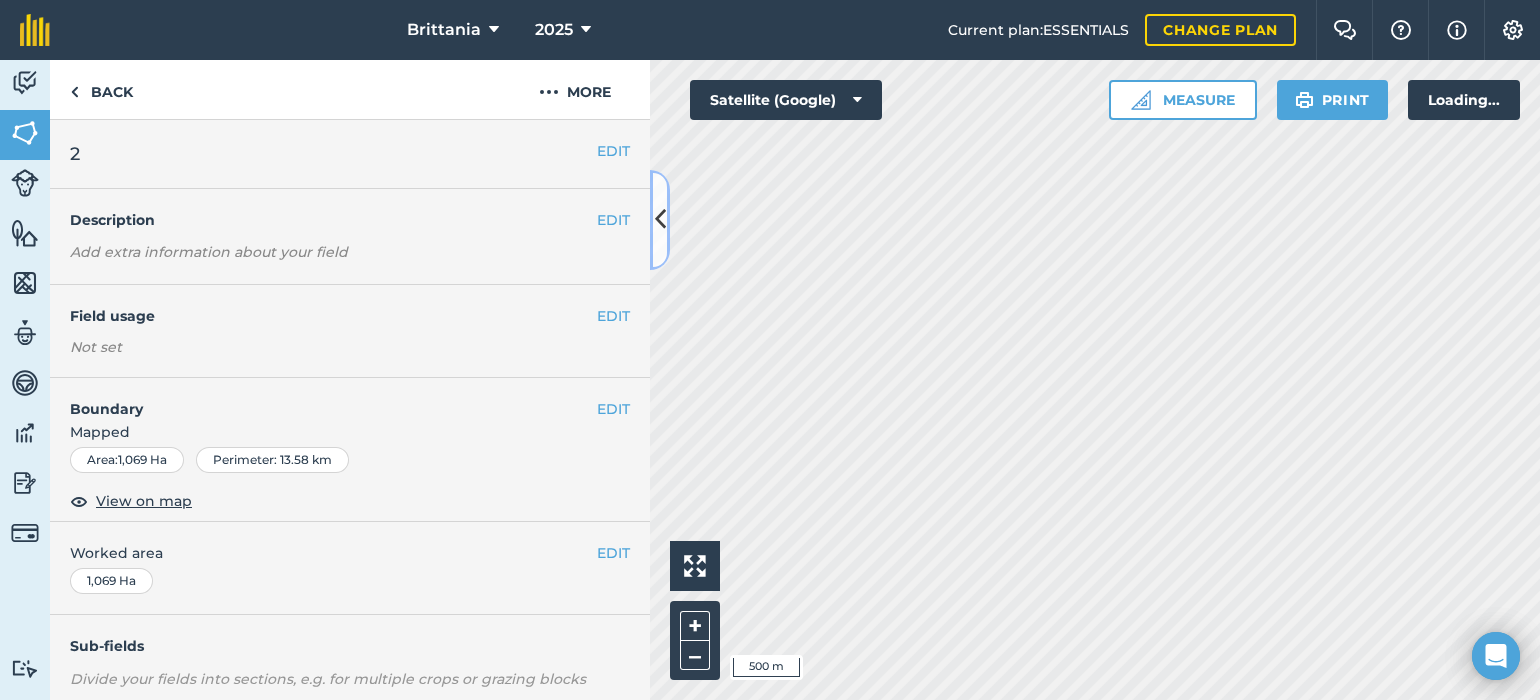 click at bounding box center [660, 219] 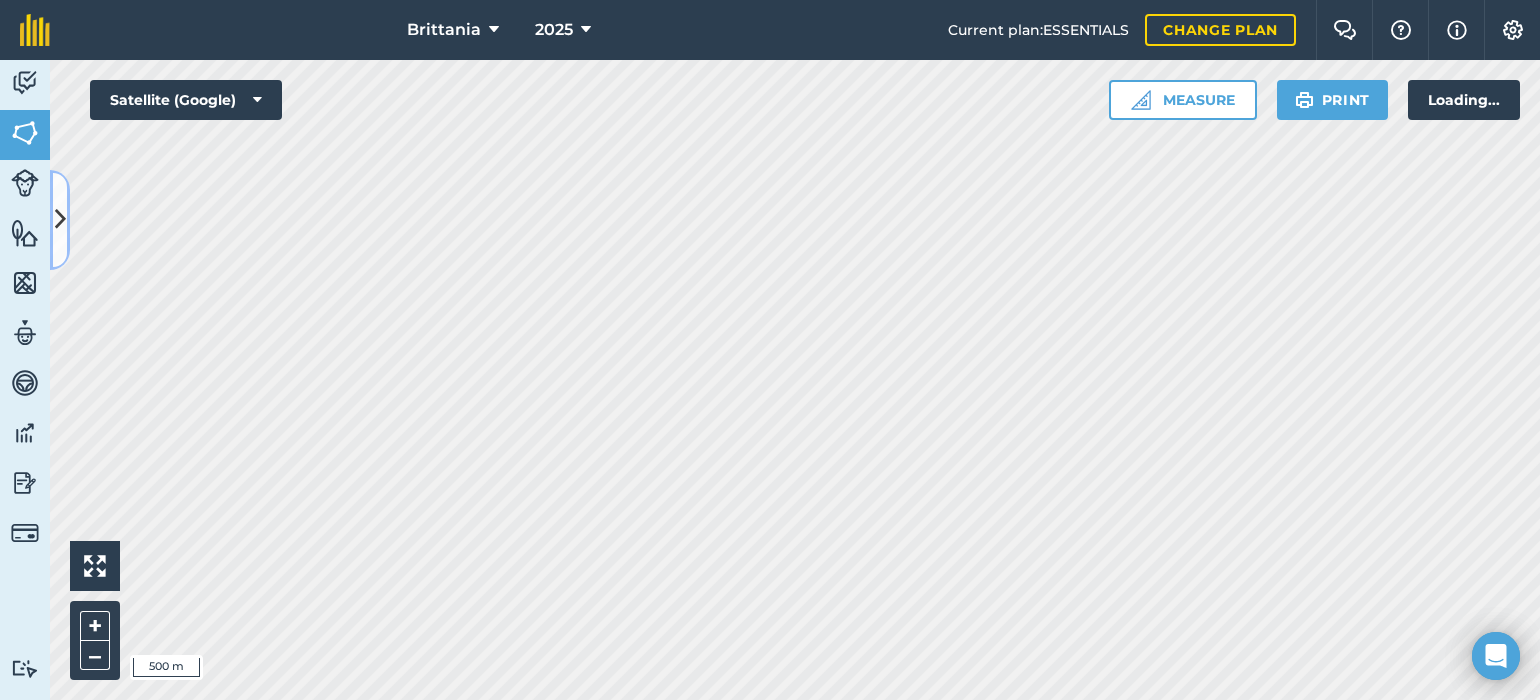 type 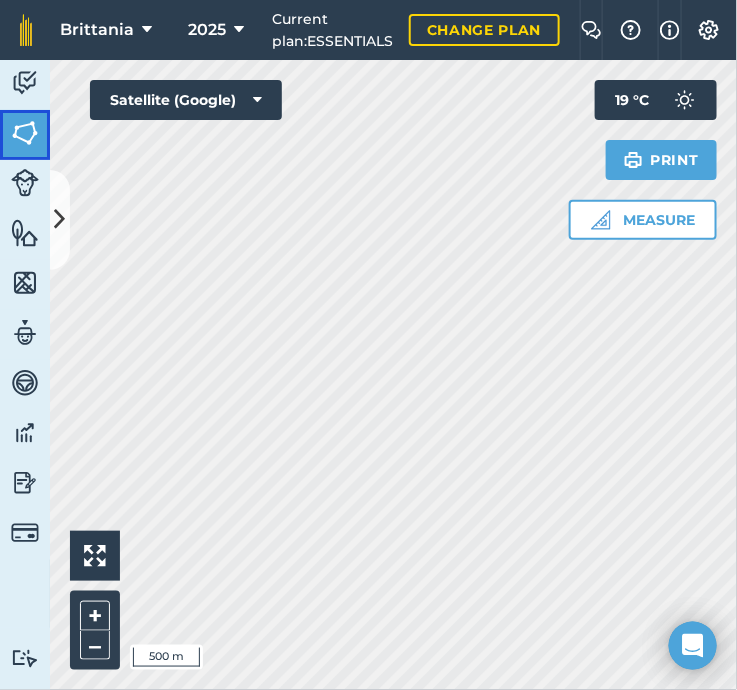 click at bounding box center [25, 133] 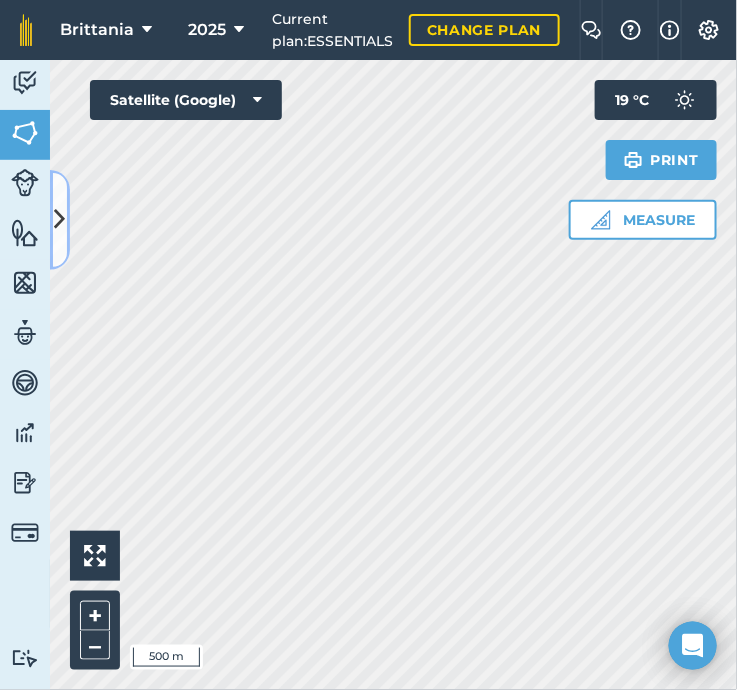 click at bounding box center [60, 219] 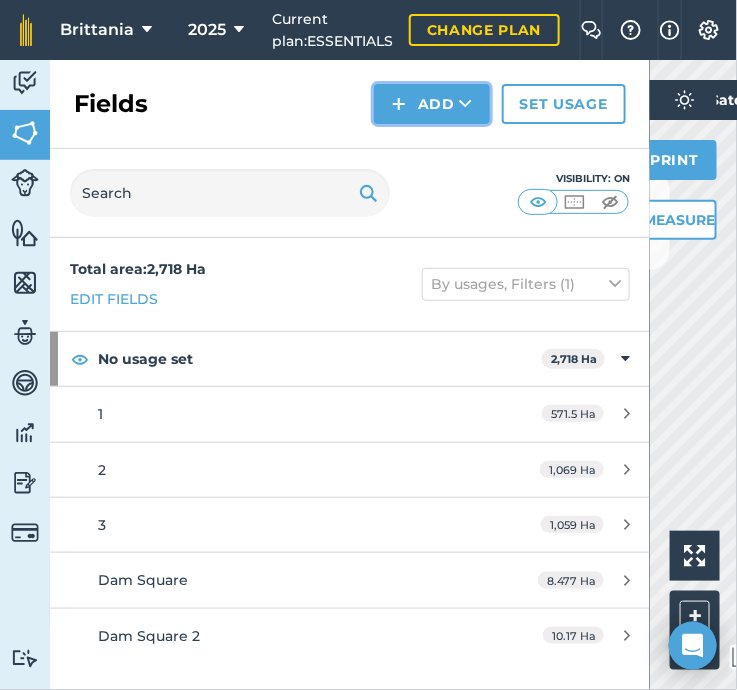 click on "Add" at bounding box center (432, 104) 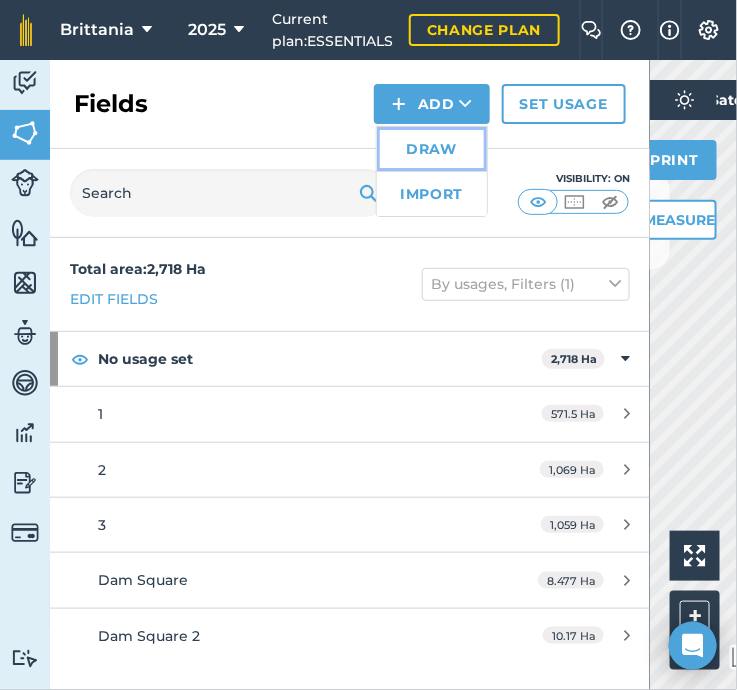 click on "Draw" at bounding box center (432, 149) 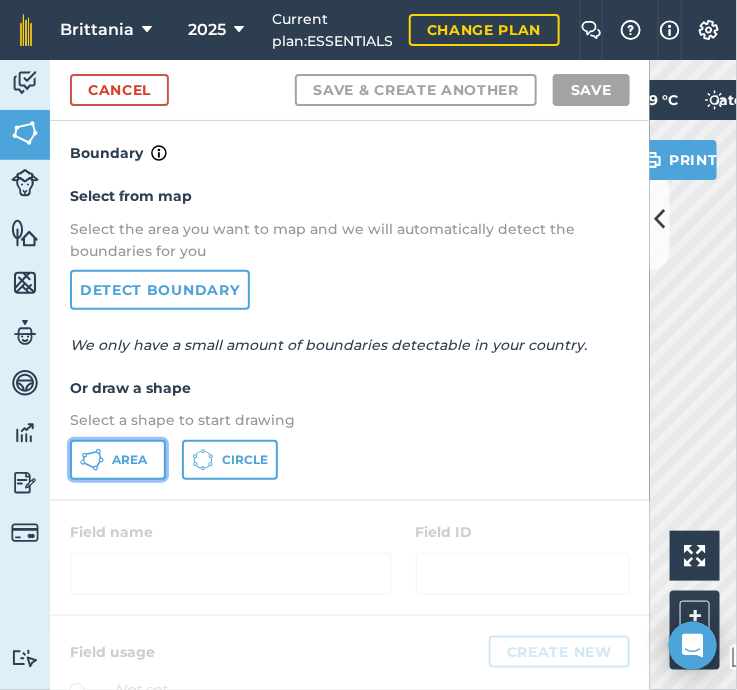 click on "Area" at bounding box center [129, 460] 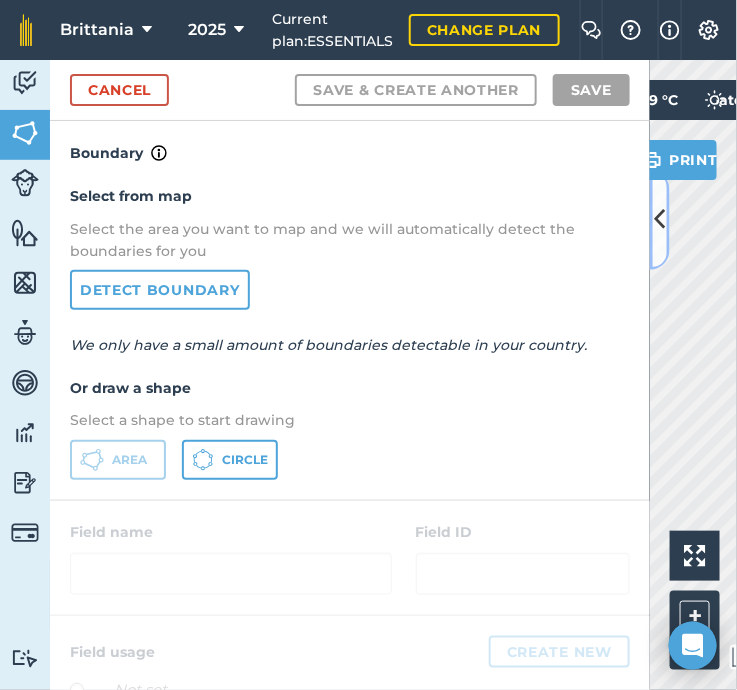 click at bounding box center (660, 219) 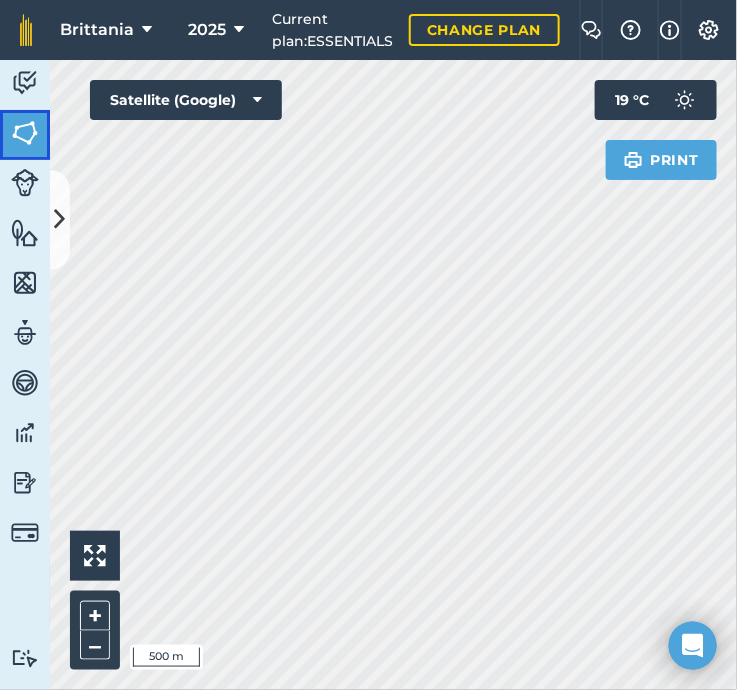 click at bounding box center [25, 133] 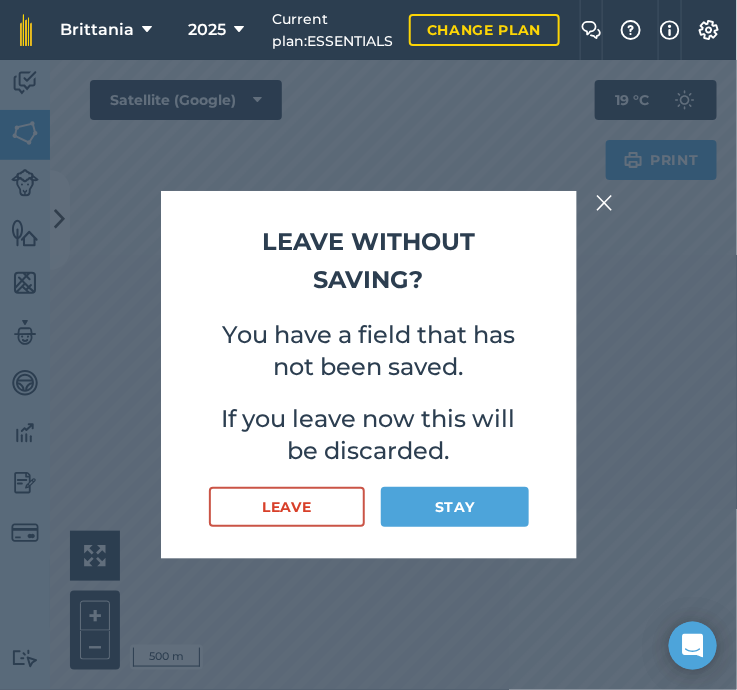 click at bounding box center [605, 203] 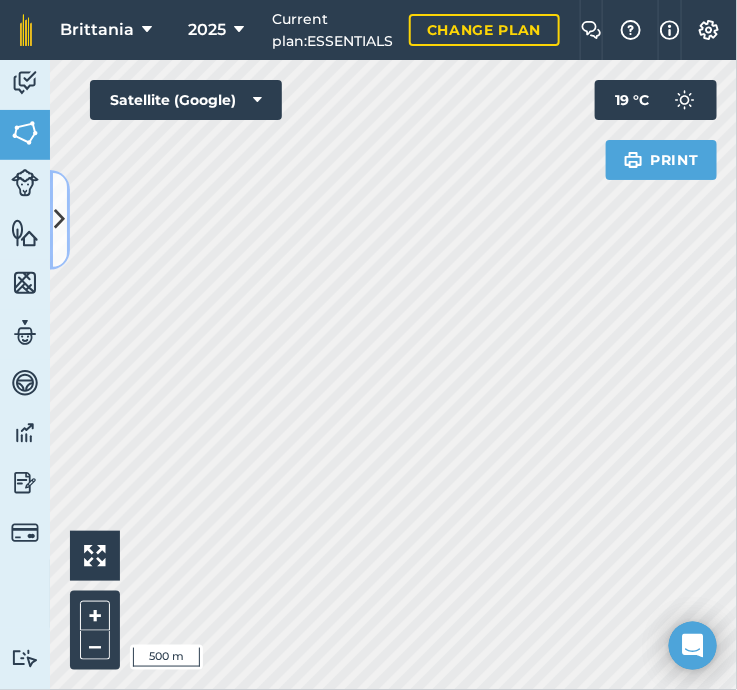 click at bounding box center (60, 219) 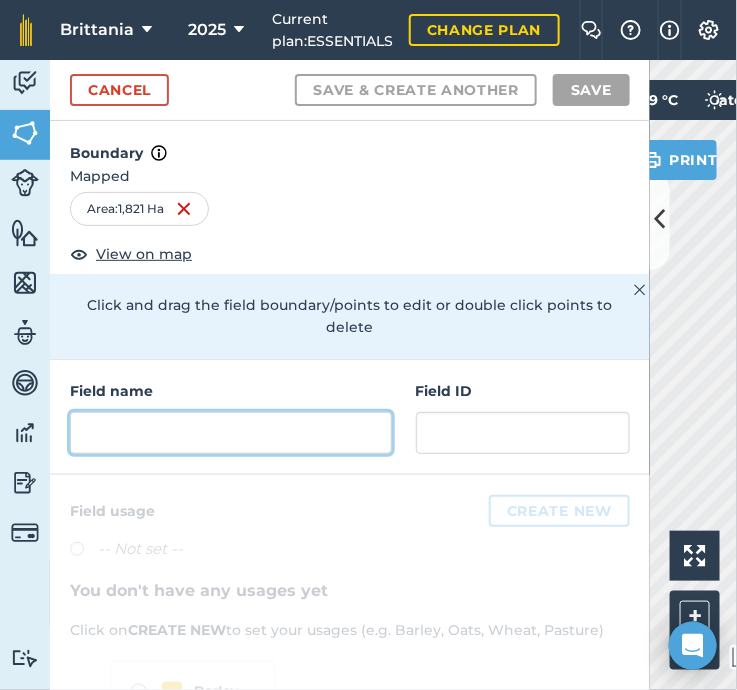 click at bounding box center [231, 433] 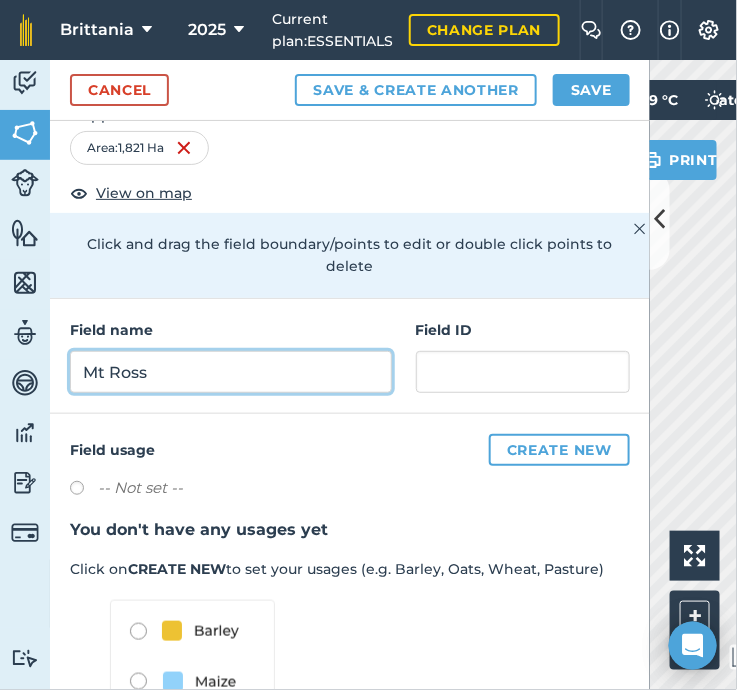 scroll, scrollTop: 67, scrollLeft: 0, axis: vertical 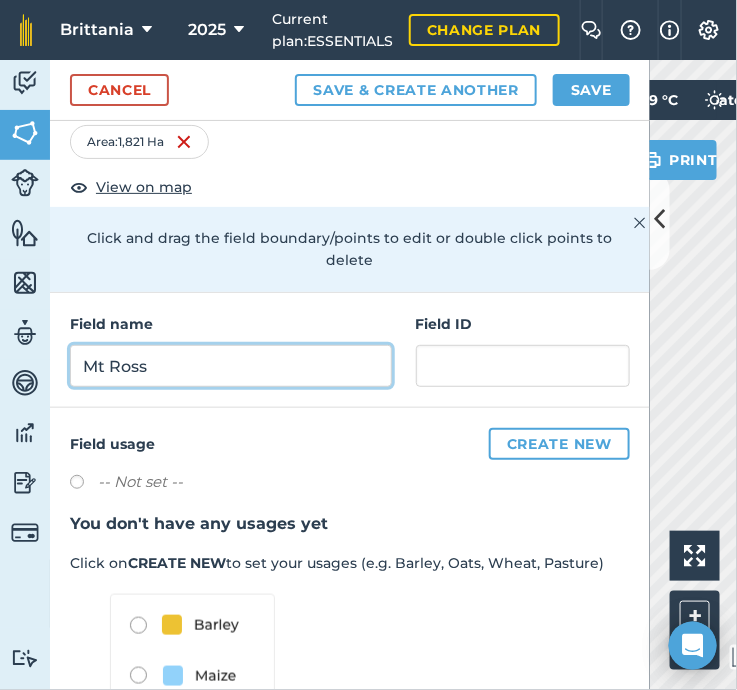 type on "Mt Ross" 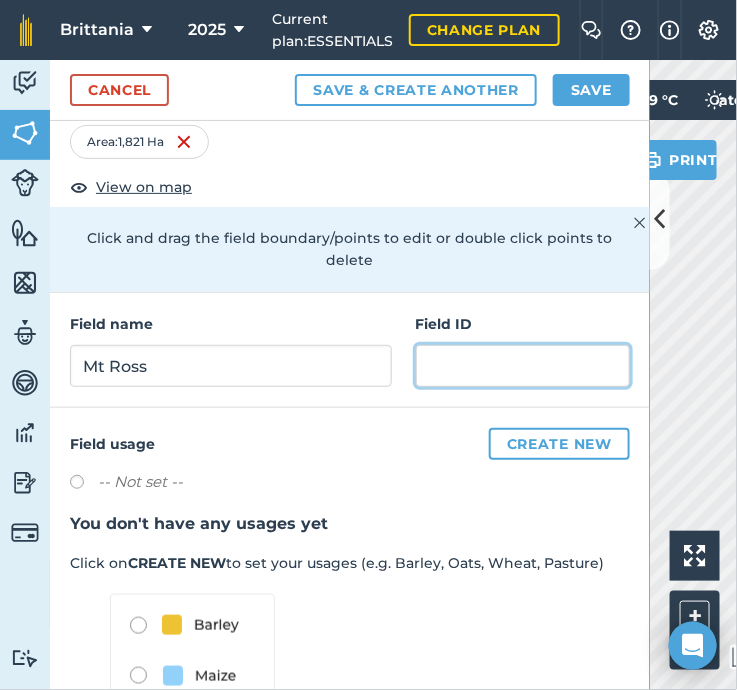click at bounding box center (523, 366) 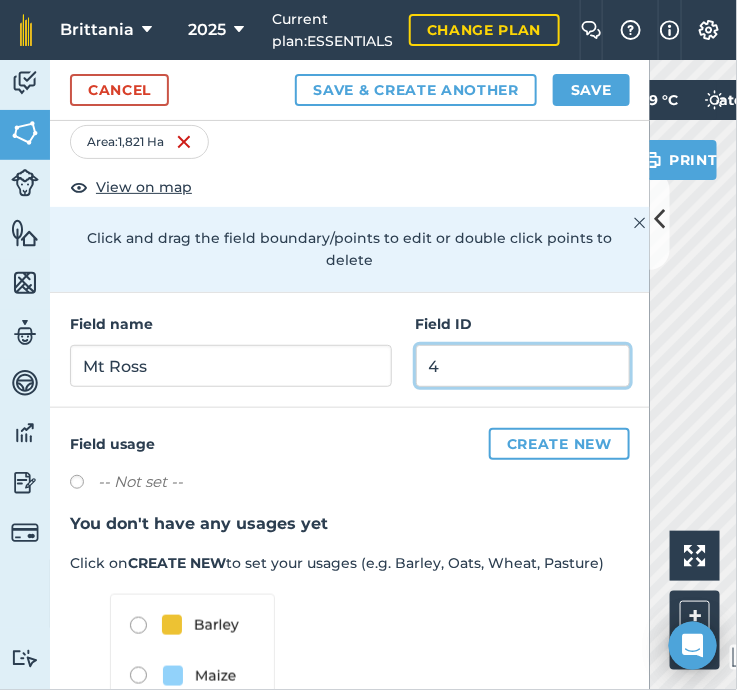 scroll, scrollTop: 0, scrollLeft: 0, axis: both 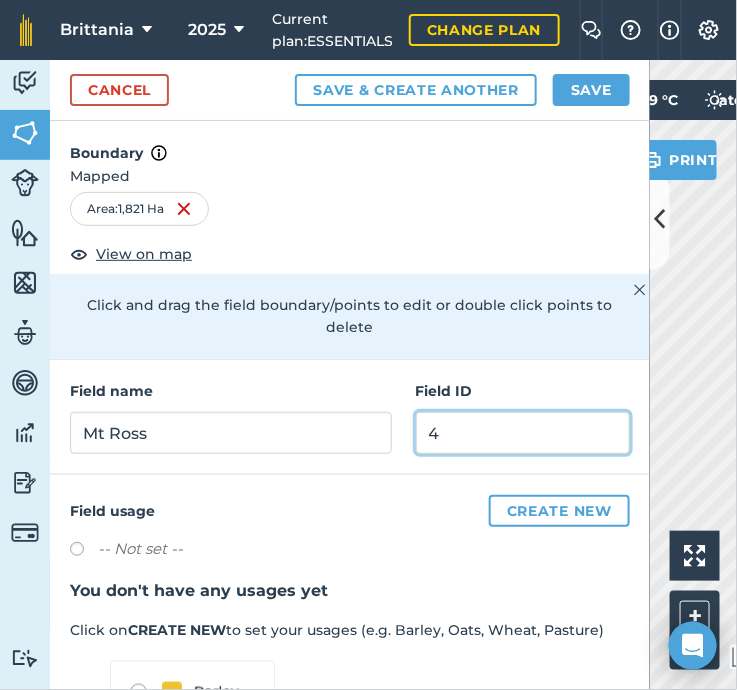 type on "4" 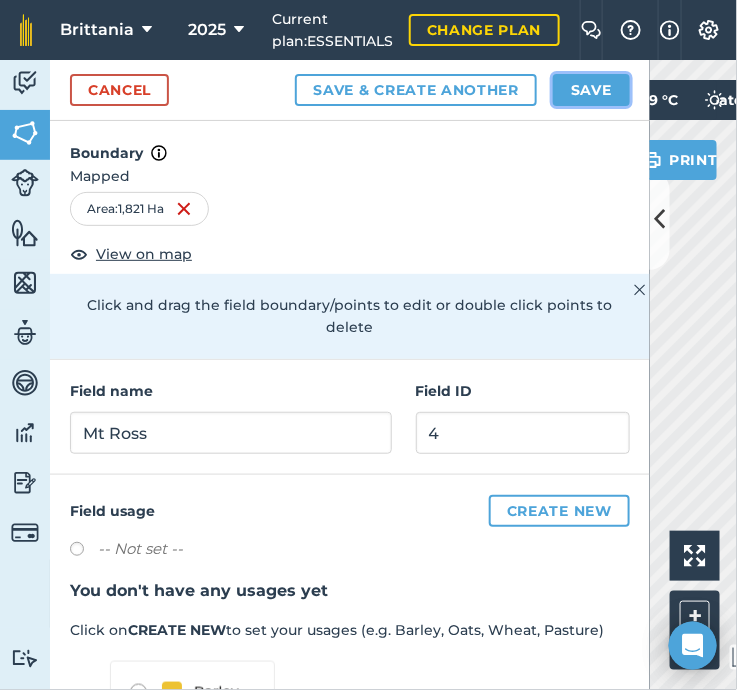 click on "Save" at bounding box center (591, 90) 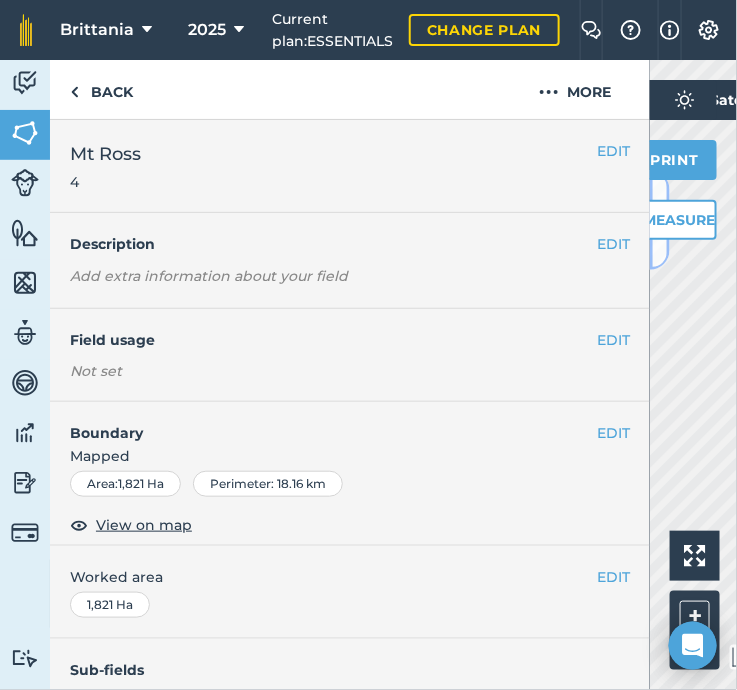 click at bounding box center (660, 220) 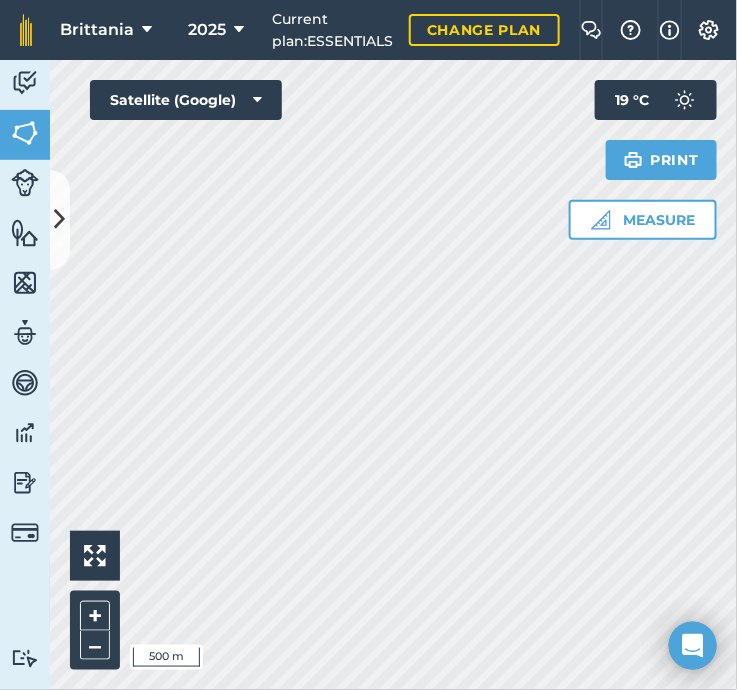 click on "Brittania 2025 Current plan : ESSENTIALS Change plan Farm Chat Help Info Settings Brittania - 2025 Printed on 07/08/2025 Field usages No usage set Feature types Creek Dam Internal Road Small Tributary/Gully Activity Fields Livestock Features Maps Team Vehicles Data Reporting Billing Tutorials Tutorials Back More EDIT Mt Ross 4 EDIT Description Add extra information about your field EDIT Field usage Not set EDIT Boundary Mapped Area : 1,821 Ha Perimeter : 18.16 km View on map EDIT Worked area 1,821 Ha Sub-fields Divide your fields into sections, e.g. for multiple crops or grazing blocks Add sub-fields Add field job Add note Field Health To-Do Field History Reports There are no outstanding tasks for this field. Click to start drawing i 500 m + – Satellite (Google) Measure Print 19 ° C" at bounding box center [368, 345] 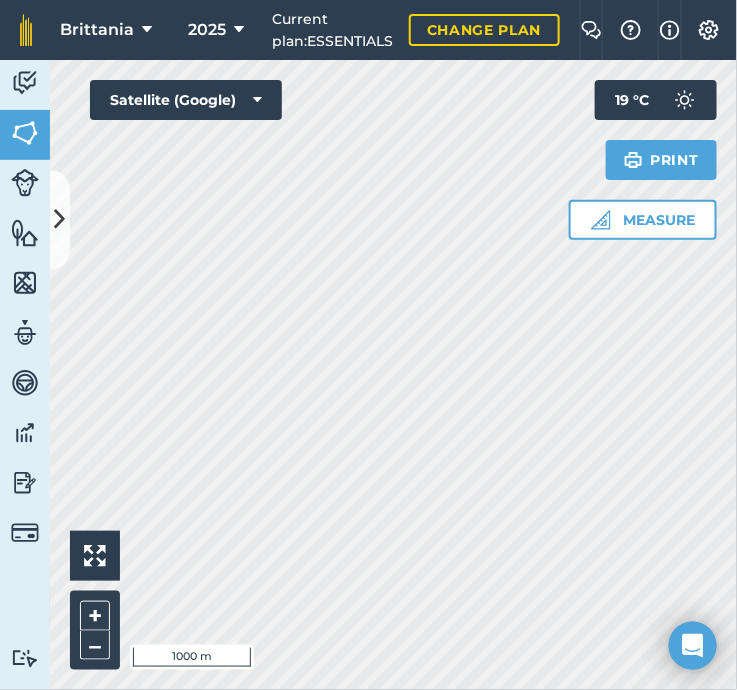 click on "Brittania 2025 Current plan : ESSENTIALS Change plan Farm Chat Help Info Settings Brittania - 2025 Printed on 07/08/2025 Field usages No usage set Feature types Creek Dam Internal Road Small Tributary/Gully Activity Fields Livestock Features Maps Team Vehicles Data Reporting Billing Tutorials Tutorials Back More EDIT Mt Ross 4 EDIT Description Add extra information about your field EDIT Field usage Not set EDIT Boundary Mapped Area : 1,821 Ha Perimeter : 18.16 km View on map EDIT Worked area 1,821 Ha Sub-fields Divide your fields into sections, e.g. for multiple crops or grazing blocks Add sub-fields Add field job Add note Field Health To-Do Field History Reports There are no outstanding tasks for this field. Click to start drawing i 1000 m + – Satellite (Google) Measure Print 19 ° C" at bounding box center [368, 345] 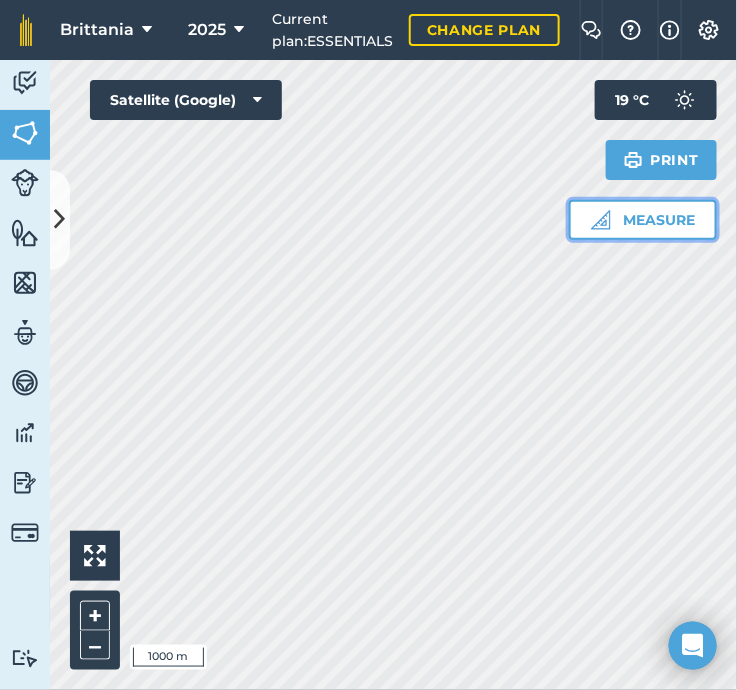 click on "Measure" at bounding box center (643, 220) 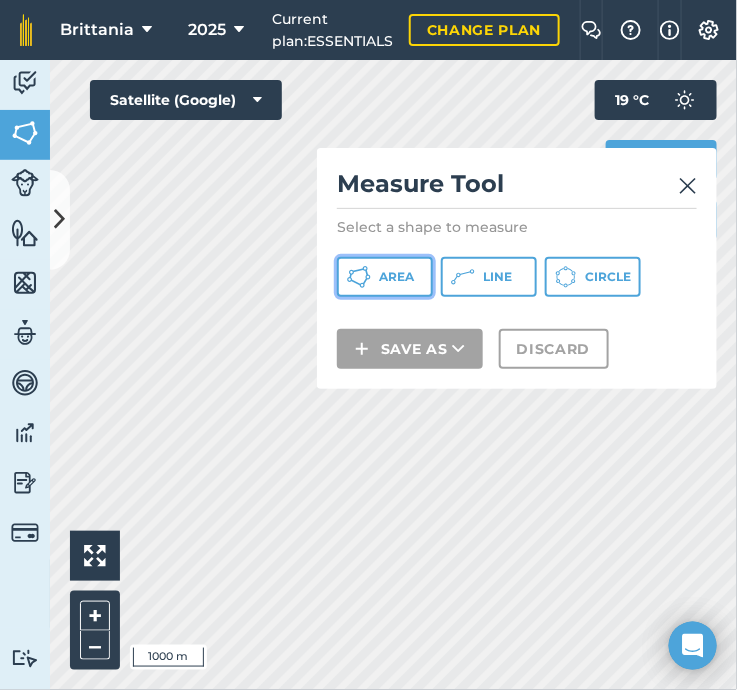 click on "Area" at bounding box center [396, 277] 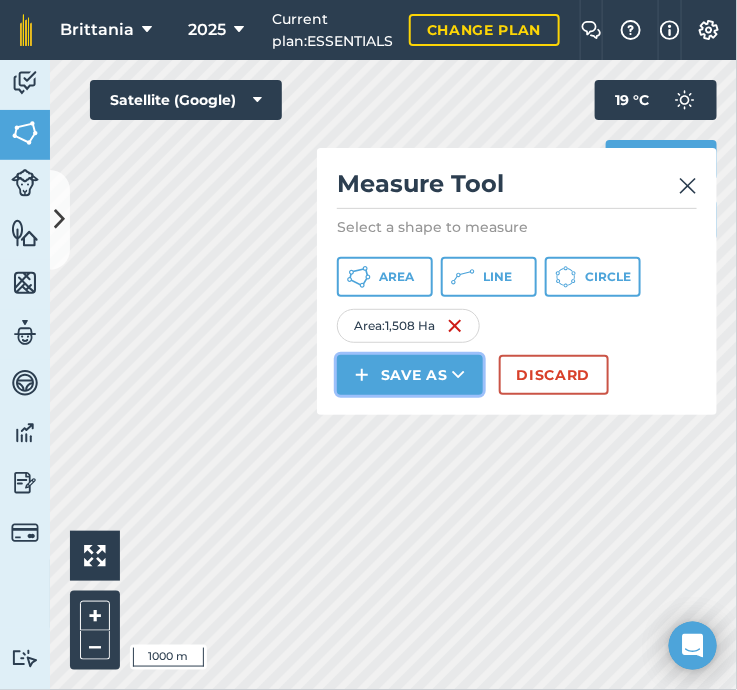 click at bounding box center (458, 375) 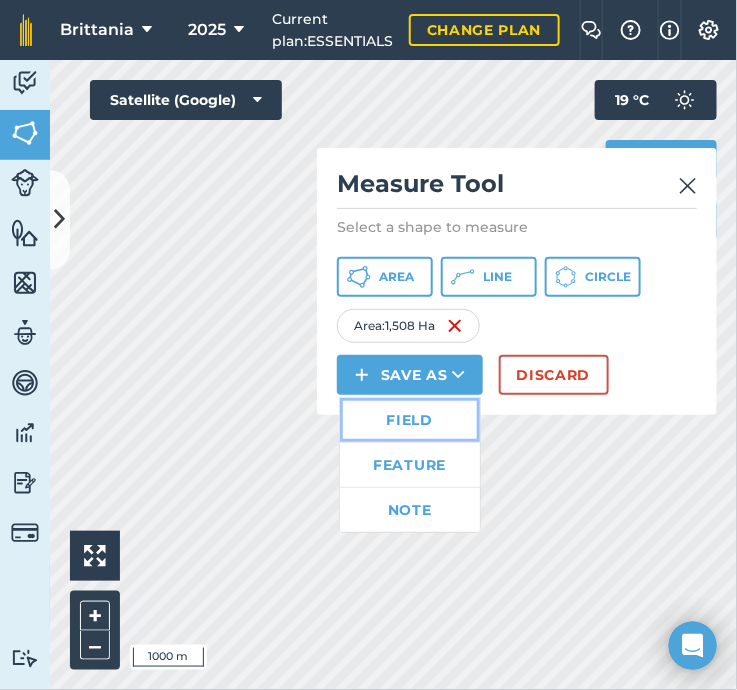 click on "Field" at bounding box center (410, 420) 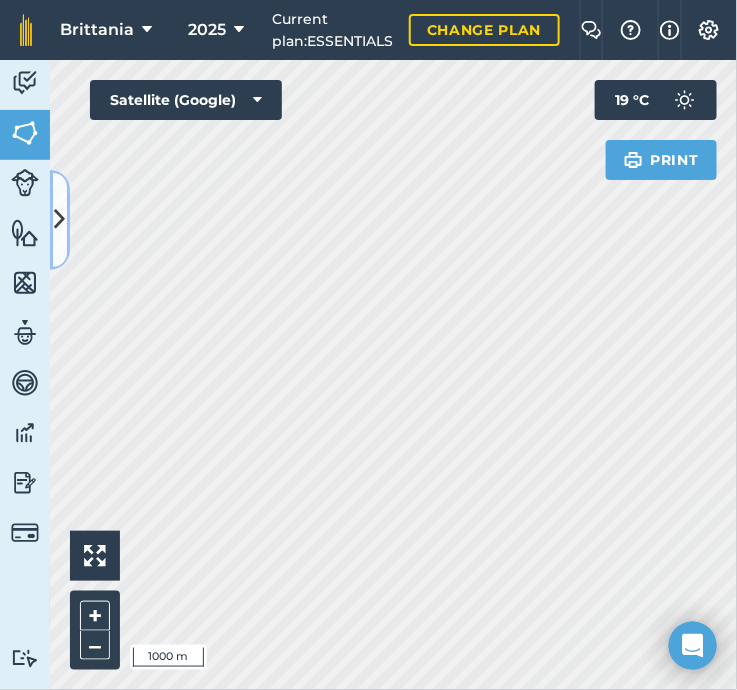 click at bounding box center [60, 219] 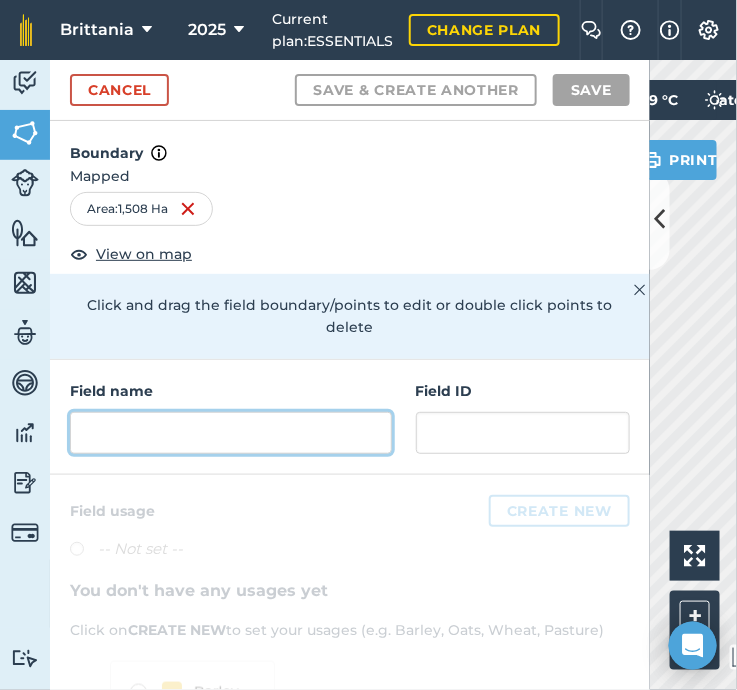click at bounding box center [231, 433] 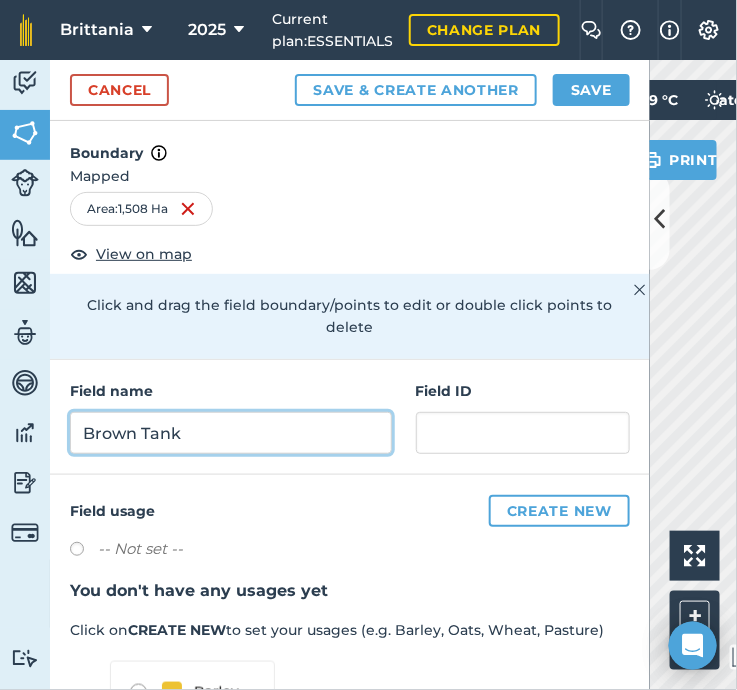 type on "Brown Tank" 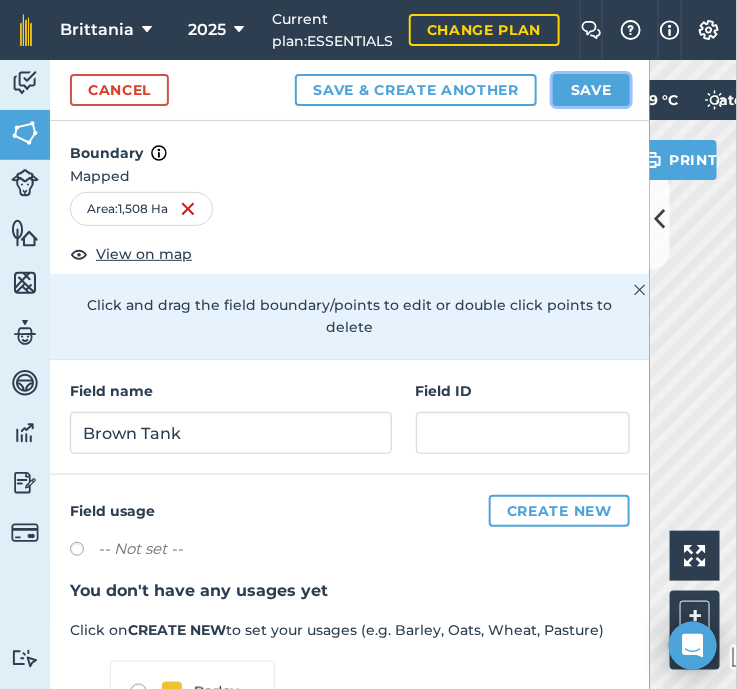 click on "Save" at bounding box center (591, 90) 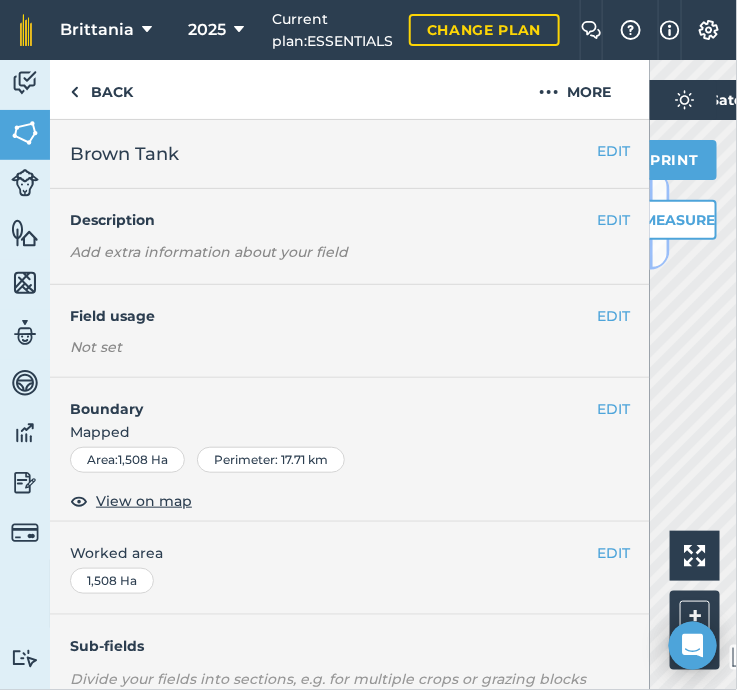 click at bounding box center (660, 220) 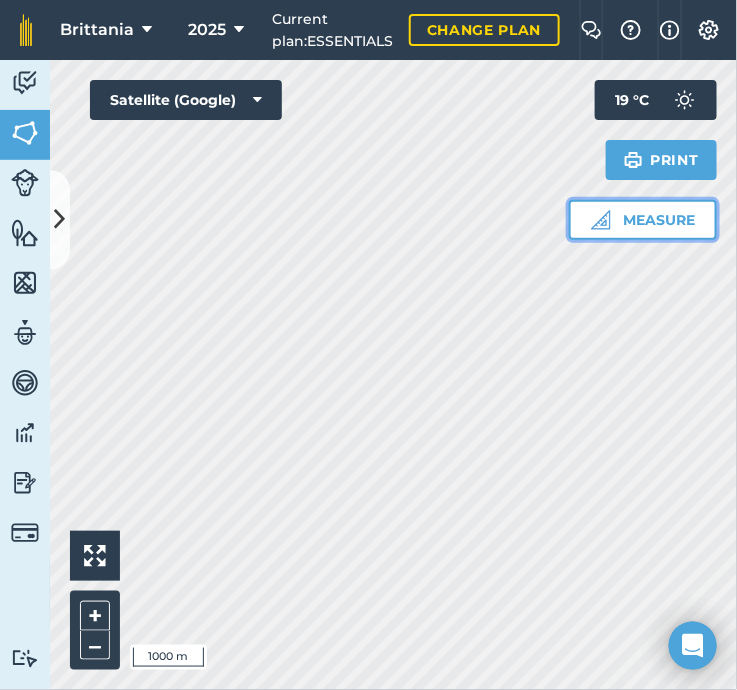 click on "Measure" at bounding box center [643, 220] 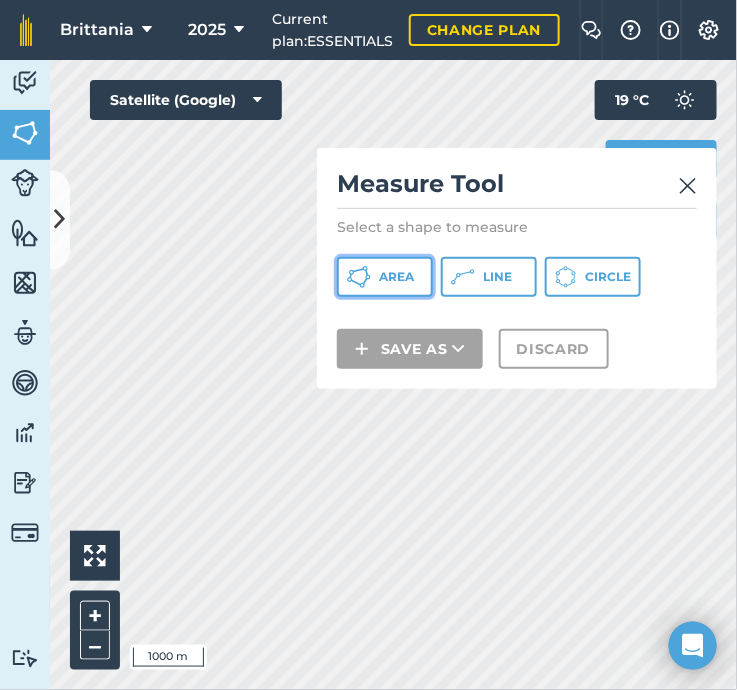click on "Area" at bounding box center [396, 277] 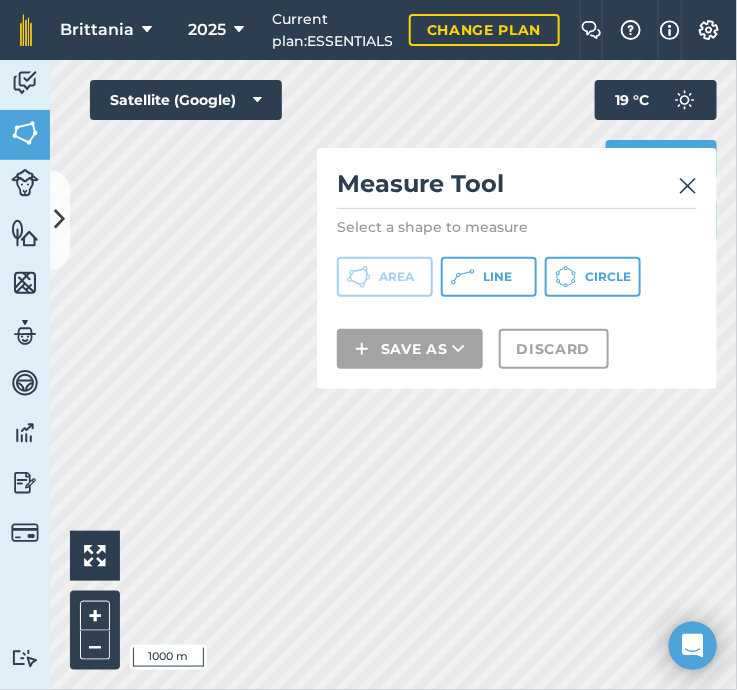 click at bounding box center [688, 186] 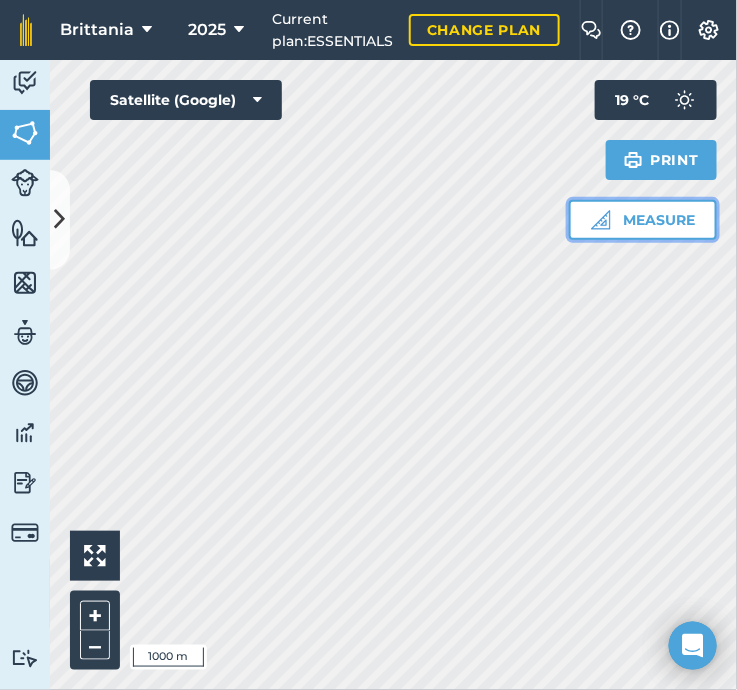 click on "Measure" at bounding box center (643, 220) 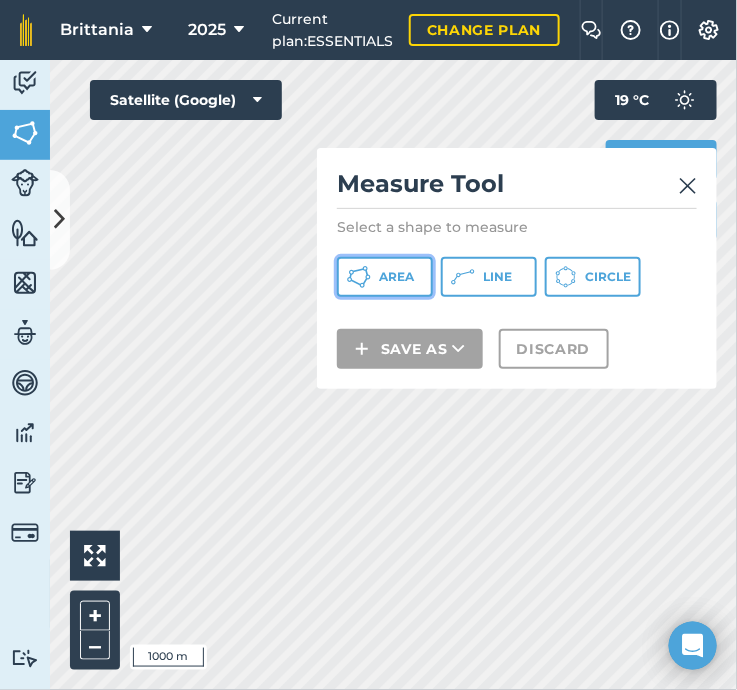 click on "Area" at bounding box center [385, 277] 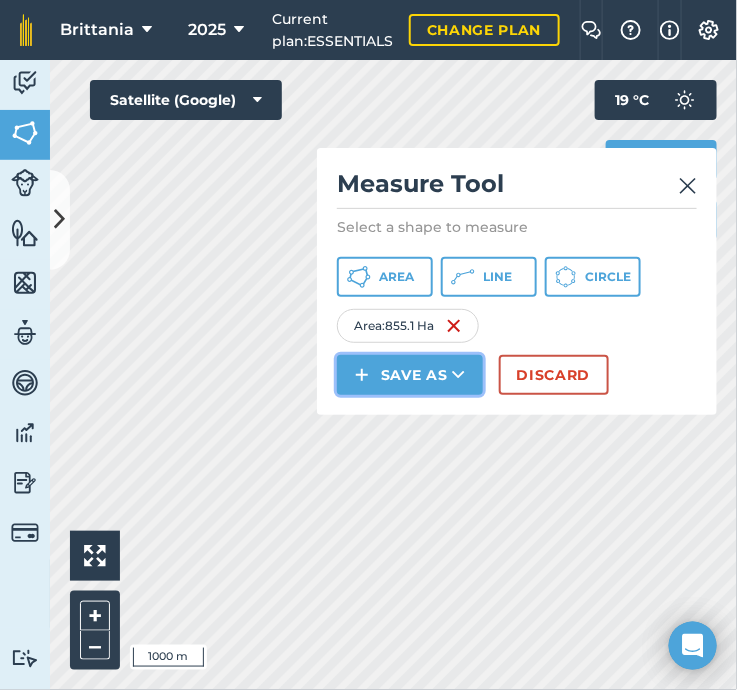 click on "Save as" at bounding box center [410, 375] 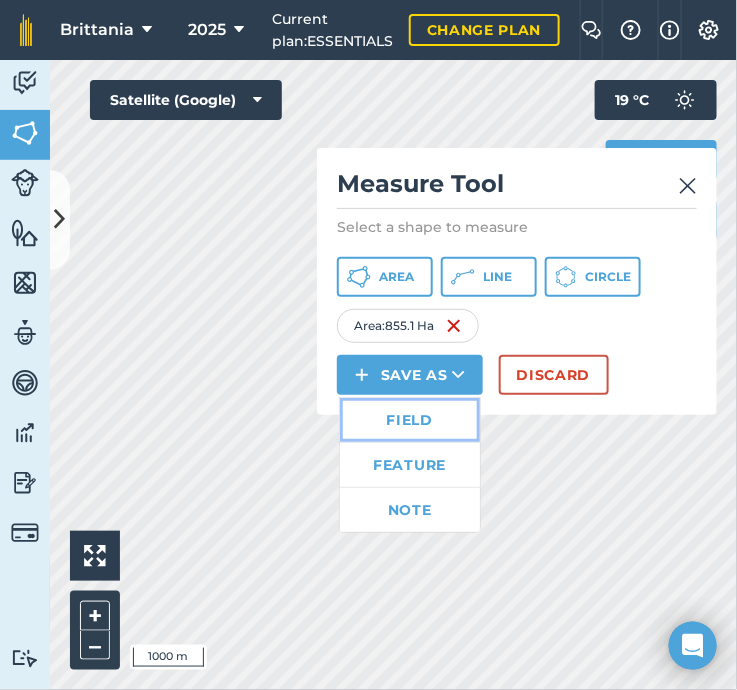 click on "Field" at bounding box center (410, 420) 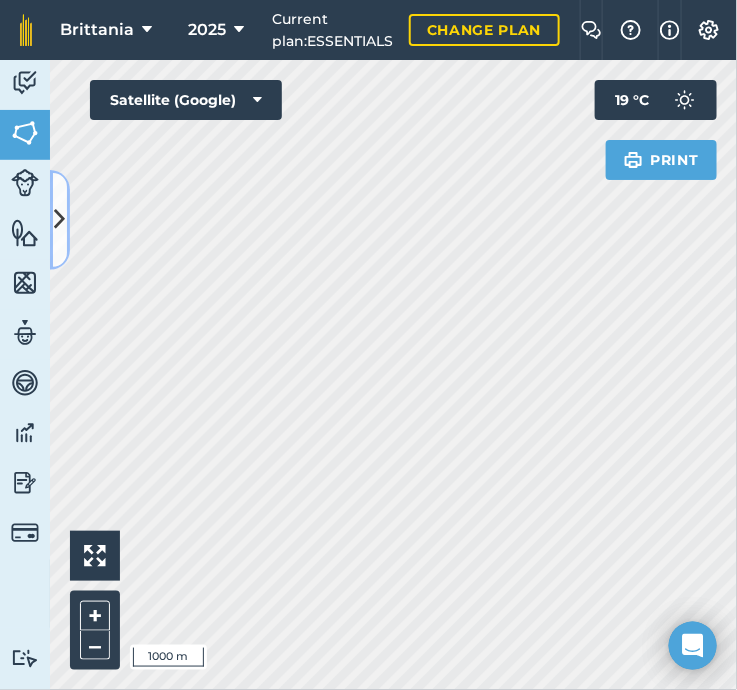 click at bounding box center (60, 219) 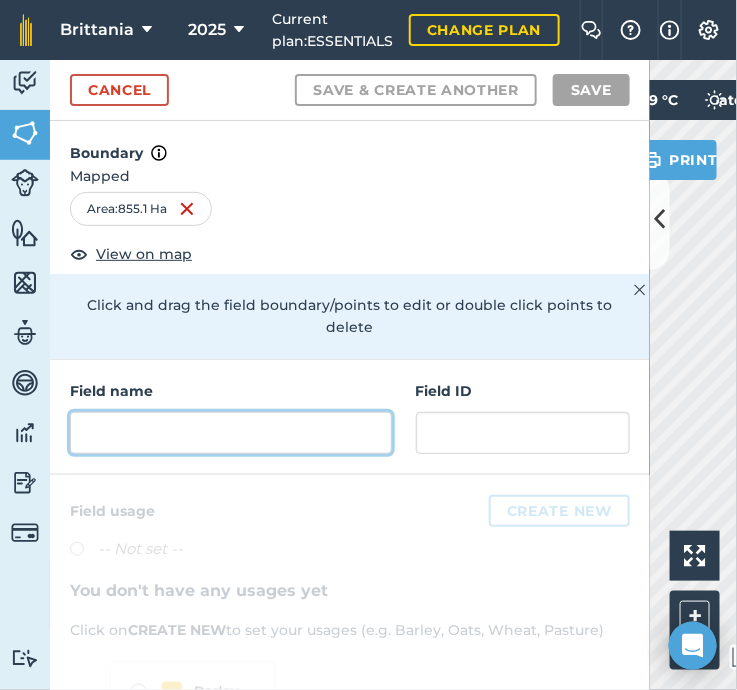 click at bounding box center [231, 433] 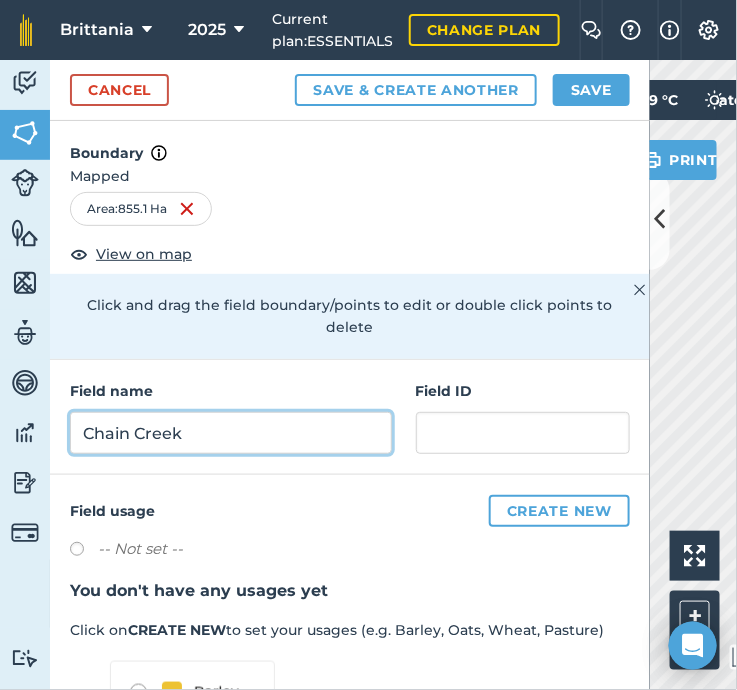 type on "Chain Creek" 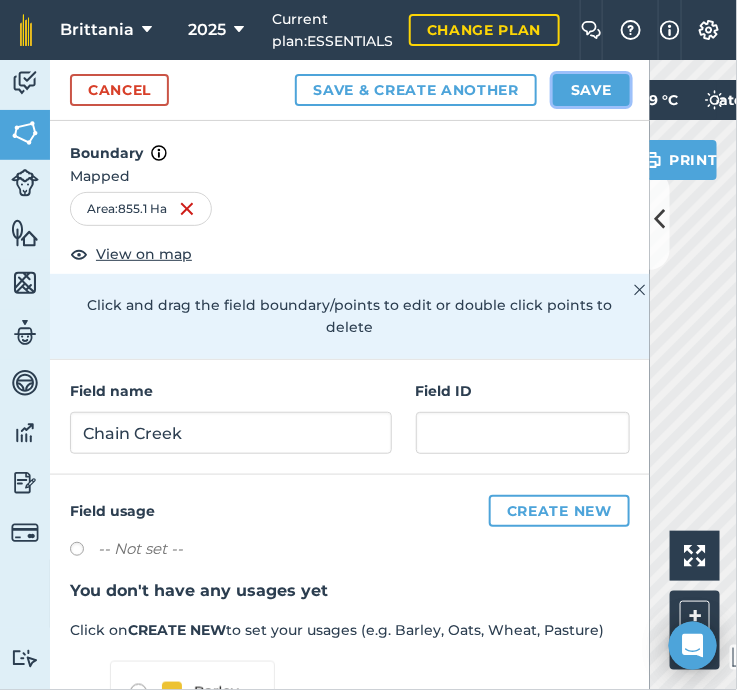 click on "Save" at bounding box center (591, 90) 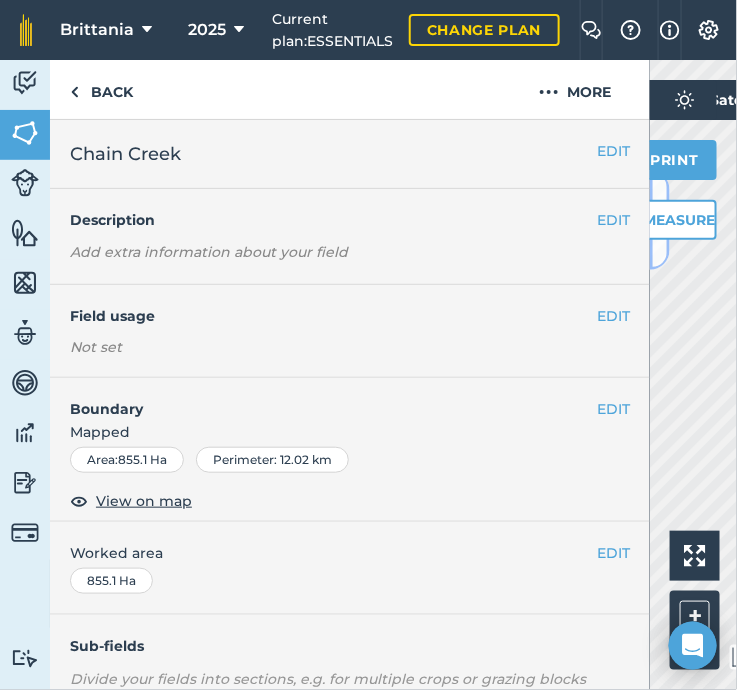 click at bounding box center [660, 220] 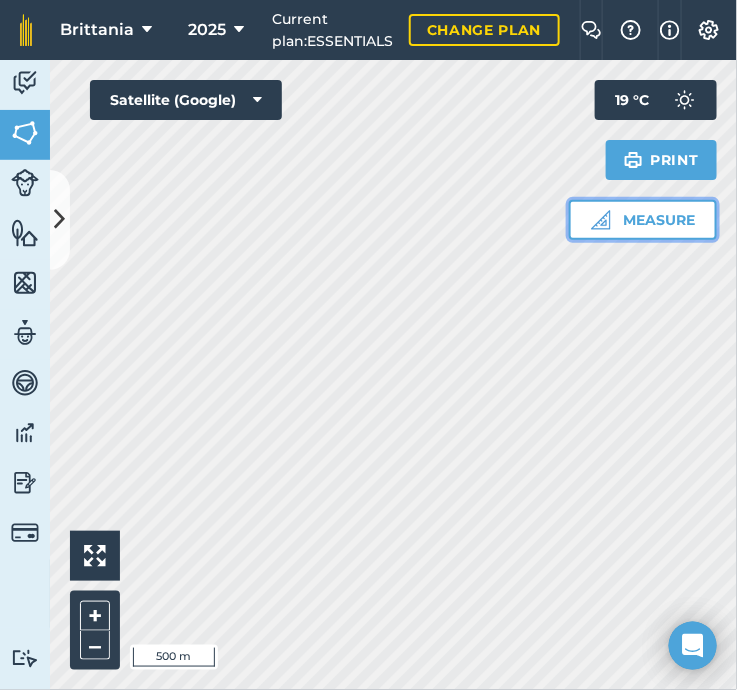 click on "Measure" at bounding box center [643, 220] 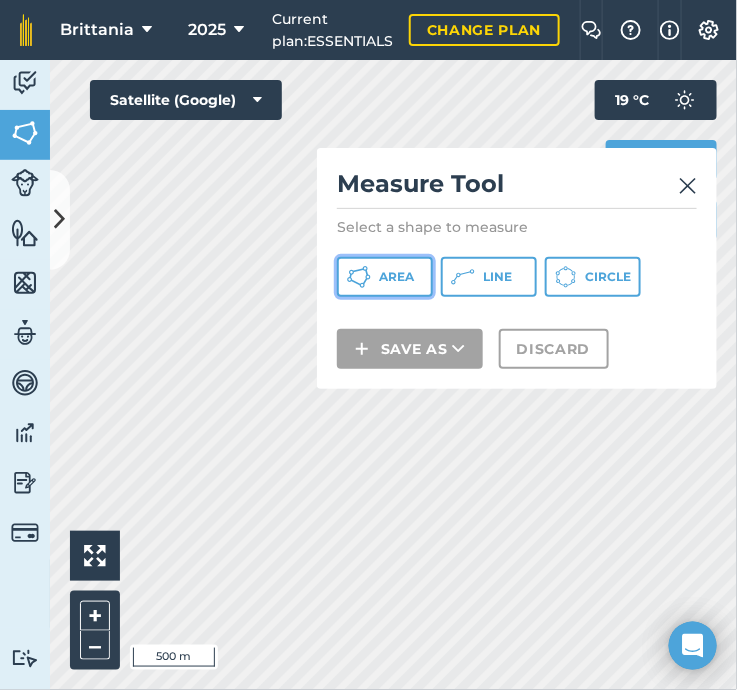 click on "Area" at bounding box center [385, 277] 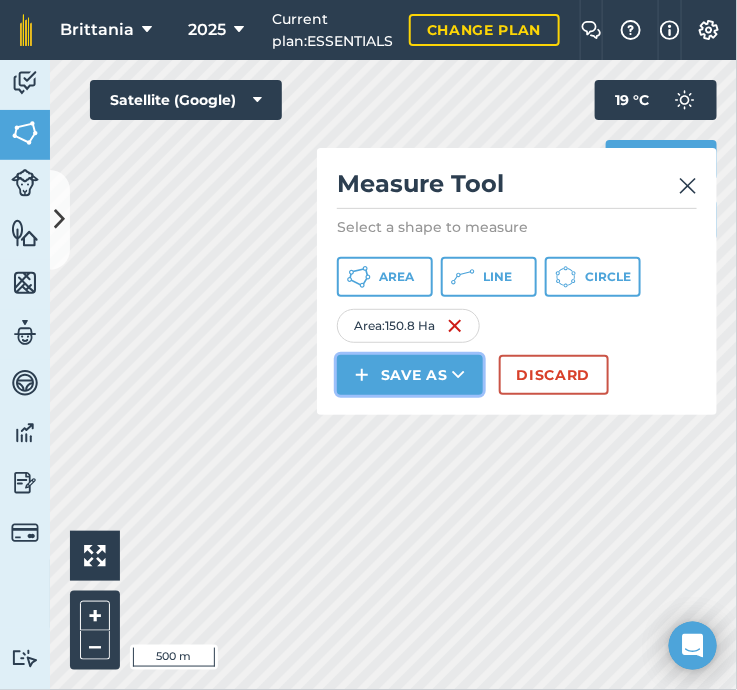 click on "Save as" at bounding box center (410, 375) 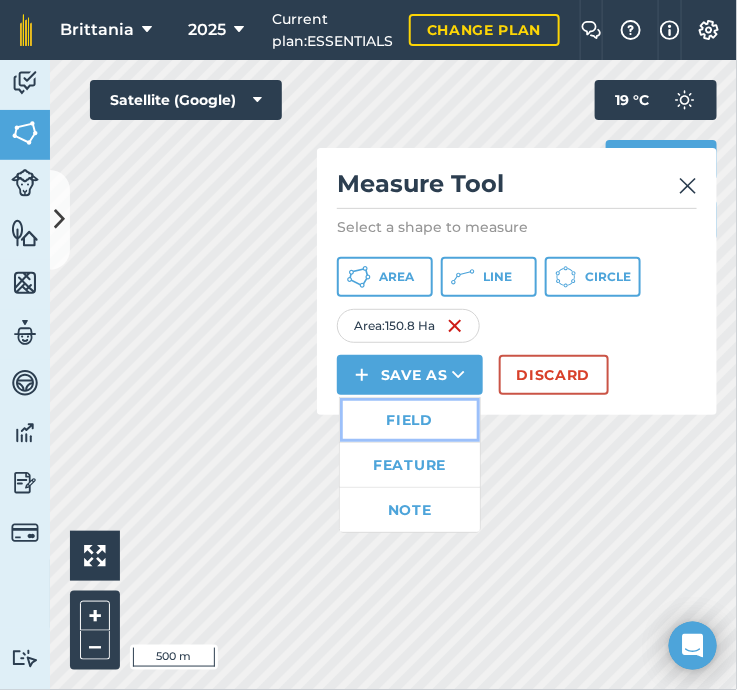 click on "Field" at bounding box center (410, 420) 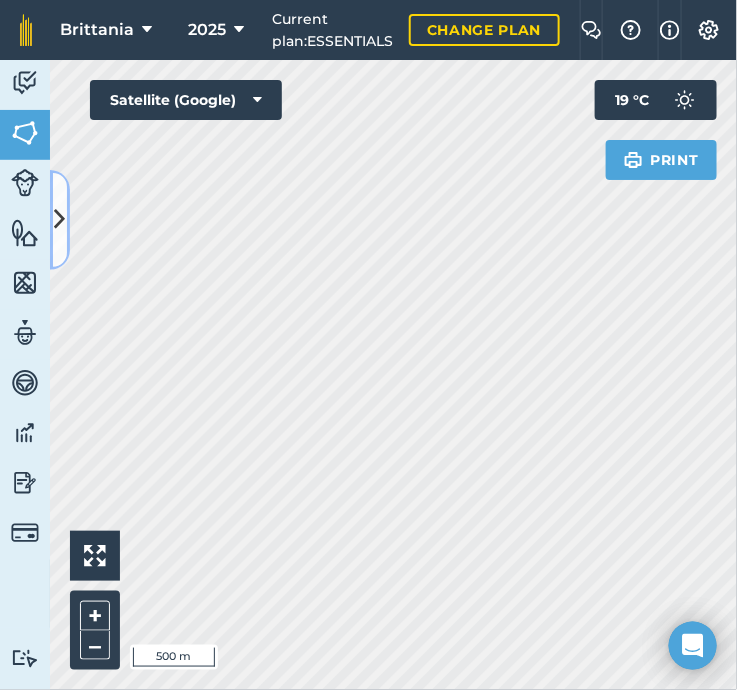 click at bounding box center (60, 220) 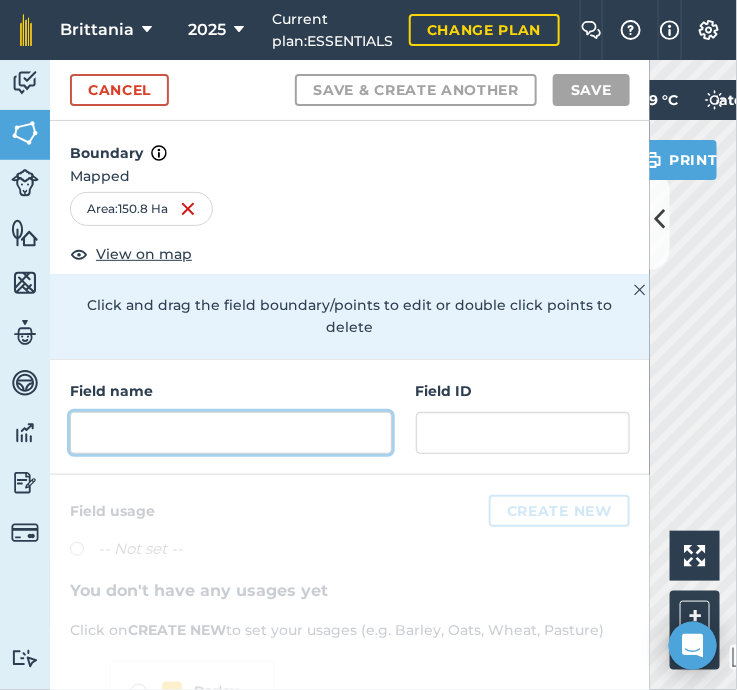 click at bounding box center (231, 433) 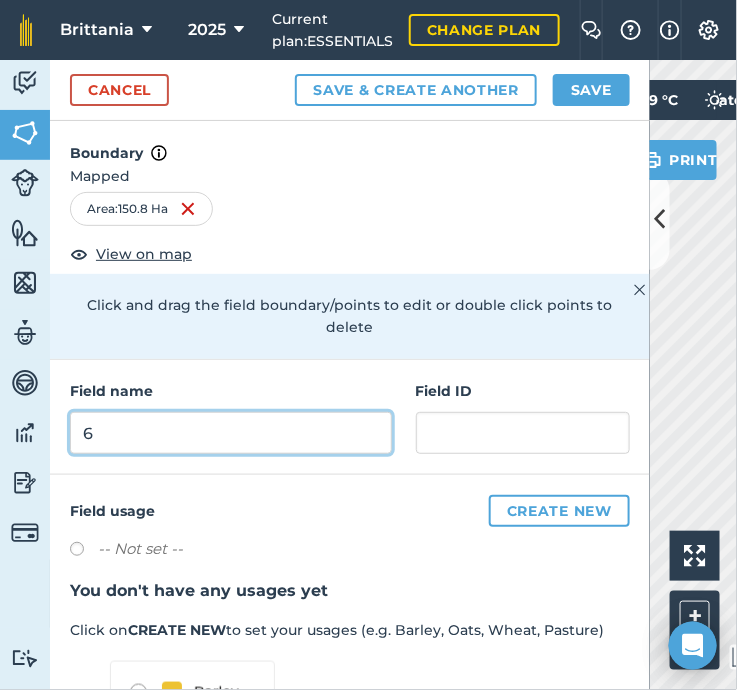 type on "6" 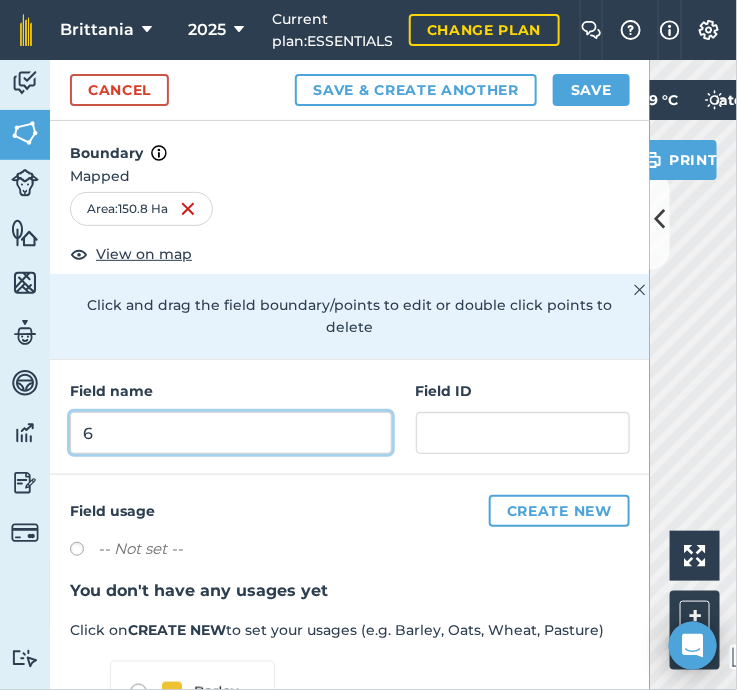 click on "Save & Create Another" at bounding box center [416, 90] 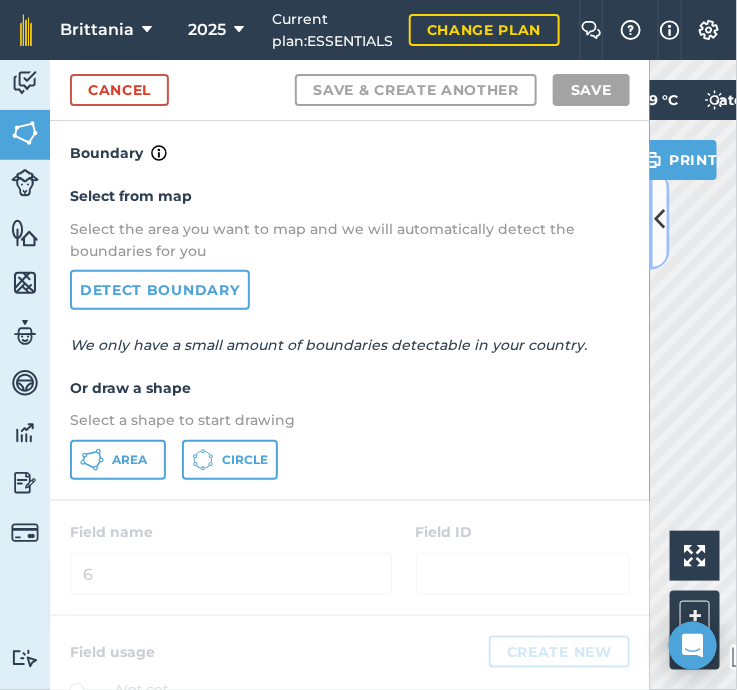 click at bounding box center (660, 219) 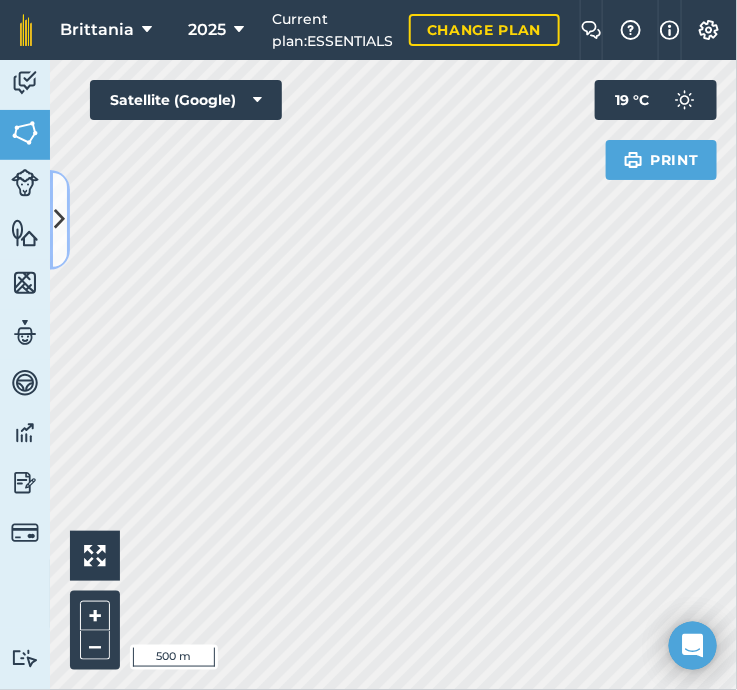 click at bounding box center [60, 219] 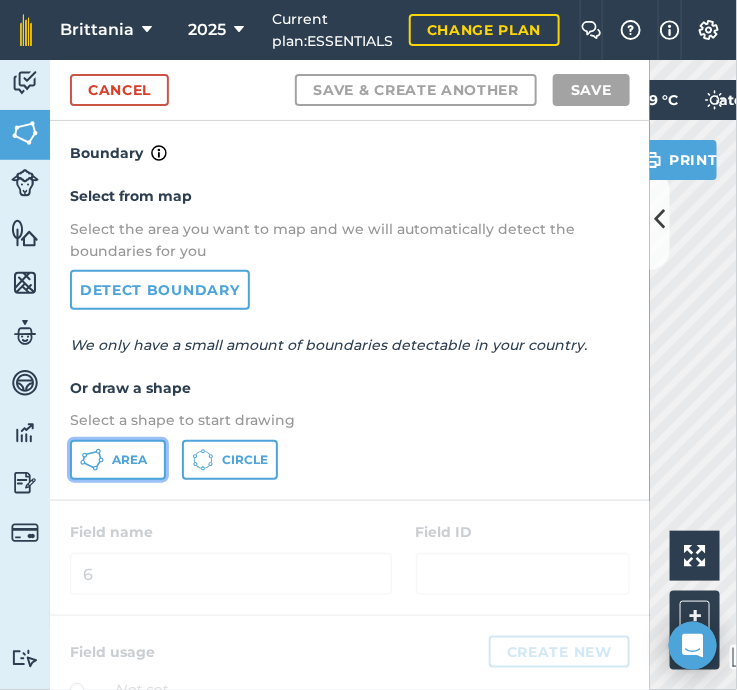 click on "Area" at bounding box center (118, 460) 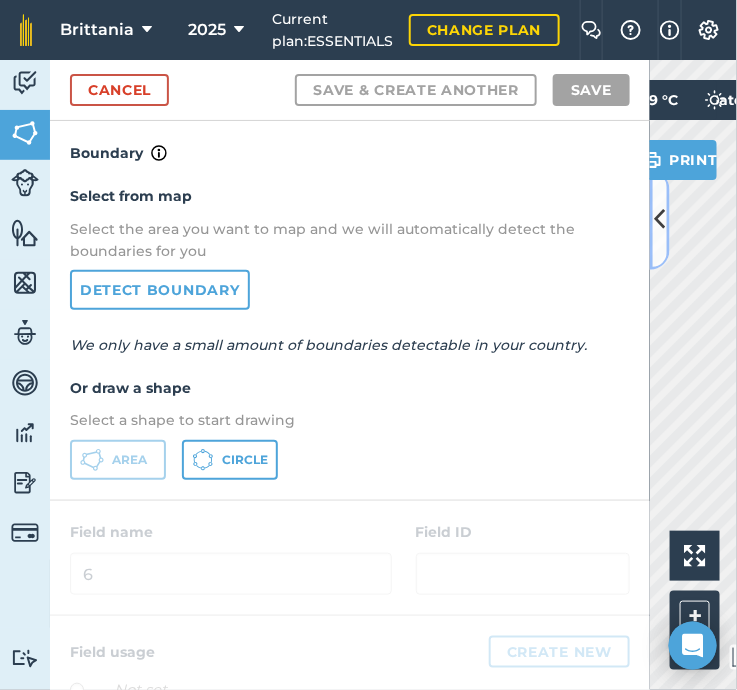 click at bounding box center (660, 219) 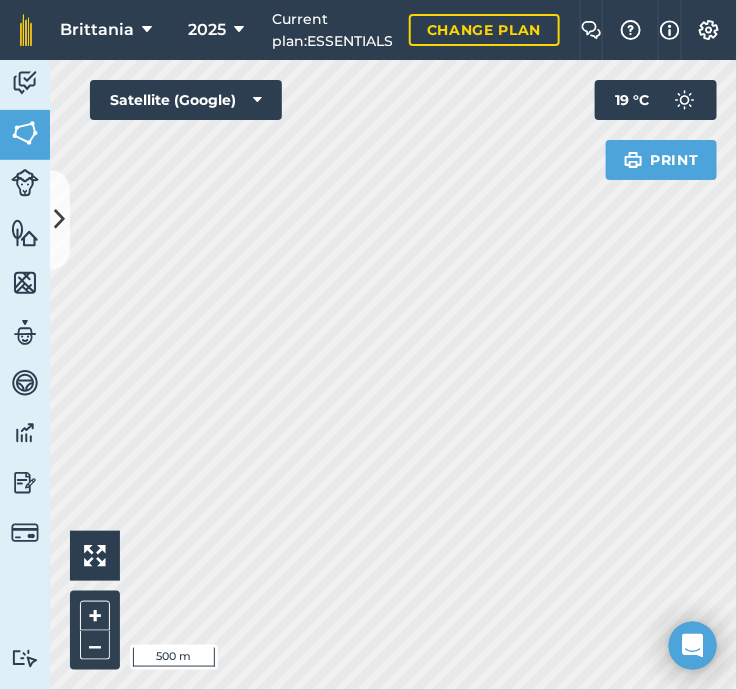 click on "Click to start drawing i 500 m + – Satellite (Google) Print 19   ° C" at bounding box center (393, 375) 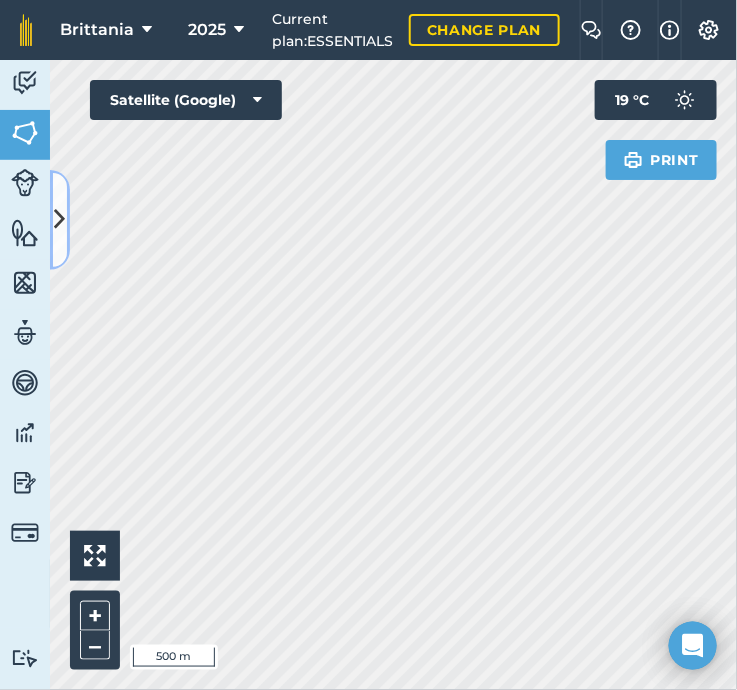 click at bounding box center (60, 219) 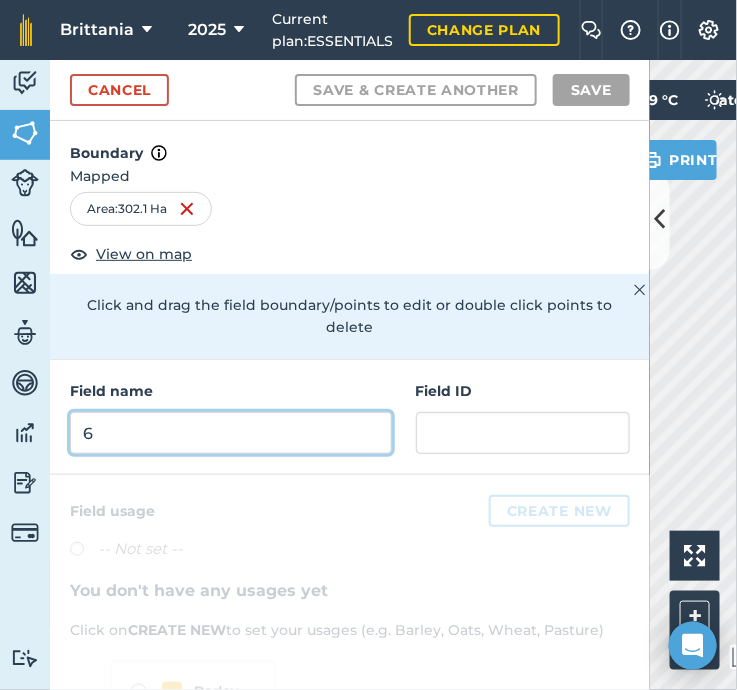 click on "6" at bounding box center (231, 433) 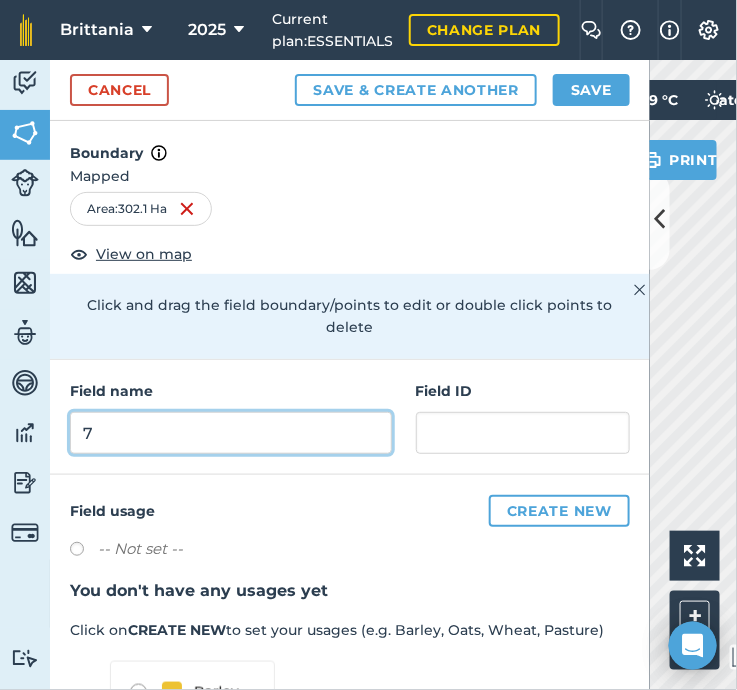 type on "7" 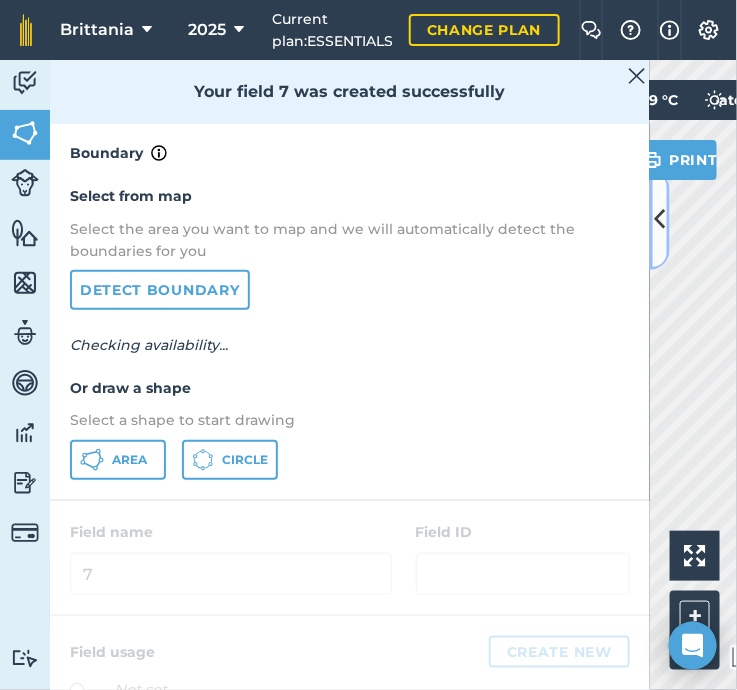 click at bounding box center (660, 220) 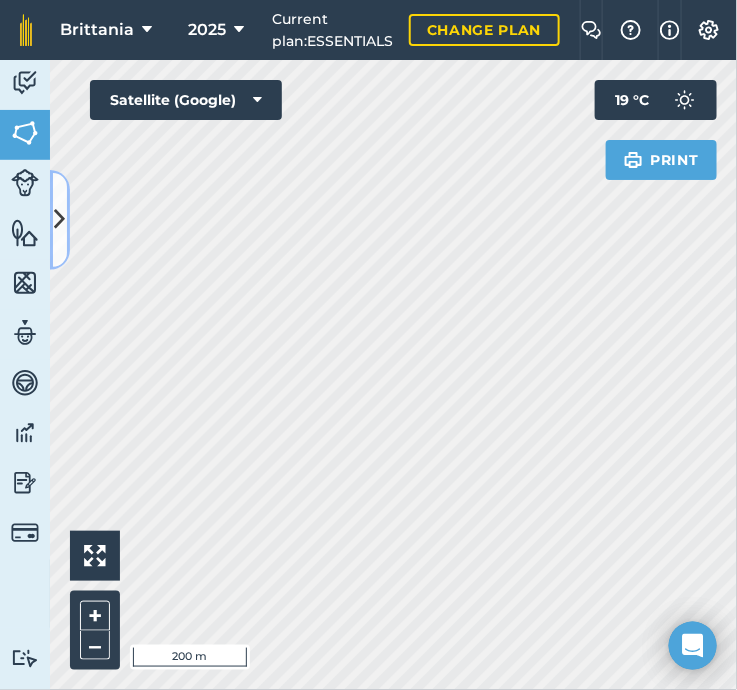 click at bounding box center (60, 219) 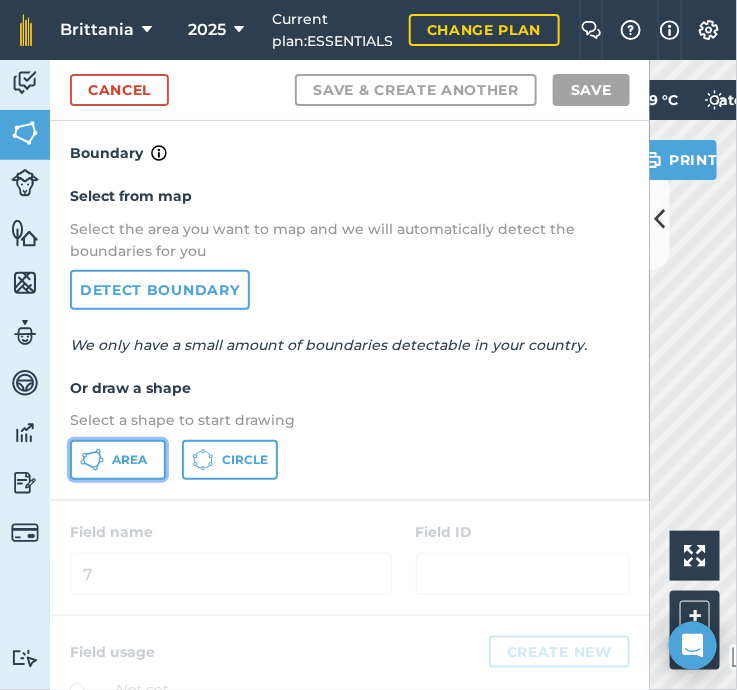 click on "Area" at bounding box center [129, 460] 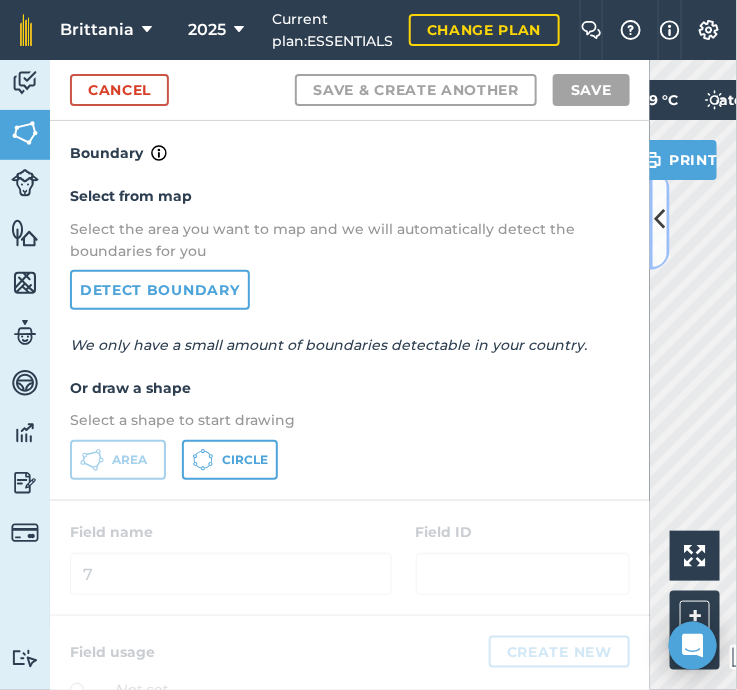 click at bounding box center (660, 219) 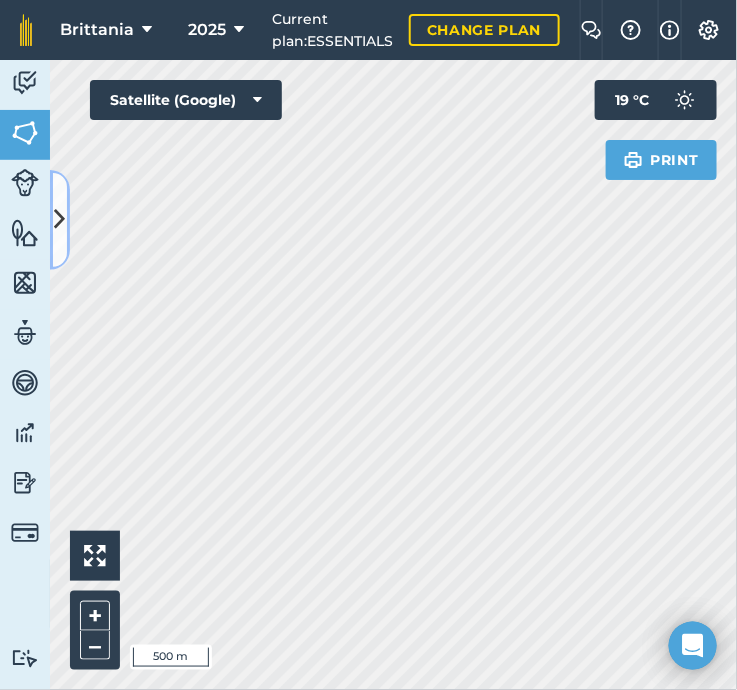 click at bounding box center [60, 219] 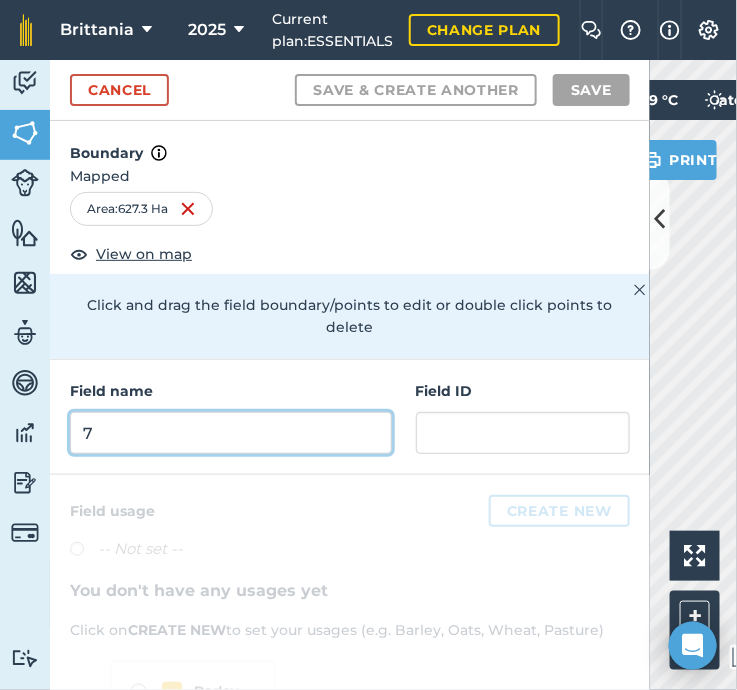 click on "7" at bounding box center (231, 433) 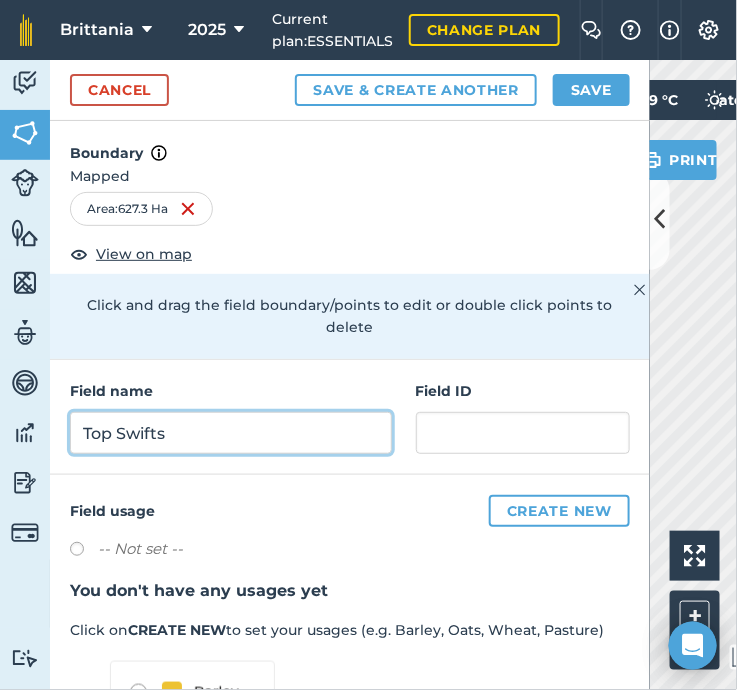 type on "Top Swifts" 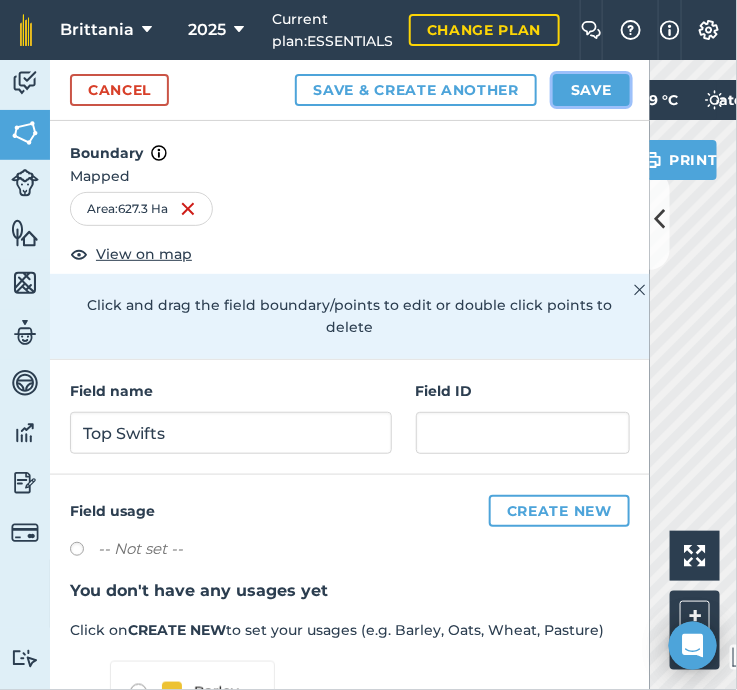 click on "Save" at bounding box center [591, 90] 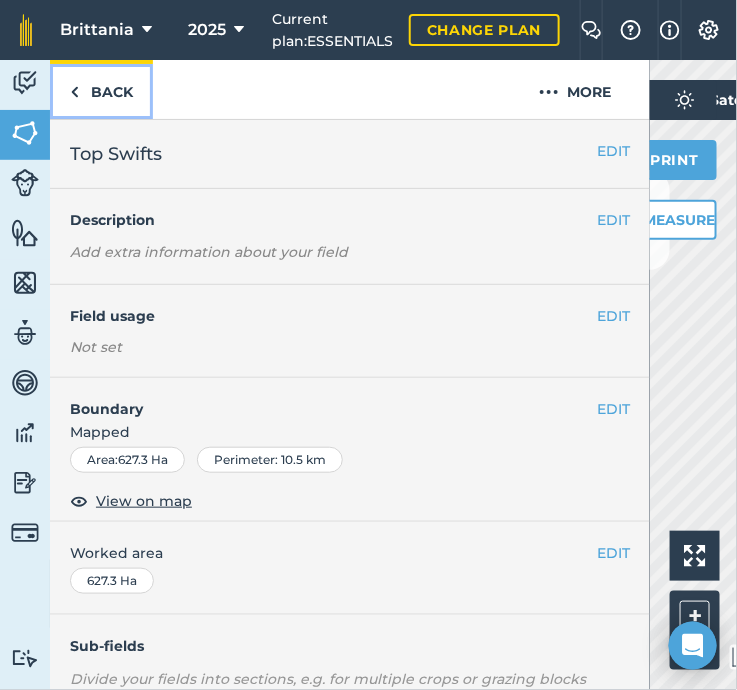 click on "Back" at bounding box center (101, 89) 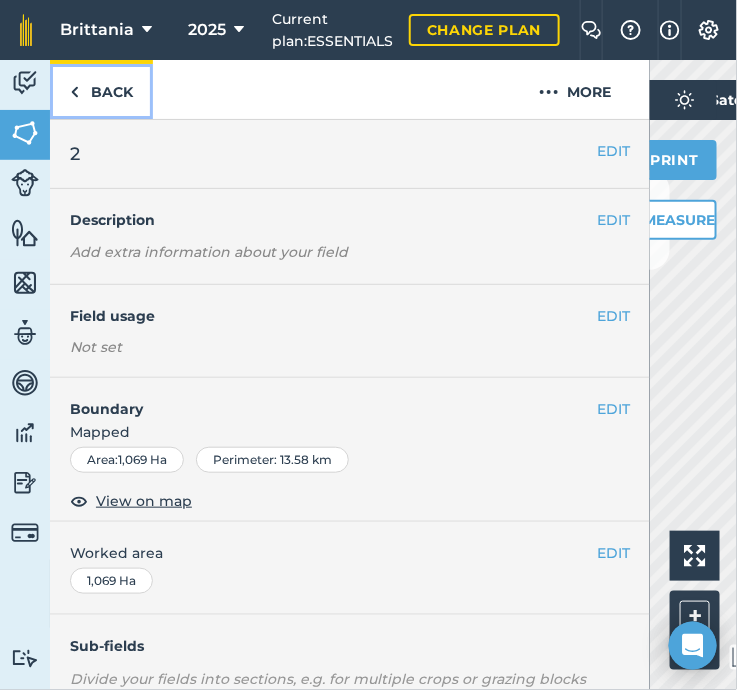 click on "Back" at bounding box center [101, 89] 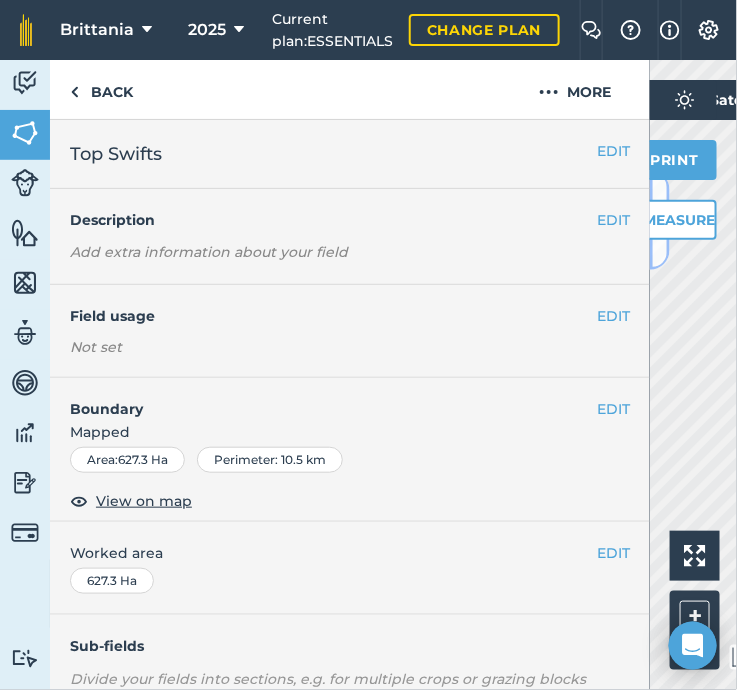 click at bounding box center (660, 220) 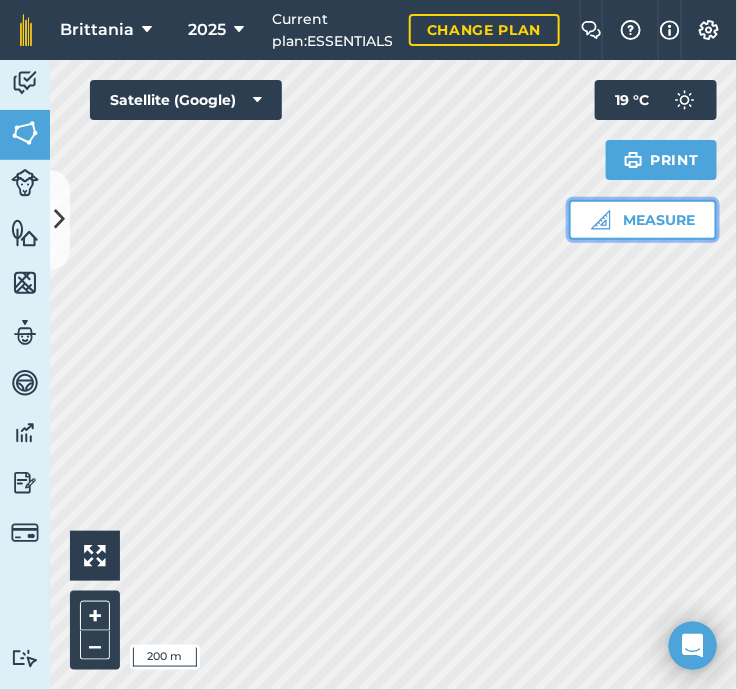 click on "Measure" at bounding box center [643, 220] 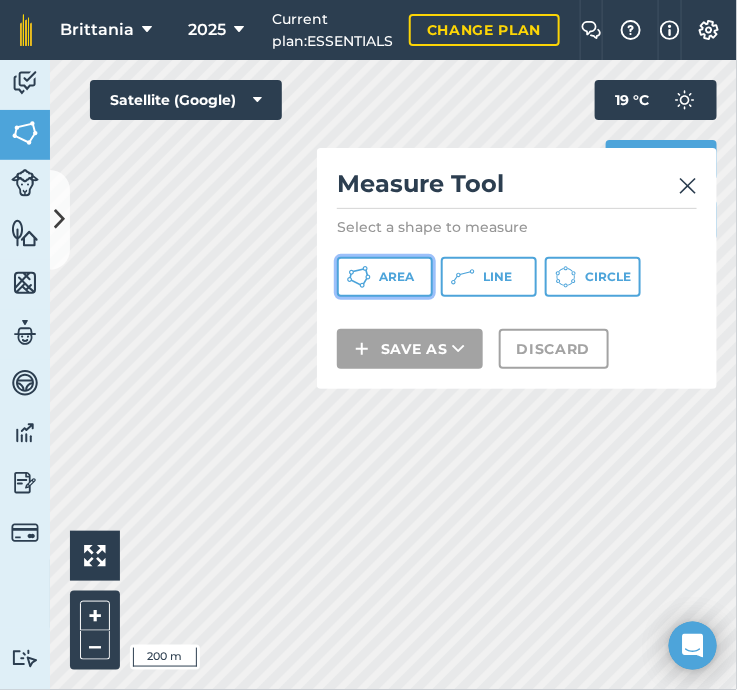 click on "Area" at bounding box center (396, 277) 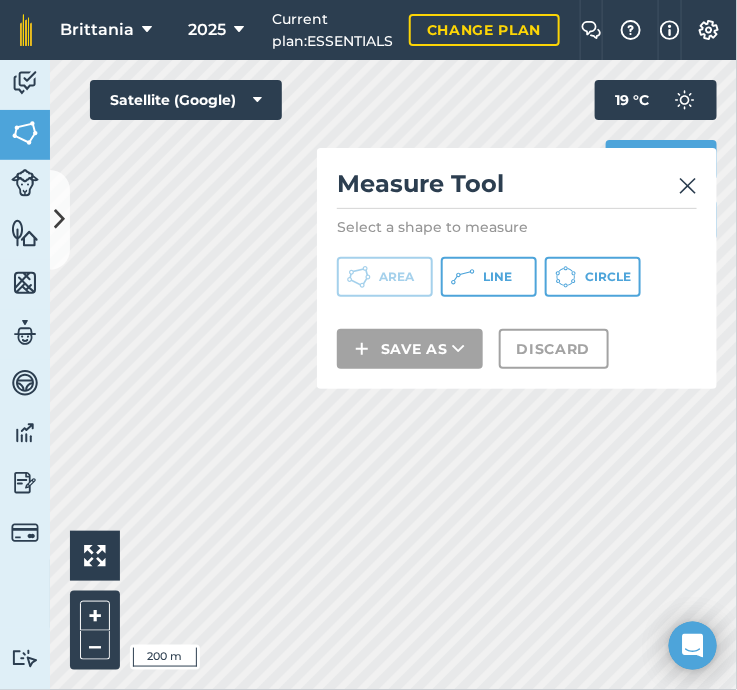 click at bounding box center (688, 186) 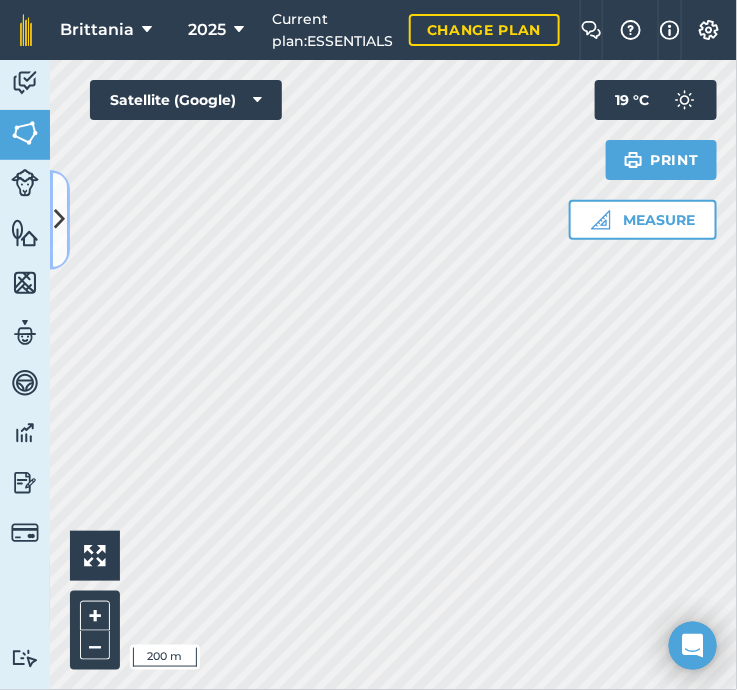 click at bounding box center (60, 219) 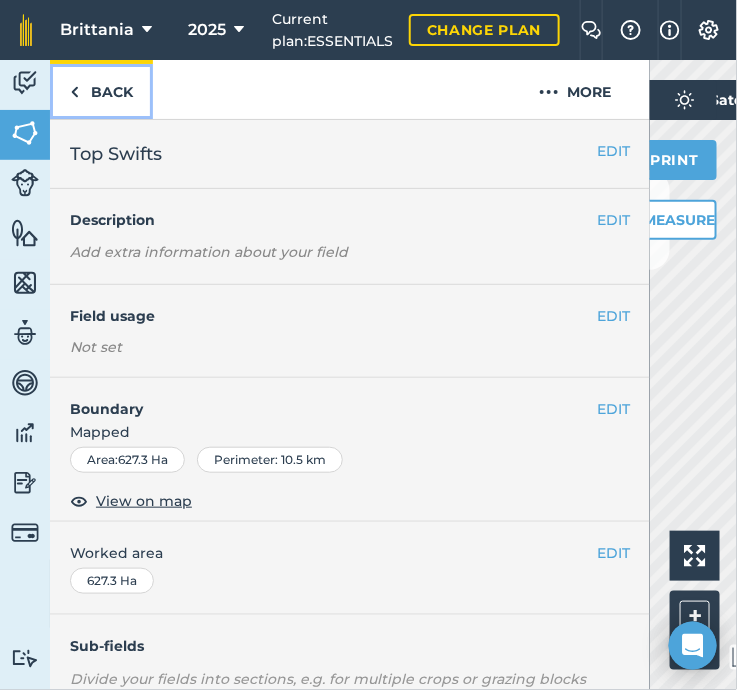 click on "Back" at bounding box center [101, 89] 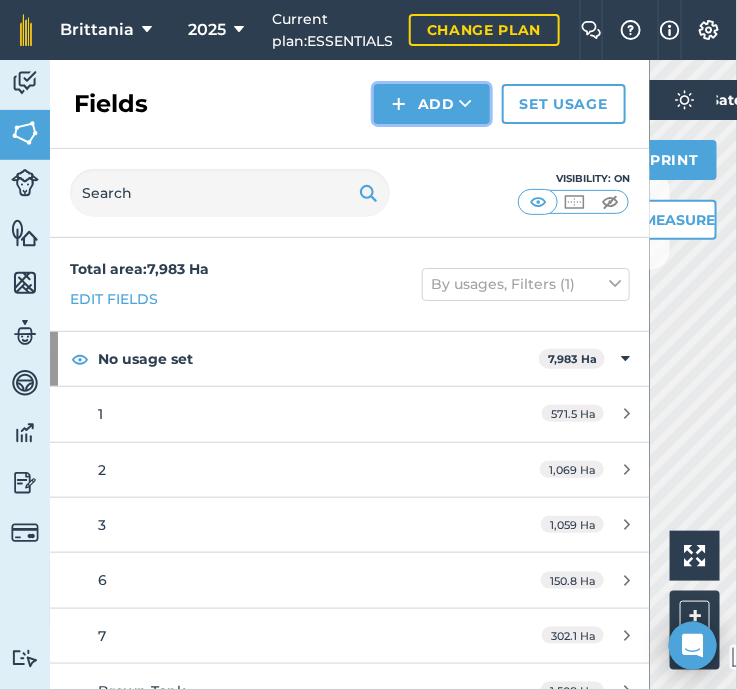 click on "Add" at bounding box center (432, 104) 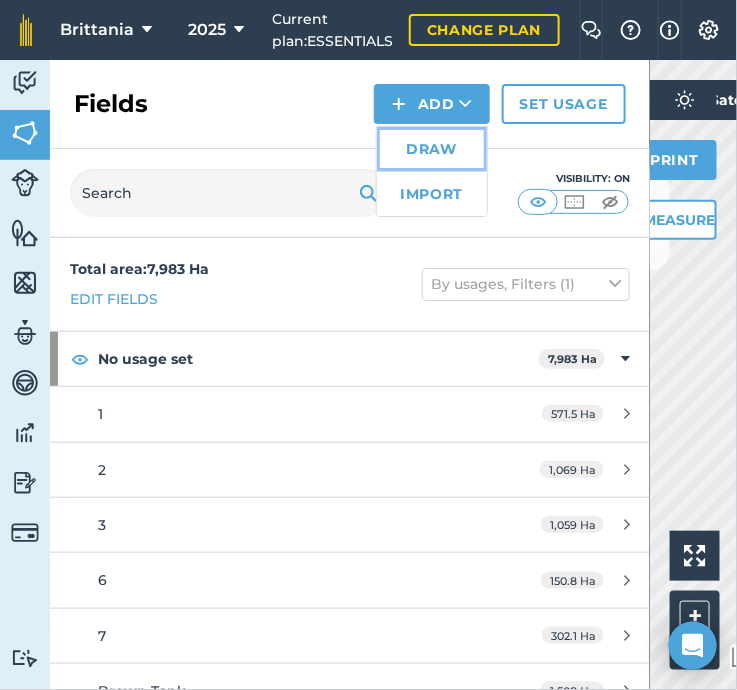 click on "Draw" at bounding box center (432, 149) 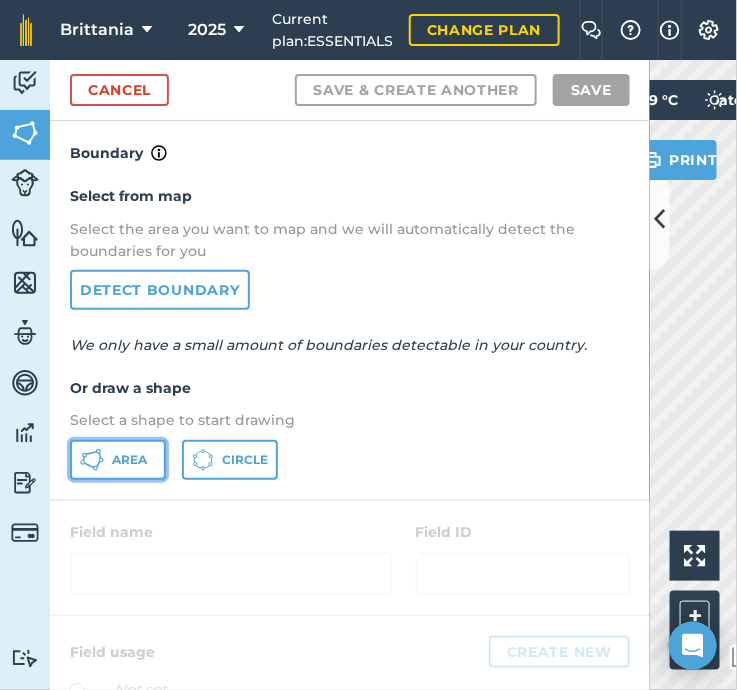 click on "Area" at bounding box center [118, 460] 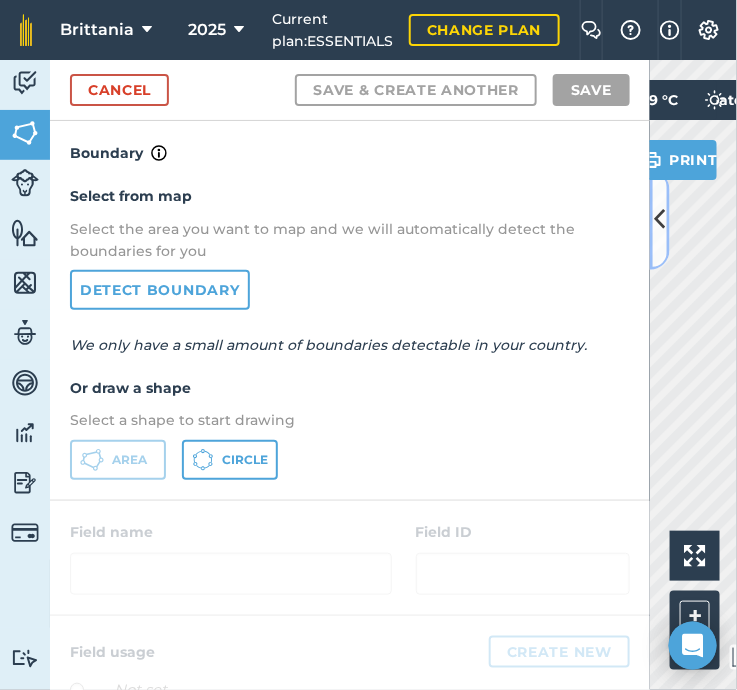 click at bounding box center [660, 220] 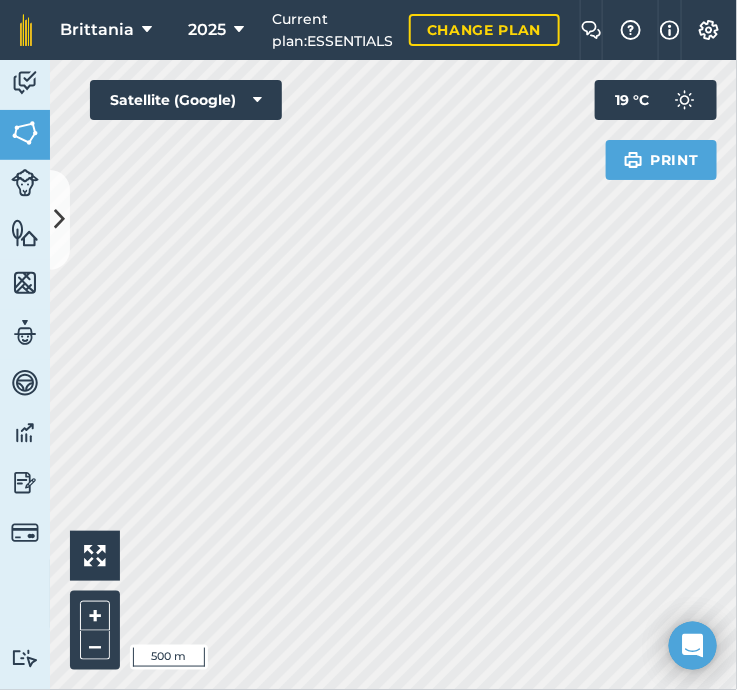 click on "Brittania 2025 Current plan : ESSENTIALS Change plan Farm Chat Help Info Settings Brittania - 2025 Printed on 07/08/2025 Field usages No usage set Feature types Creek Dam Internal Road Small Tributary/Gully Activity Fields Livestock Features Maps Team Vehicles Data Reporting Billing Tutorials Tutorials Cancel Save & Create Another Save Boundary Mapped Area : 1,972 Ha View on map Click and drag the field boundary/points to edit or double click points to delete Field name Field ID Field usage Create new -- Not set -- You don't have any usages yet Click on CREATE NEW to set your usages (e.g. Barley, Oats, Wheat, Pasture) Click to start drawing i 500 m + – Satellite (Google) Print 19 ° C" at bounding box center [368, 345] 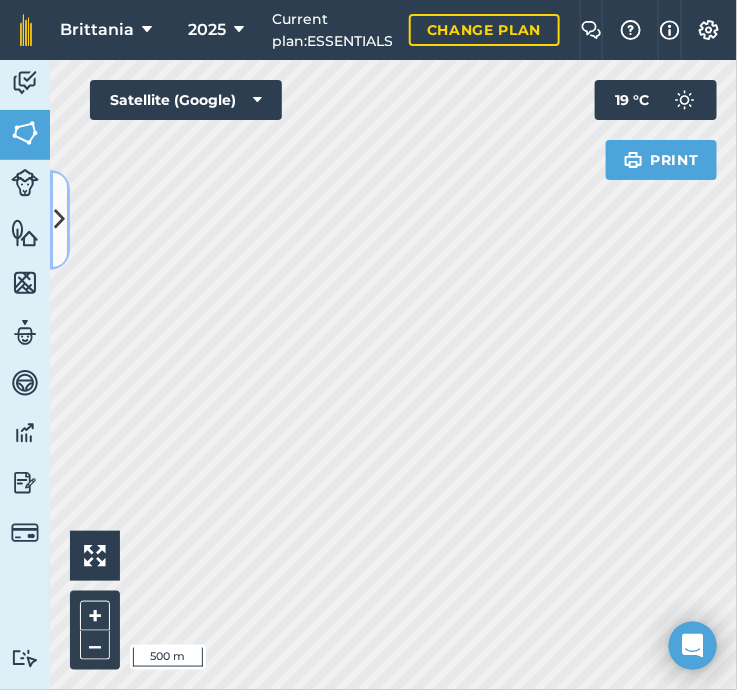 click at bounding box center [60, 219] 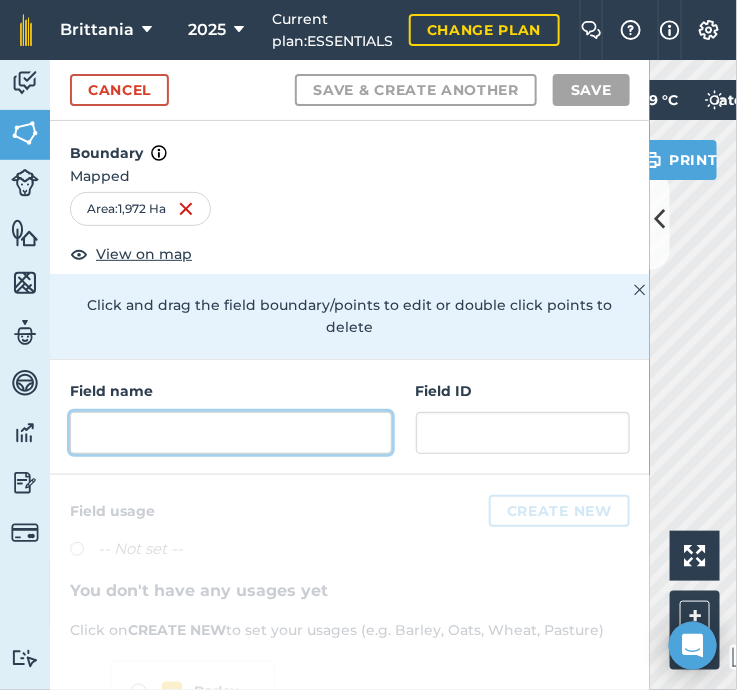 click at bounding box center [231, 433] 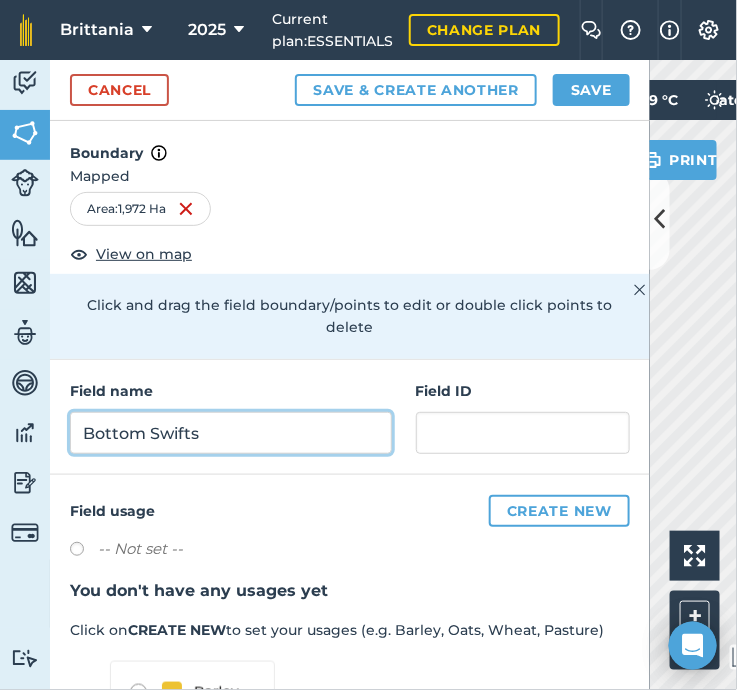 type on "Bottom Swifts" 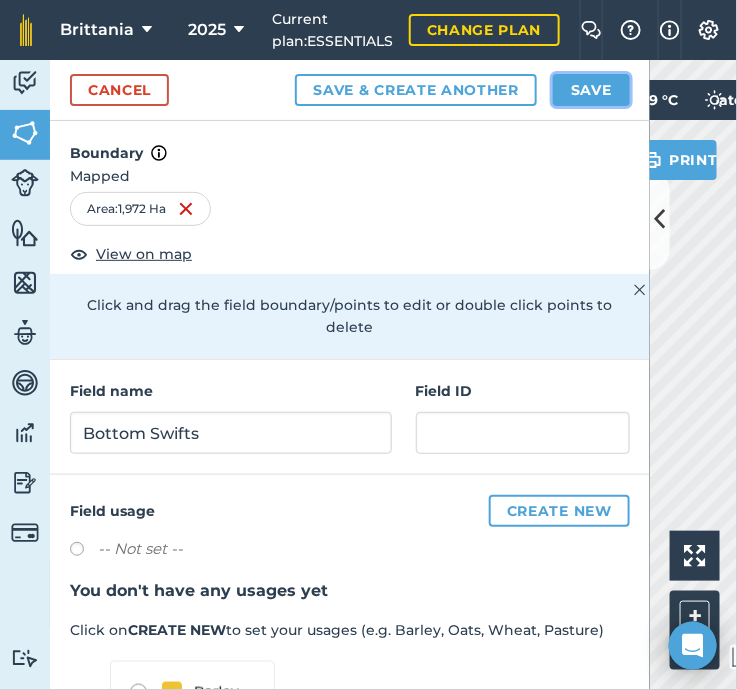 click on "Save" at bounding box center [591, 90] 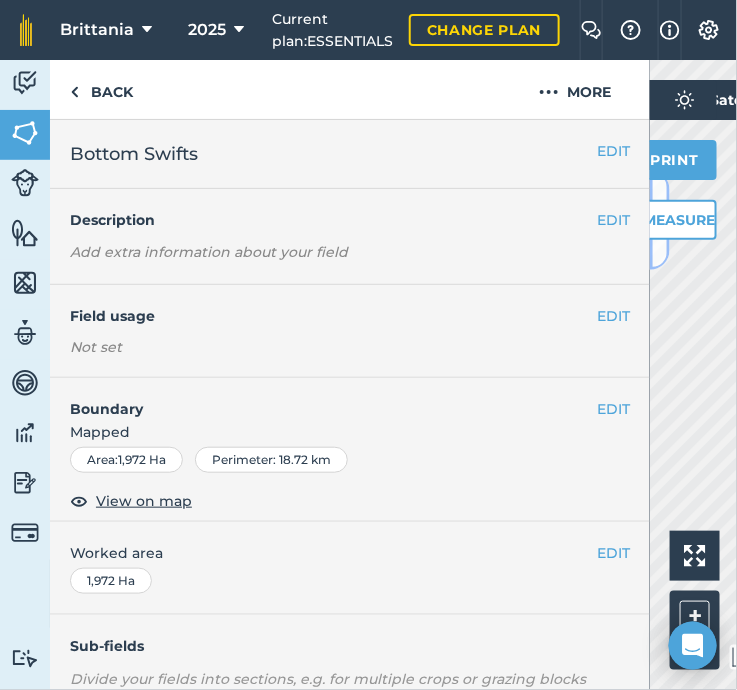click at bounding box center [660, 220] 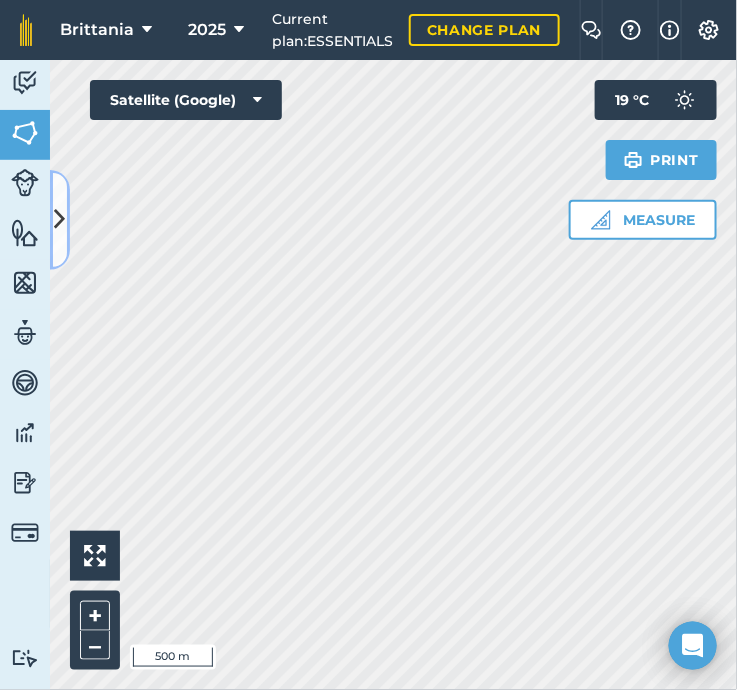 click at bounding box center (60, 219) 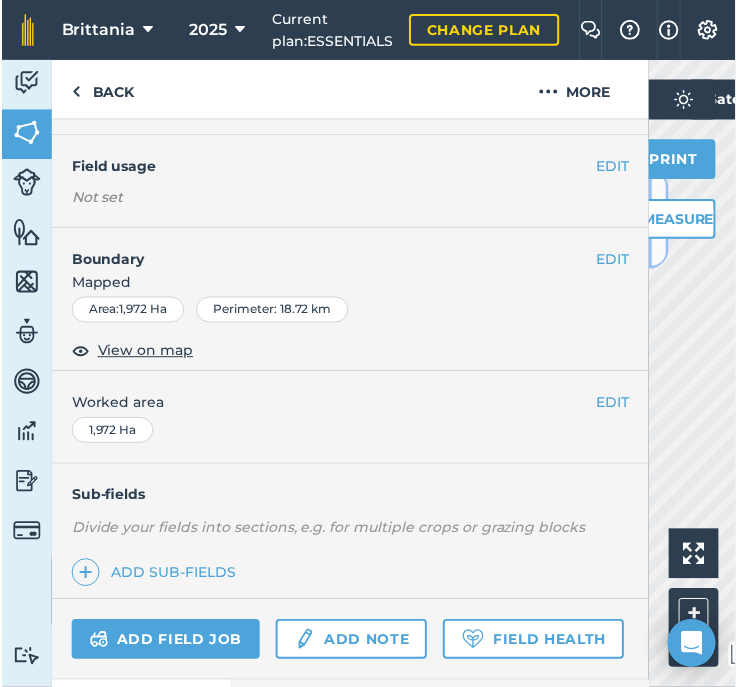 scroll, scrollTop: 162, scrollLeft: 0, axis: vertical 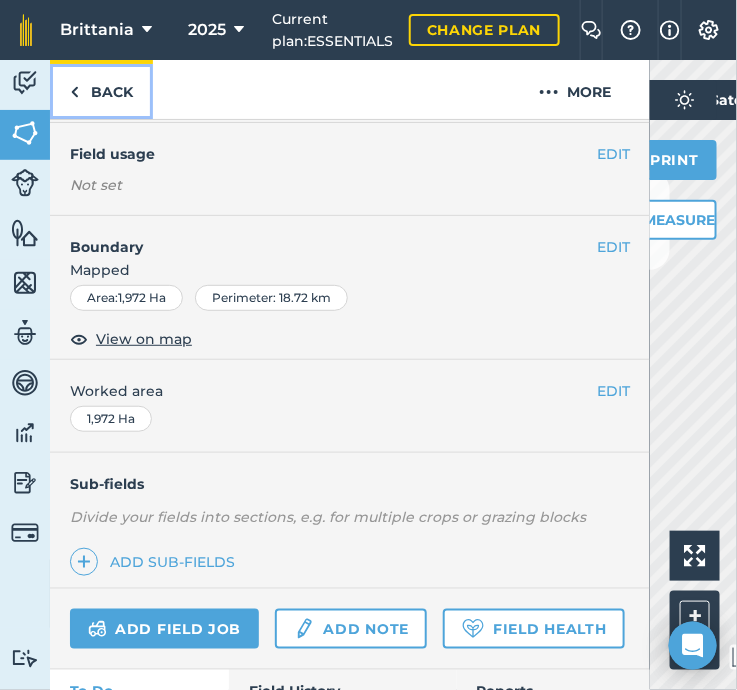 click at bounding box center (74, 92) 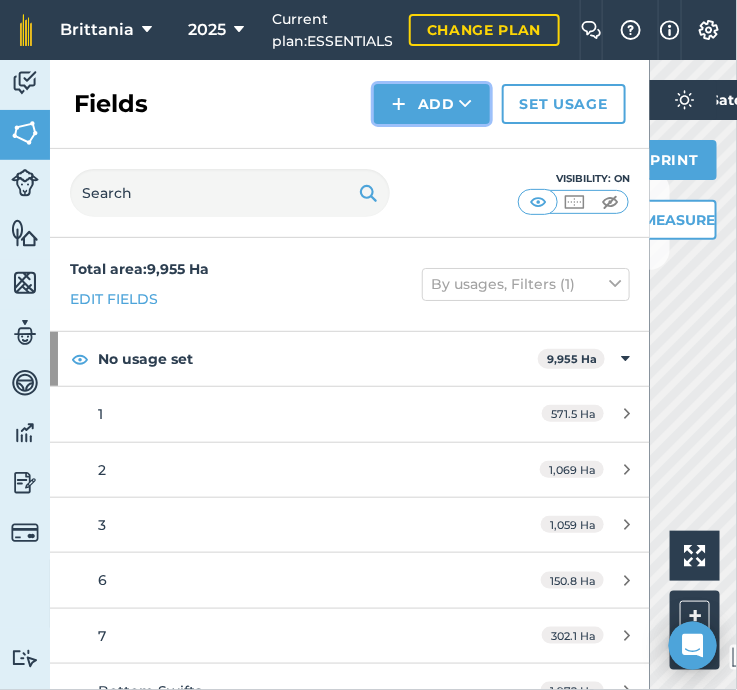 click on "Add" at bounding box center [432, 104] 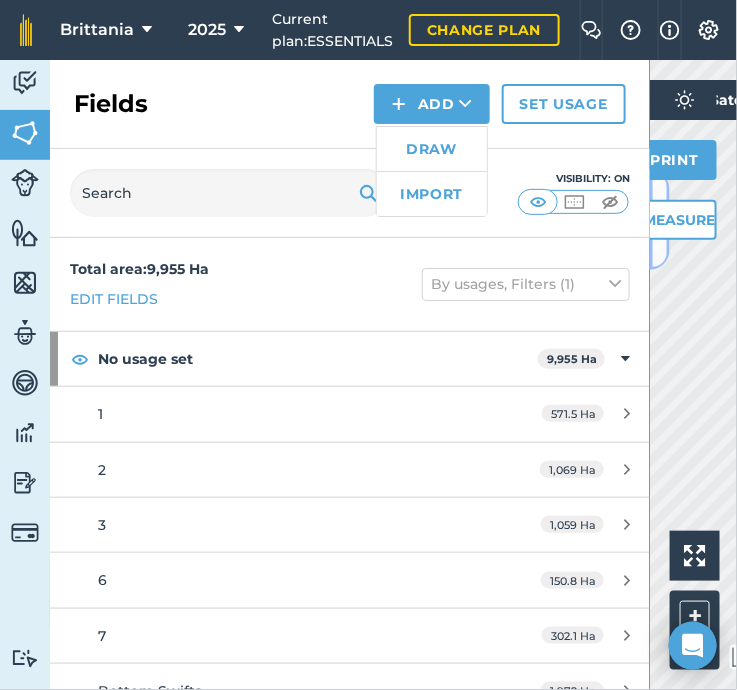 click at bounding box center [660, 220] 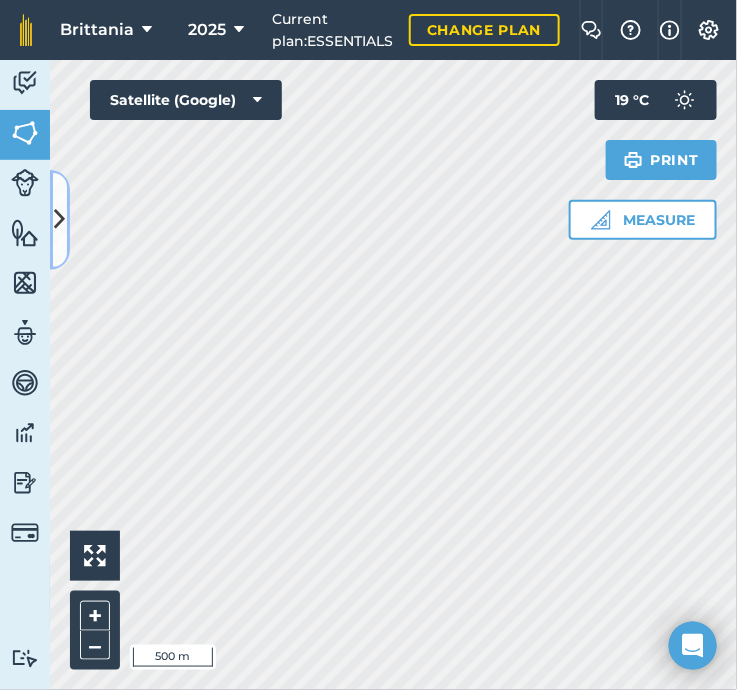 click at bounding box center (60, 219) 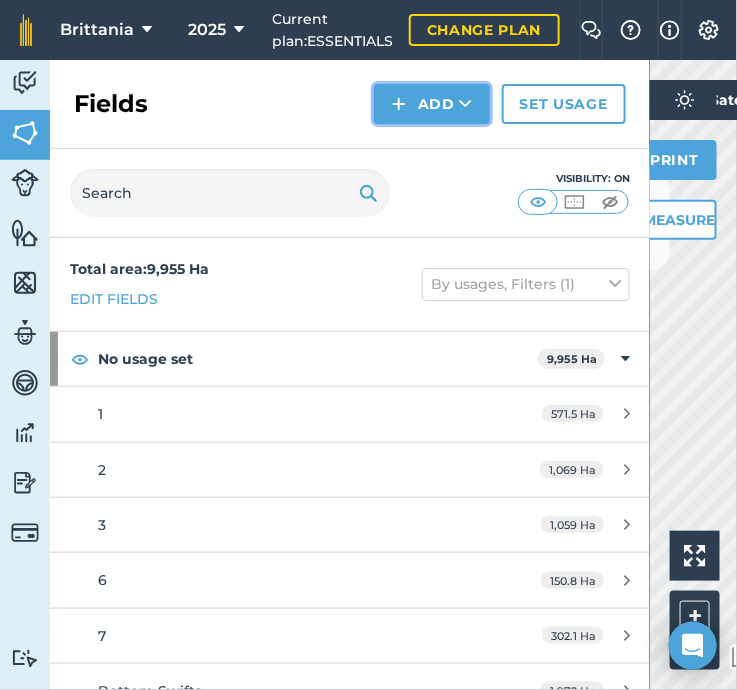 click on "Add" at bounding box center (432, 104) 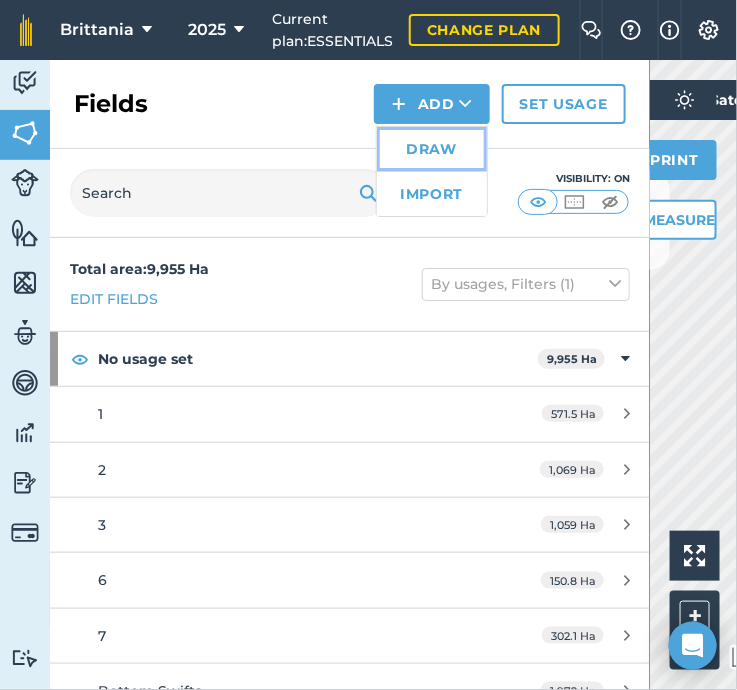 click on "Draw" at bounding box center (432, 149) 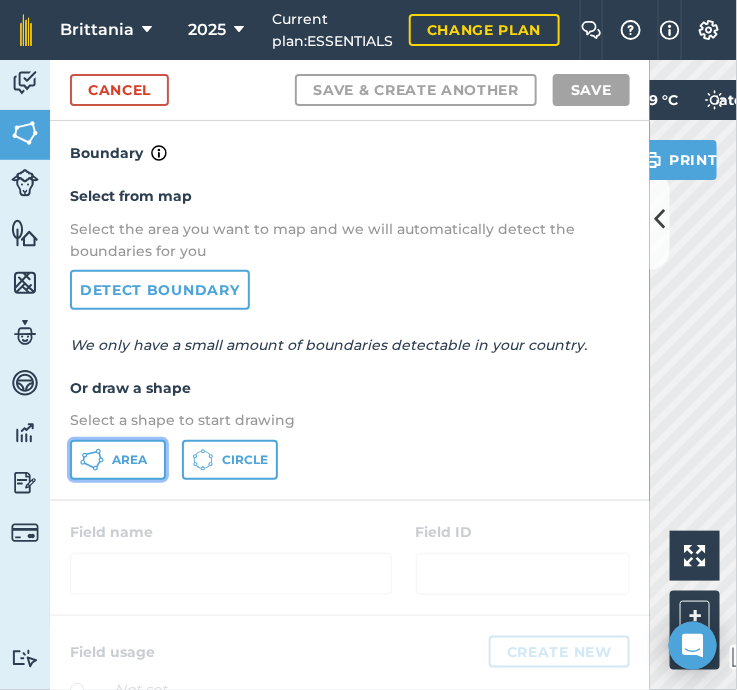 click 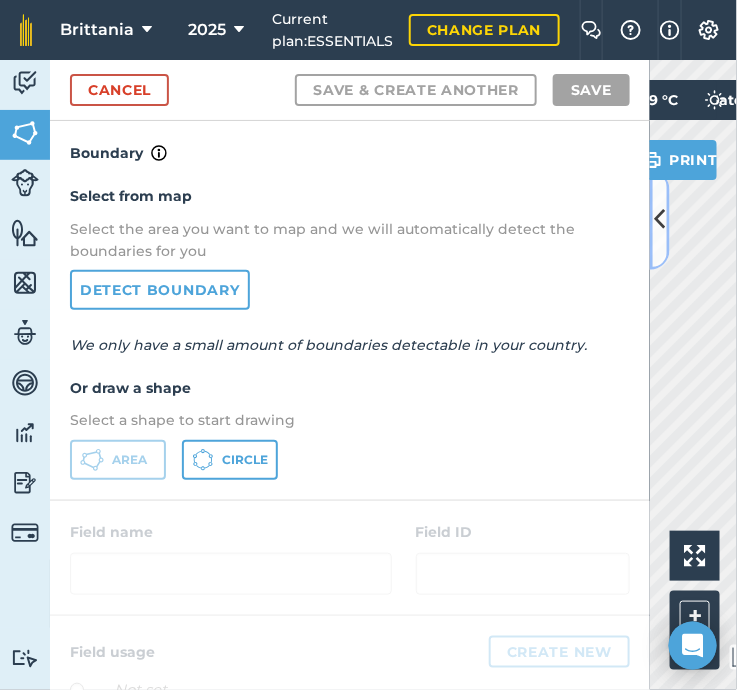click at bounding box center [660, 219] 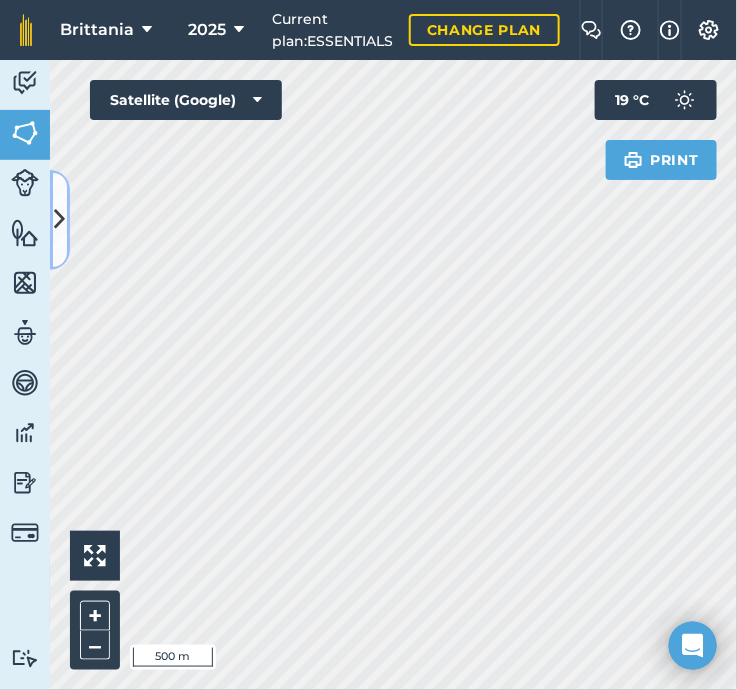 click at bounding box center (60, 219) 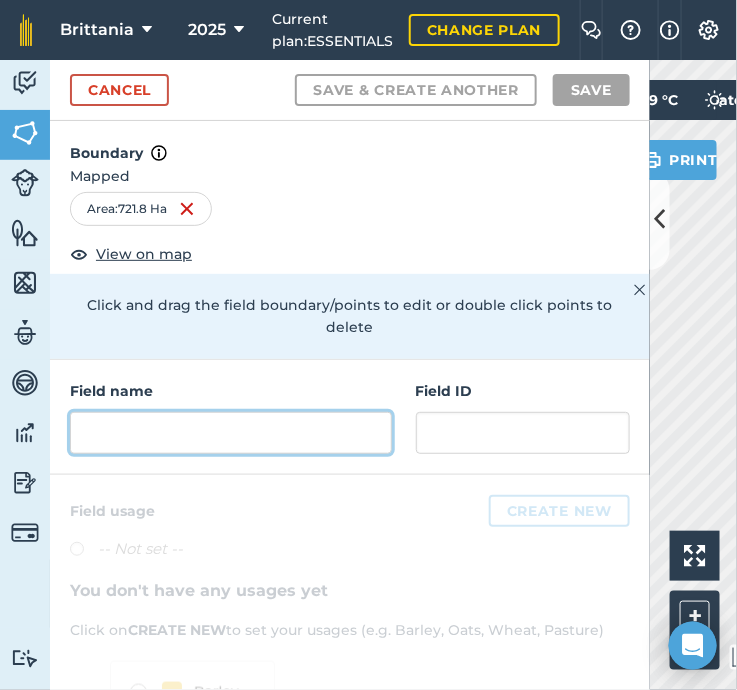 click at bounding box center [231, 433] 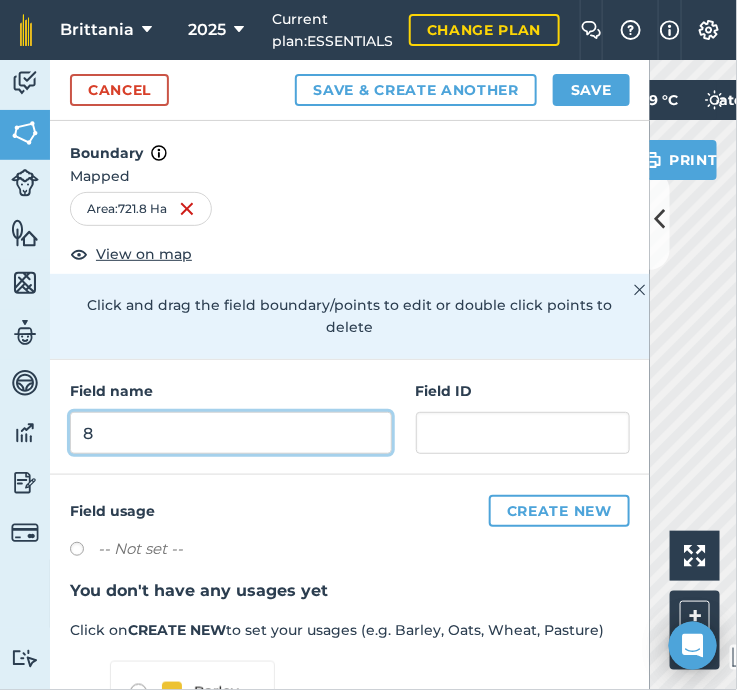 type on "8" 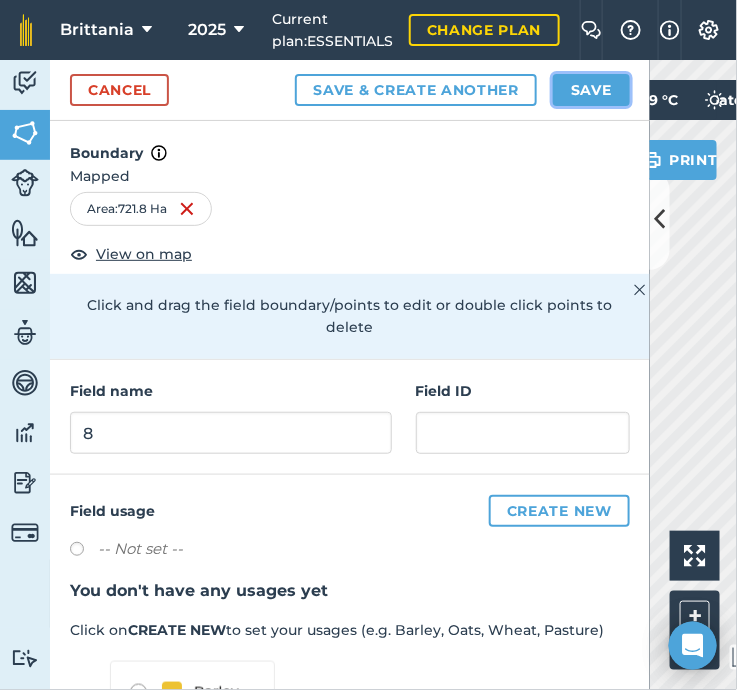 click on "Save" at bounding box center (591, 90) 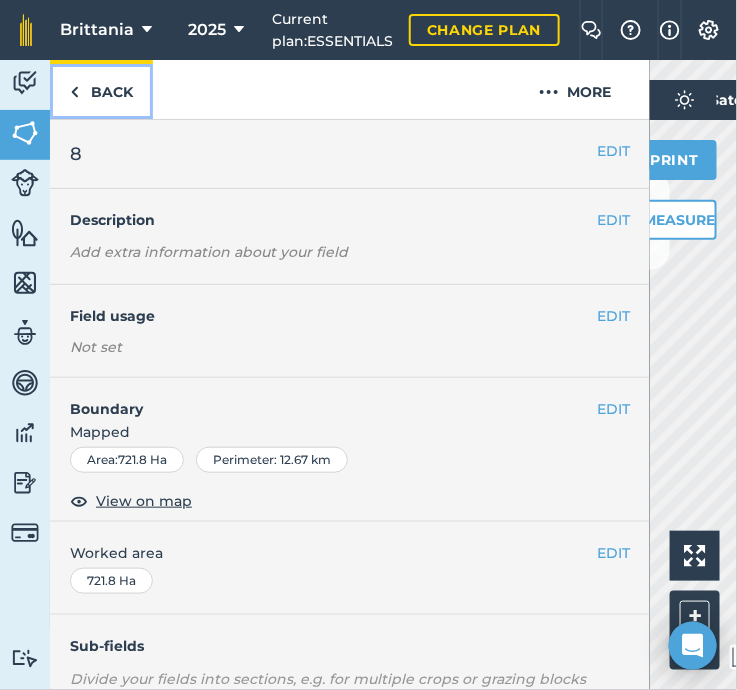 click at bounding box center [74, 92] 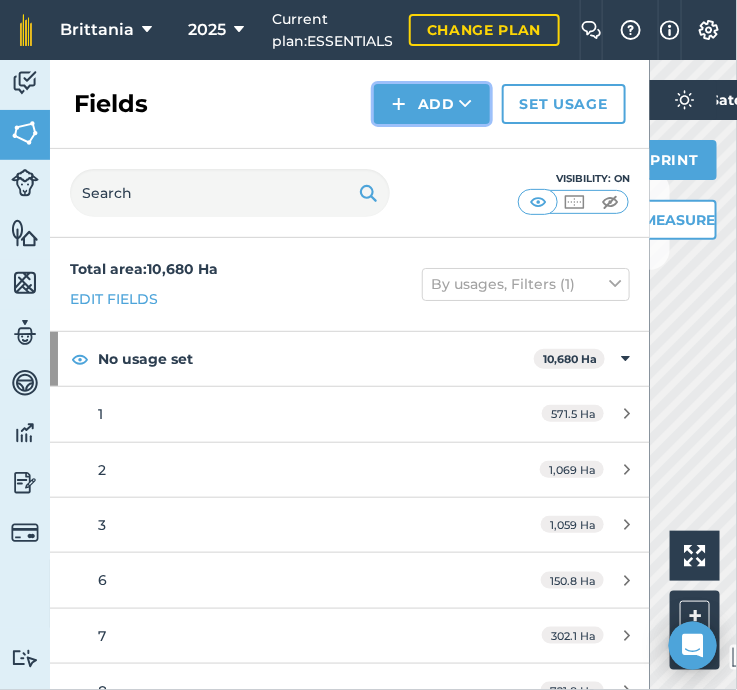 click on "Add" at bounding box center (432, 104) 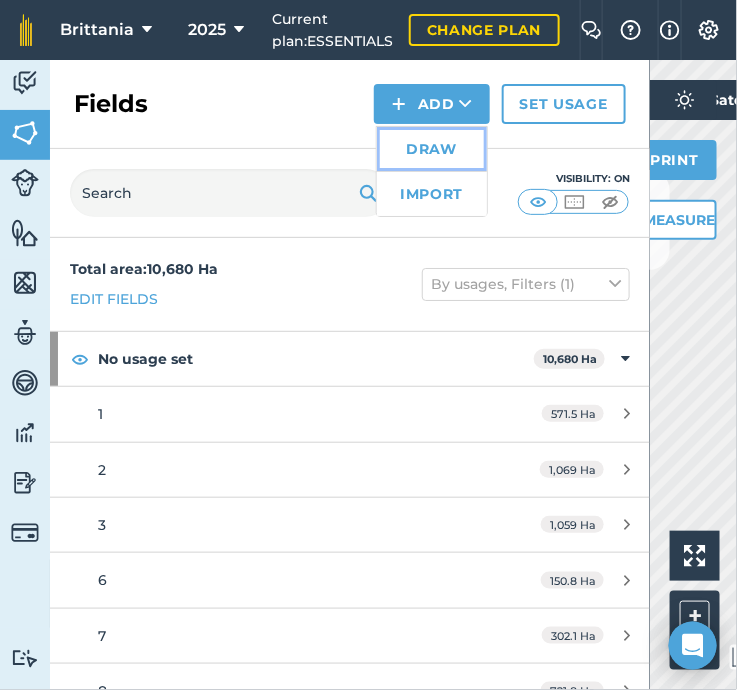 click on "Draw" at bounding box center [432, 149] 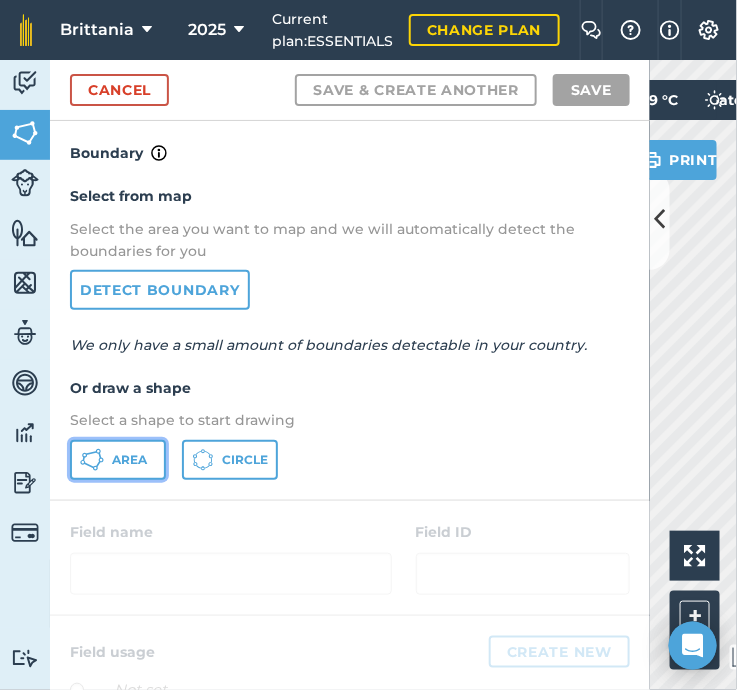 click on "Area" at bounding box center [118, 460] 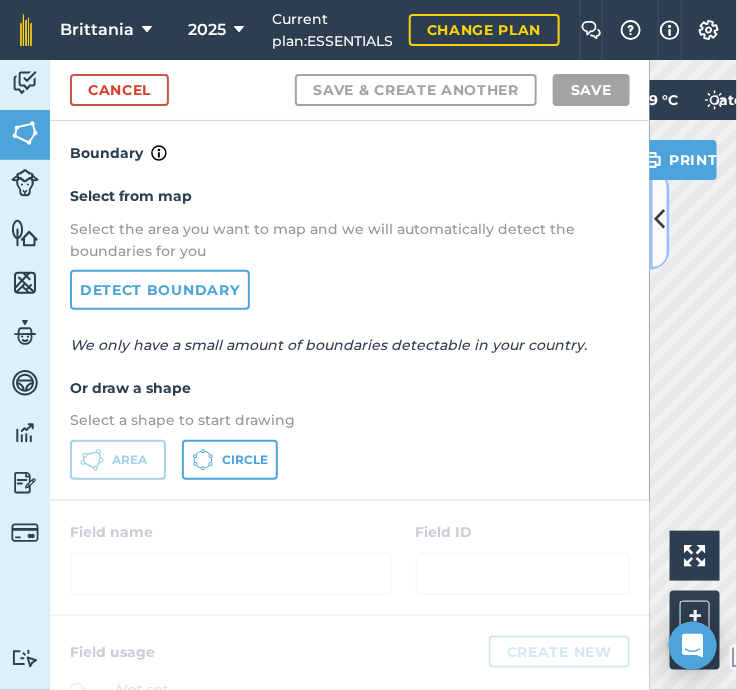 click at bounding box center [660, 219] 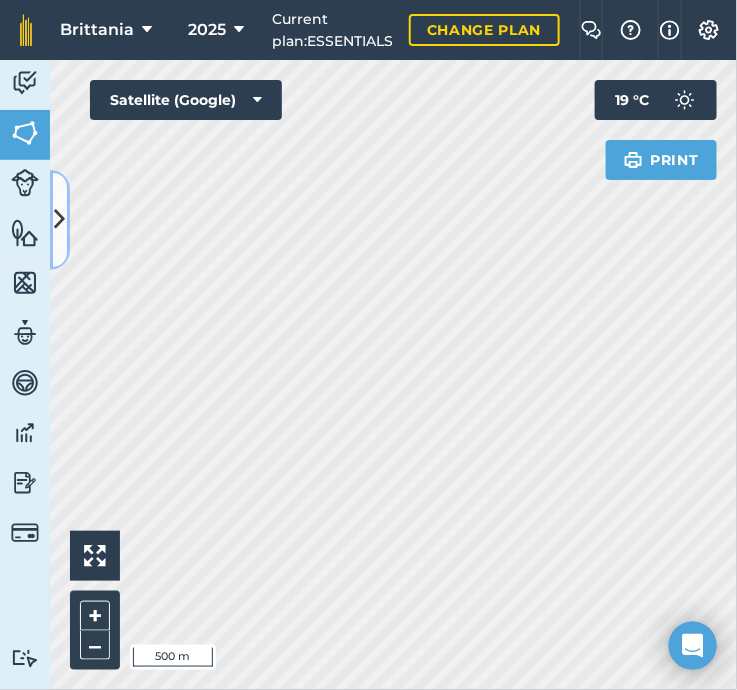 click at bounding box center [60, 220] 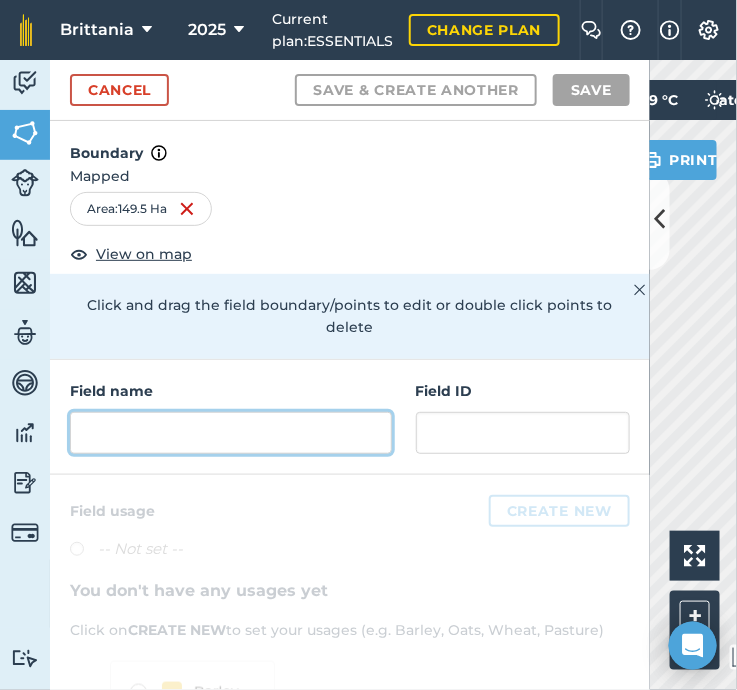 click at bounding box center [231, 433] 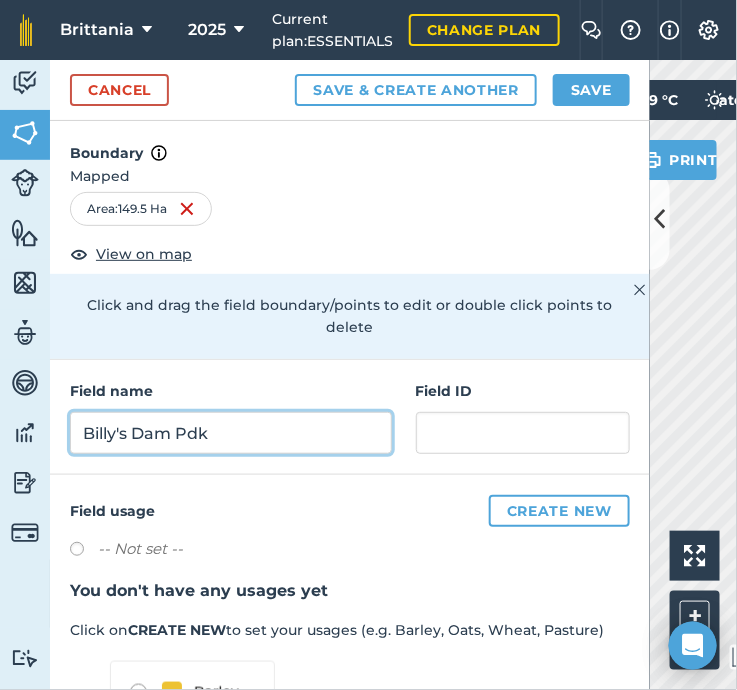 type on "Billy's Dam Pdk" 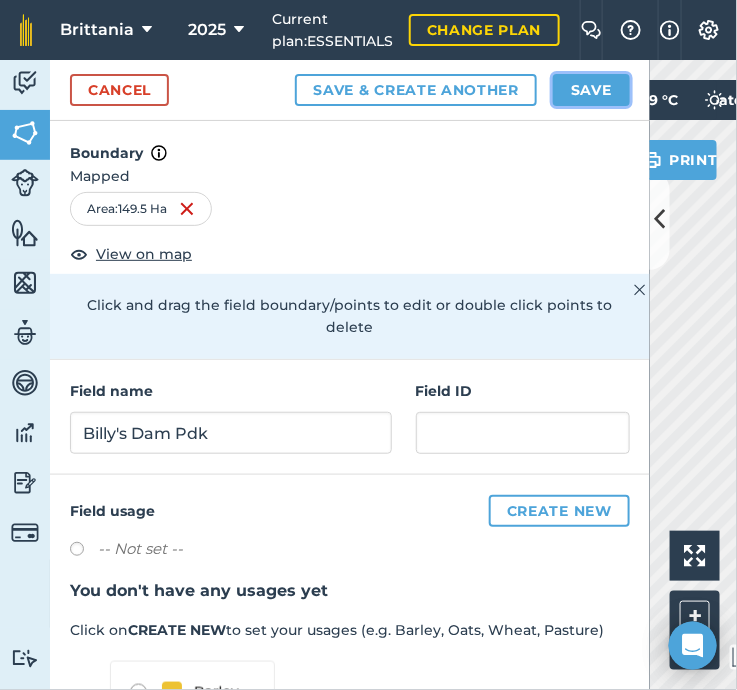 click on "Save" at bounding box center (591, 90) 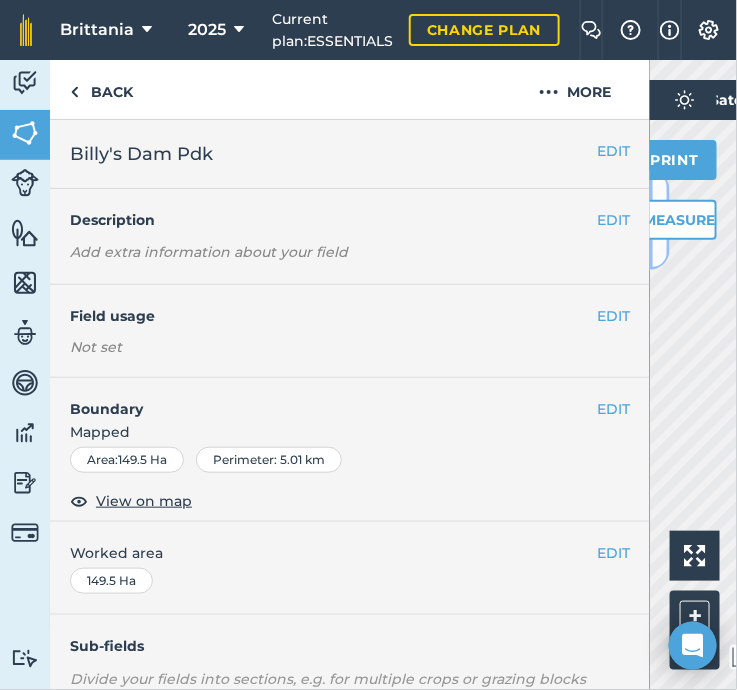 click at bounding box center (660, 220) 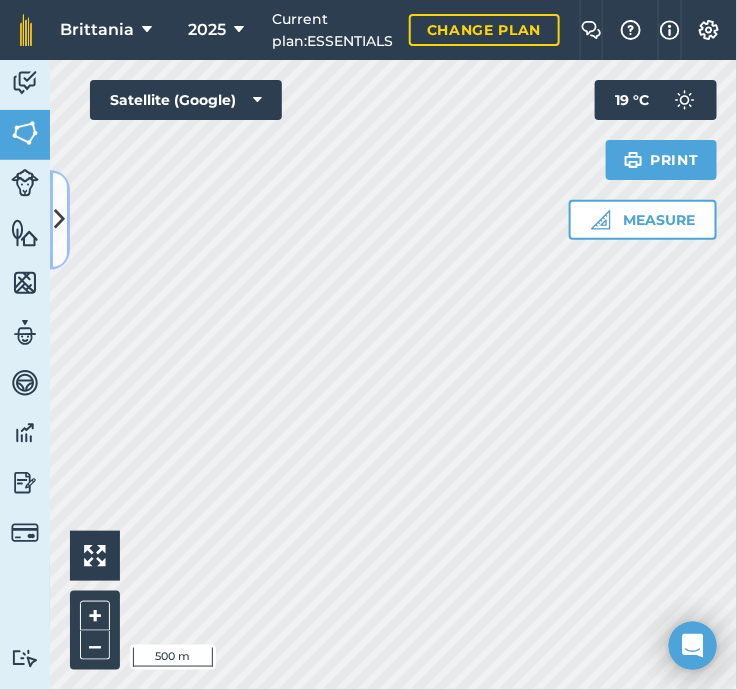 click at bounding box center [60, 220] 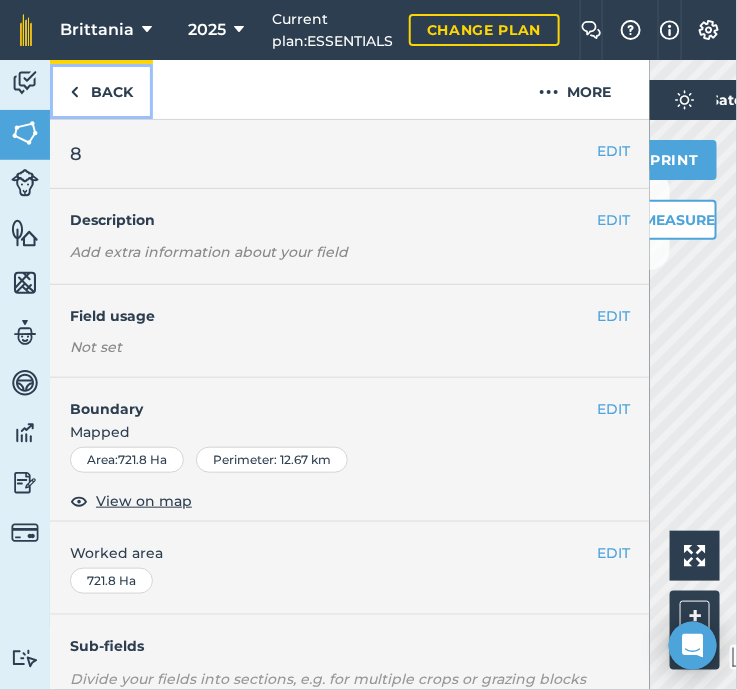click at bounding box center [74, 92] 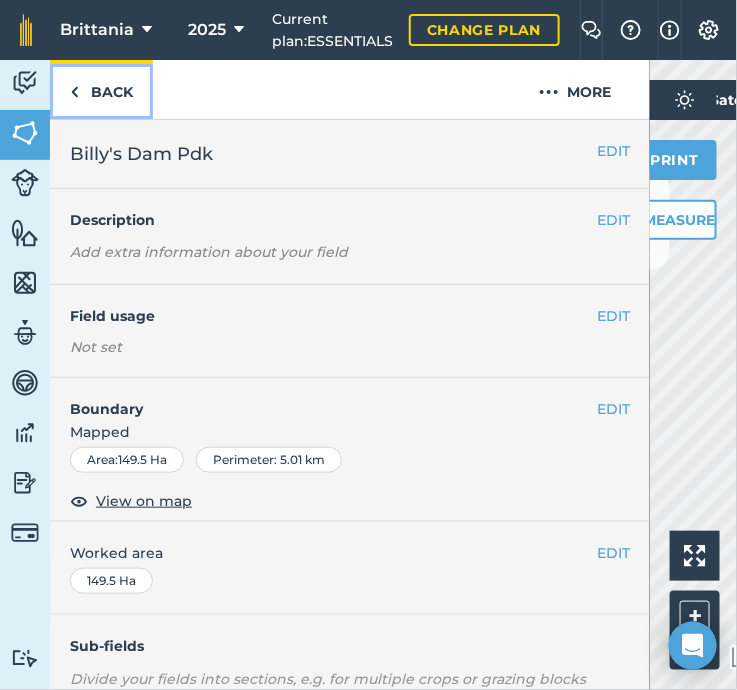 click on "Back" at bounding box center [101, 89] 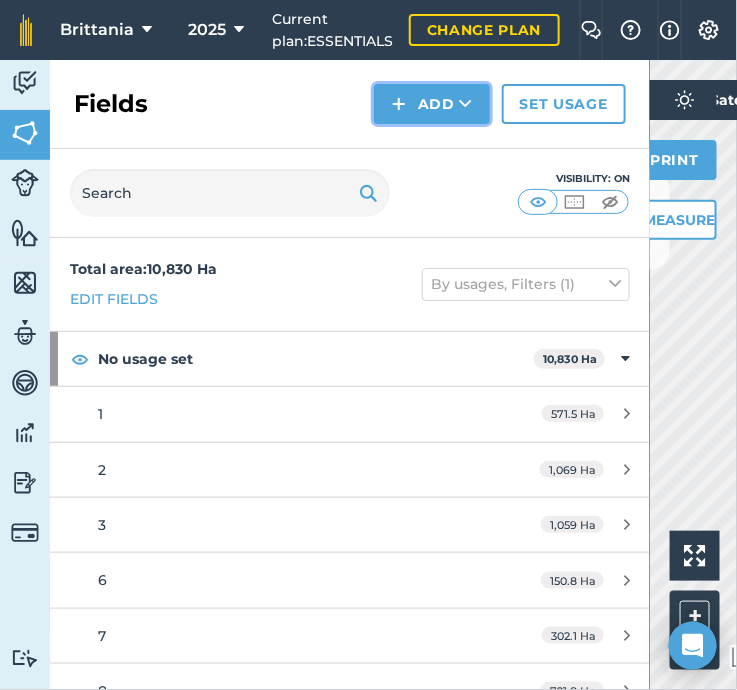 click on "Add" at bounding box center (432, 104) 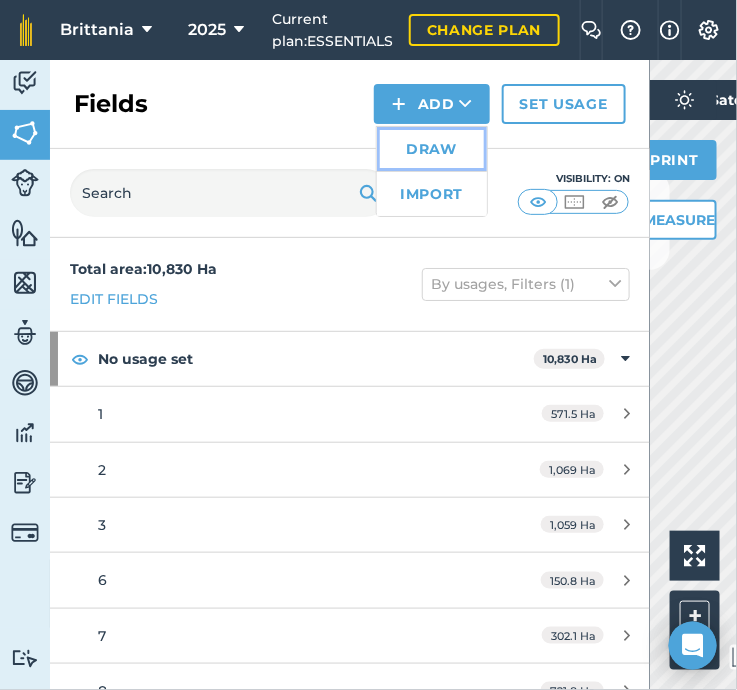 click on "Draw" at bounding box center [432, 149] 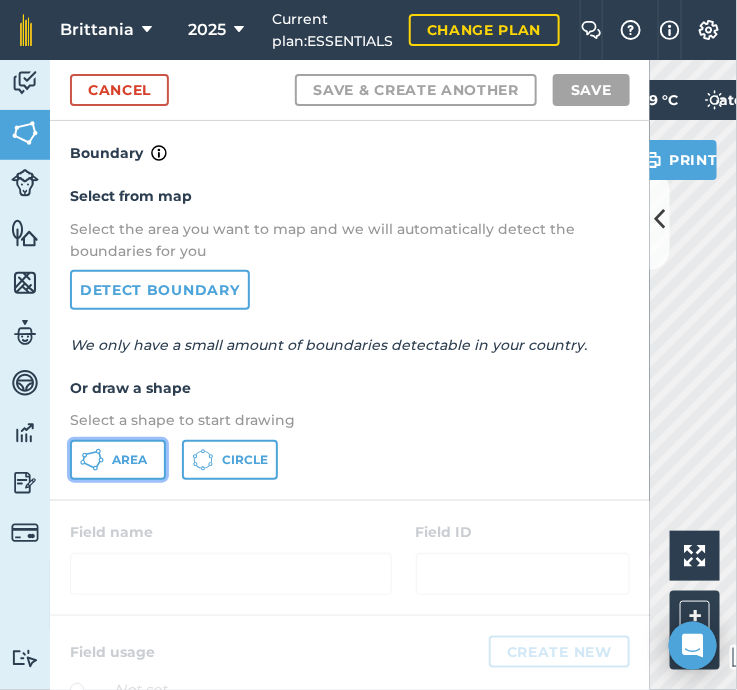click on "Area" at bounding box center [129, 460] 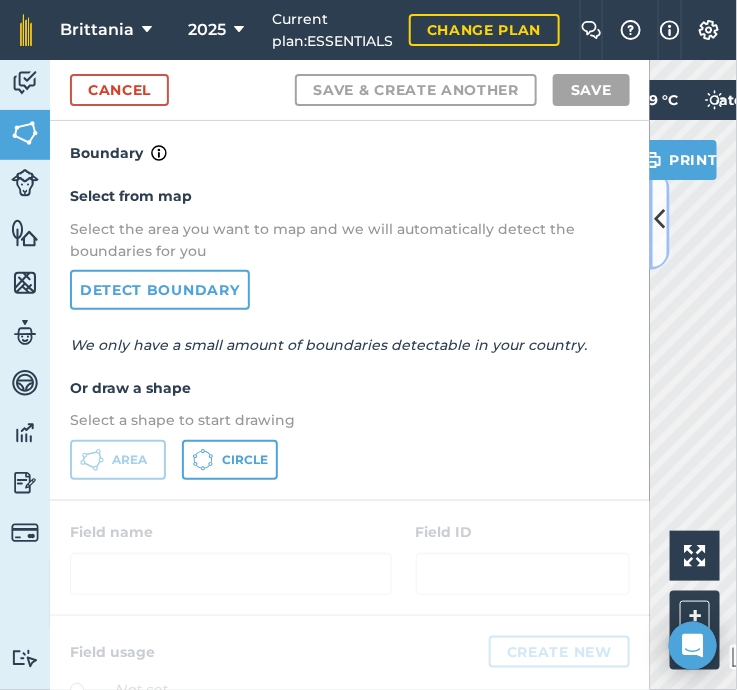 click at bounding box center (660, 220) 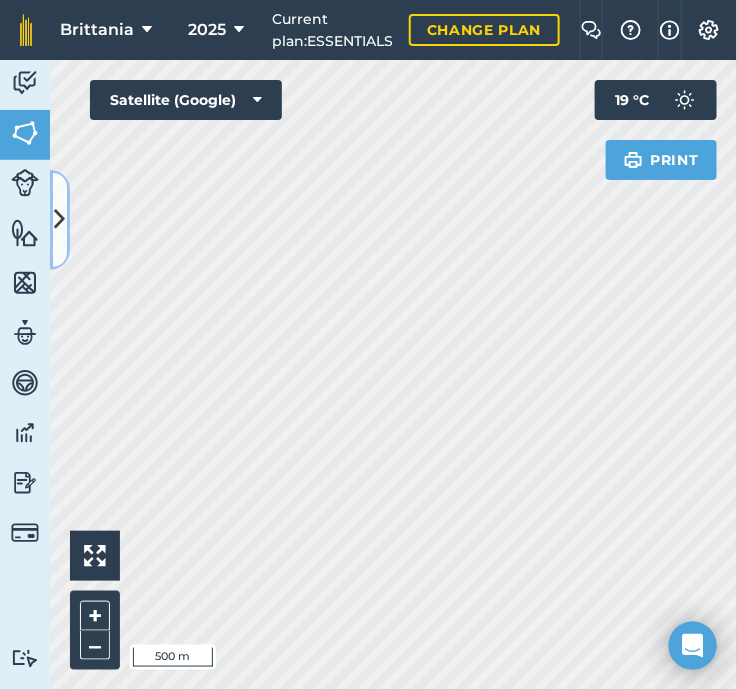 click at bounding box center (60, 219) 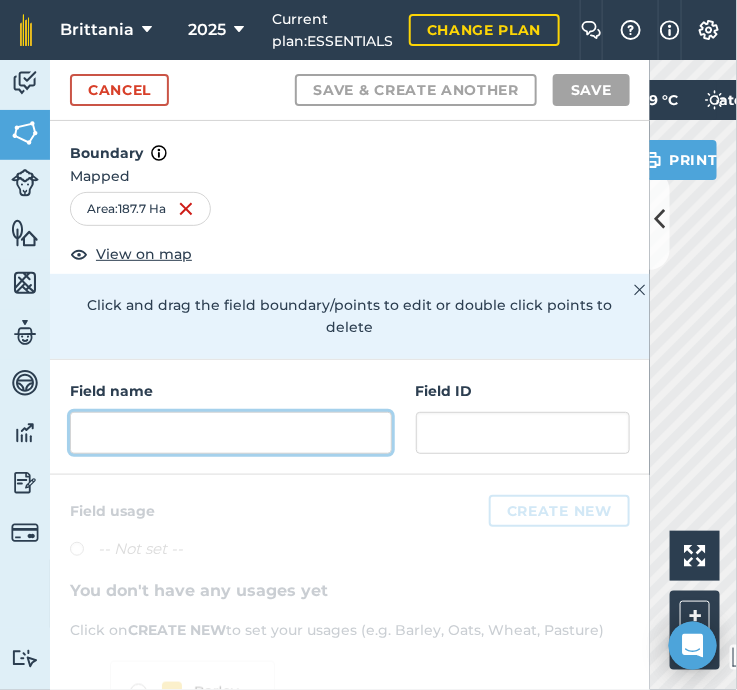 click at bounding box center [231, 433] 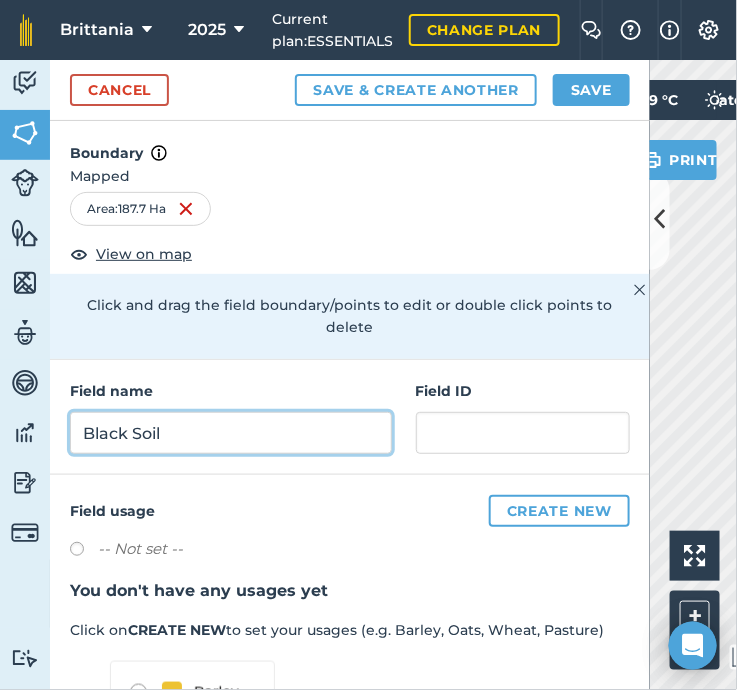 type on "Black Soil" 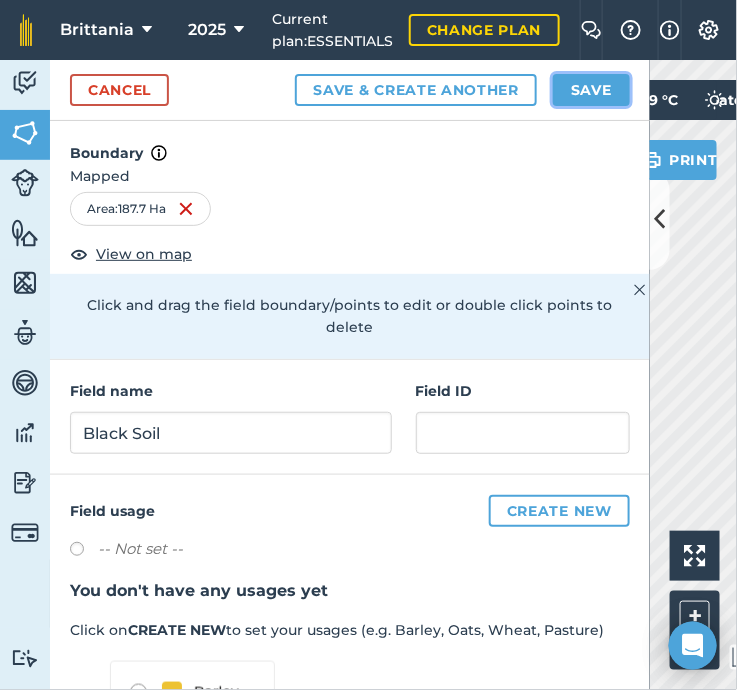 click on "Save" at bounding box center [591, 90] 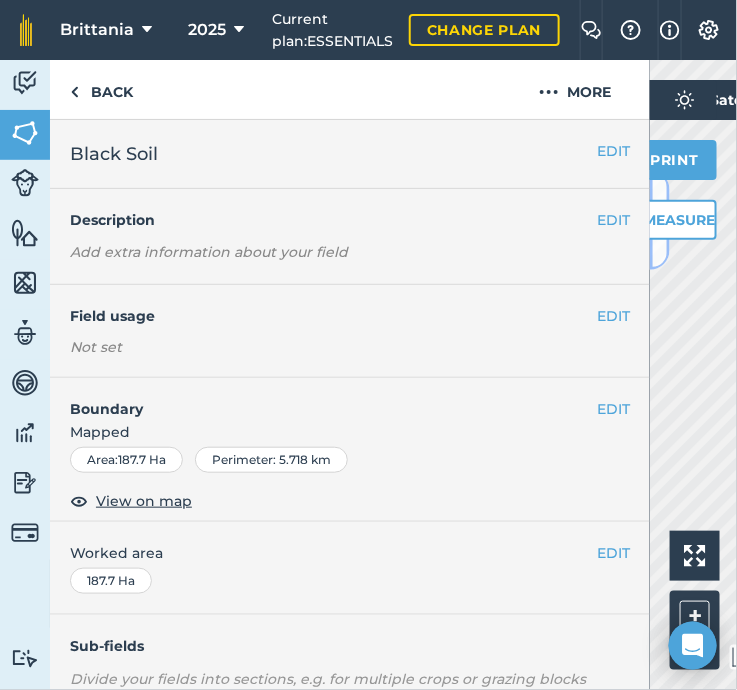 click at bounding box center (660, 220) 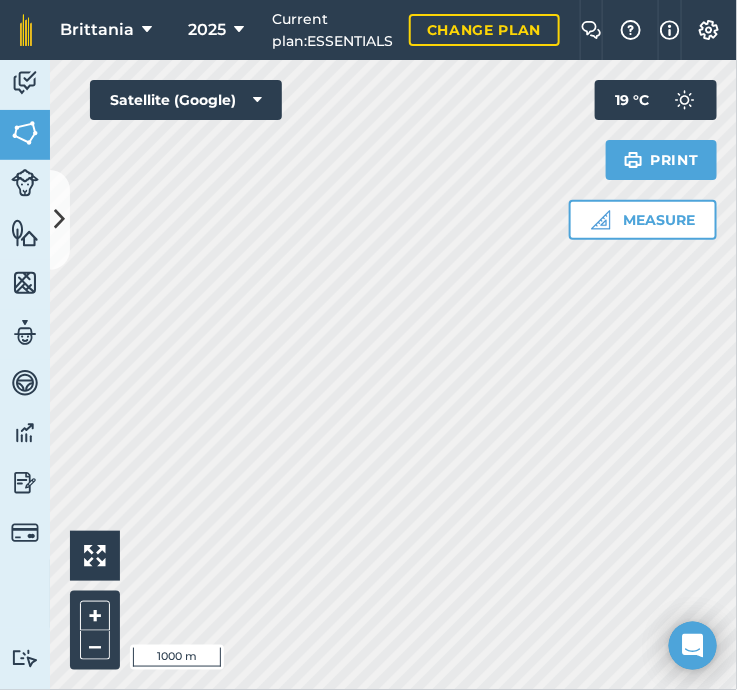 click on "Click to start drawing i 1000 m + – Satellite (Google) Measure Print 19 ° C" at bounding box center [393, 375] 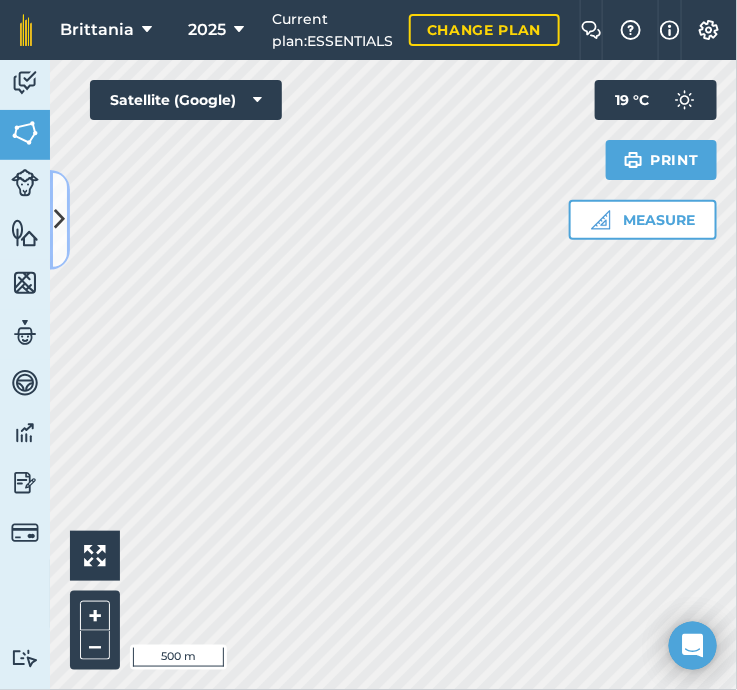 click at bounding box center [60, 219] 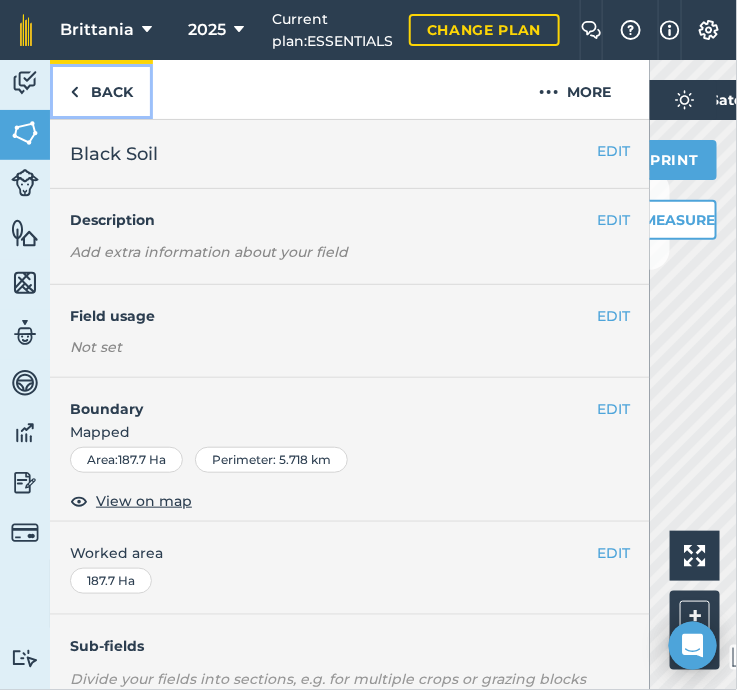 click on "Back" at bounding box center [101, 89] 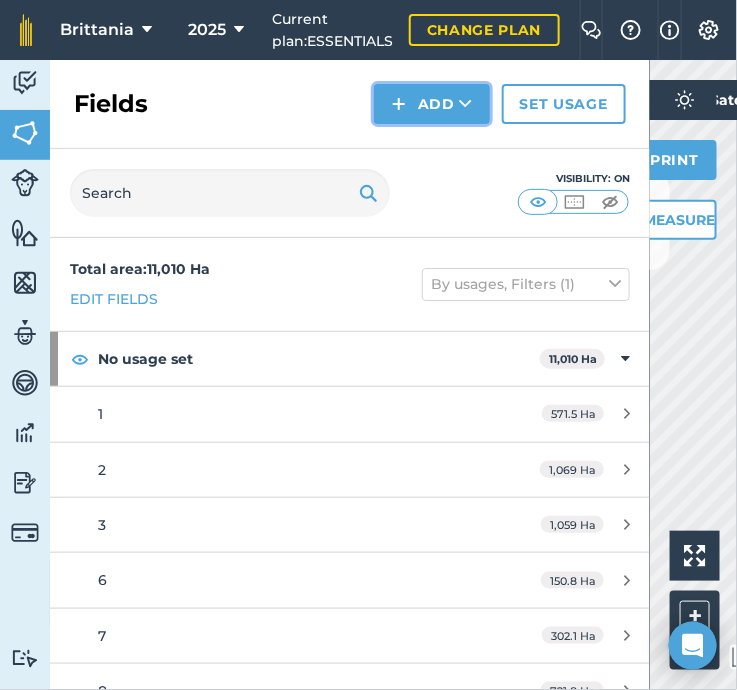 click on "Add" at bounding box center (432, 104) 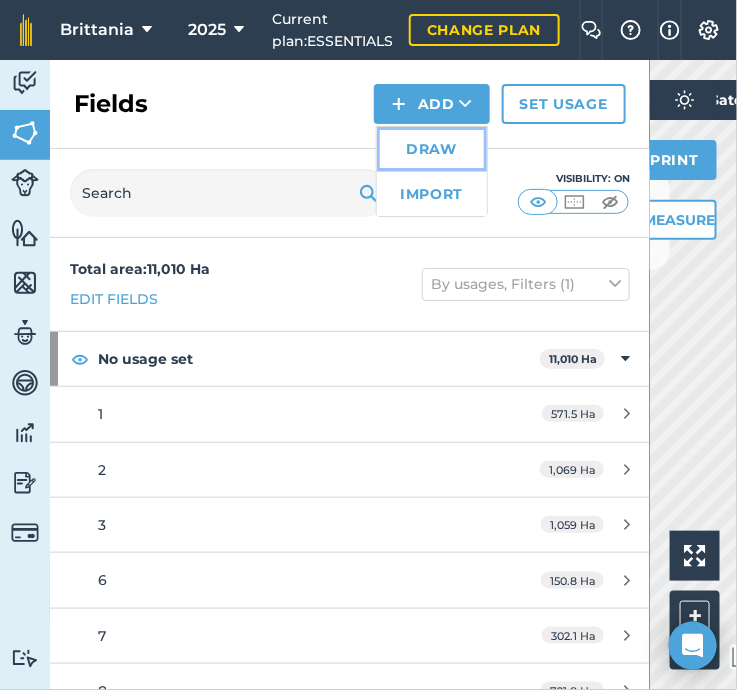 click on "Draw" at bounding box center [432, 149] 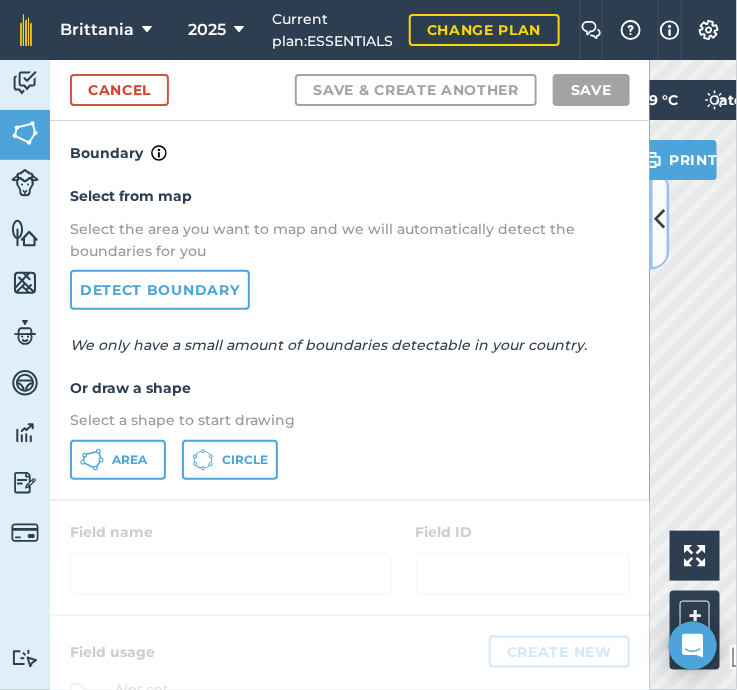 click at bounding box center (660, 220) 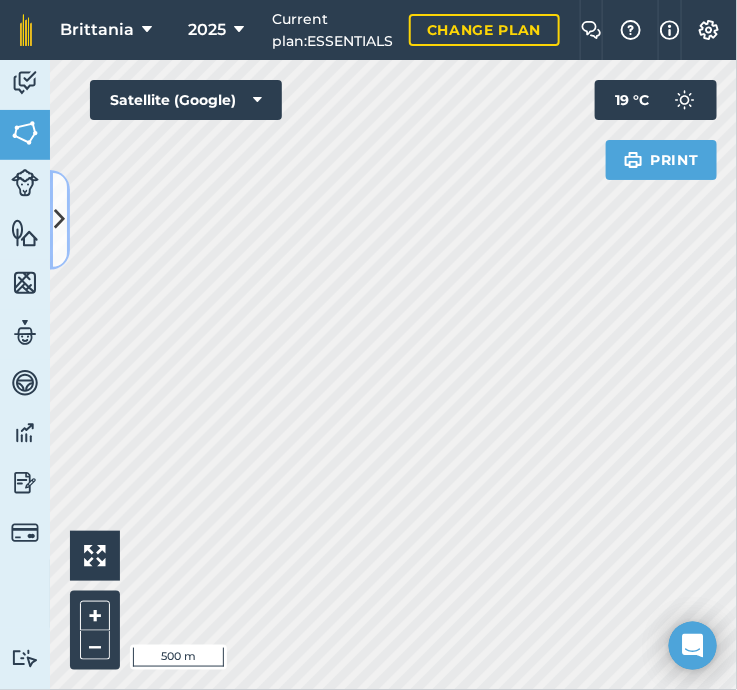 click at bounding box center [60, 219] 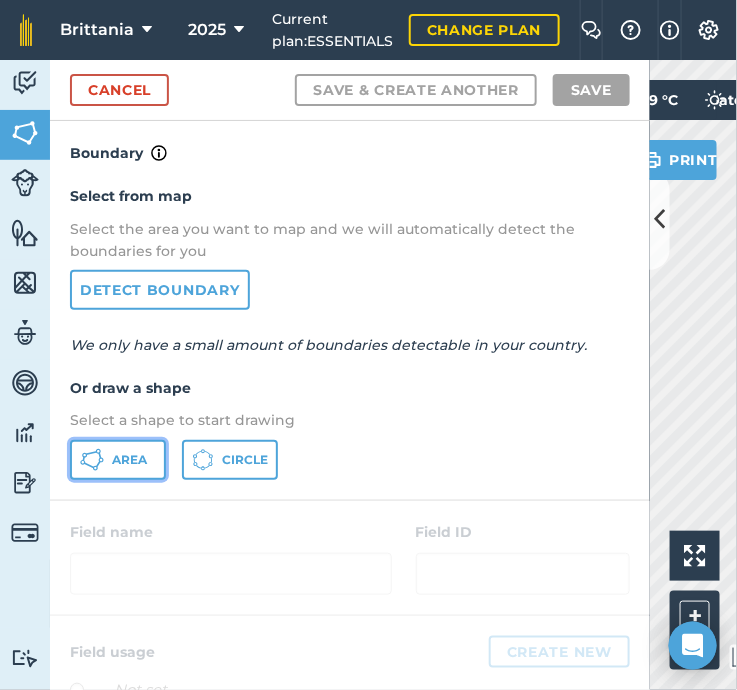 click on "Area" at bounding box center [118, 460] 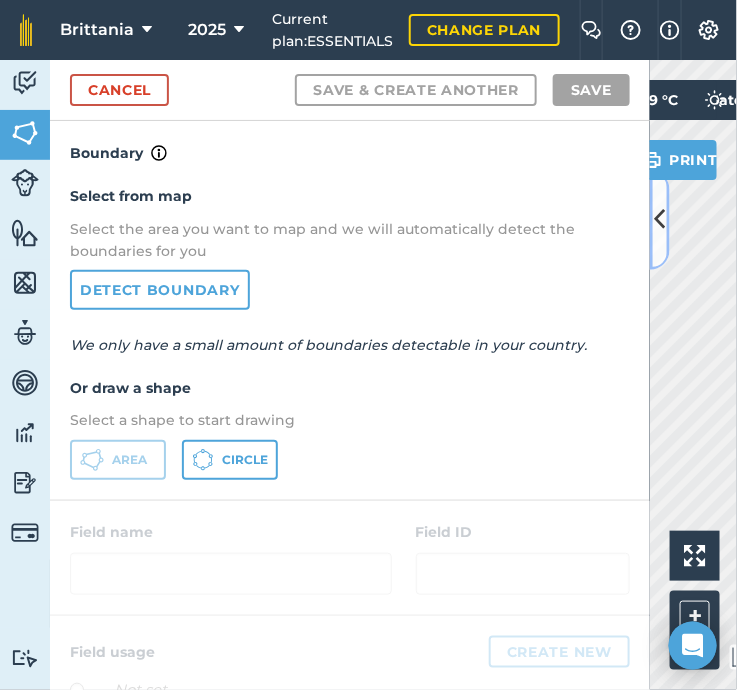click at bounding box center [660, 219] 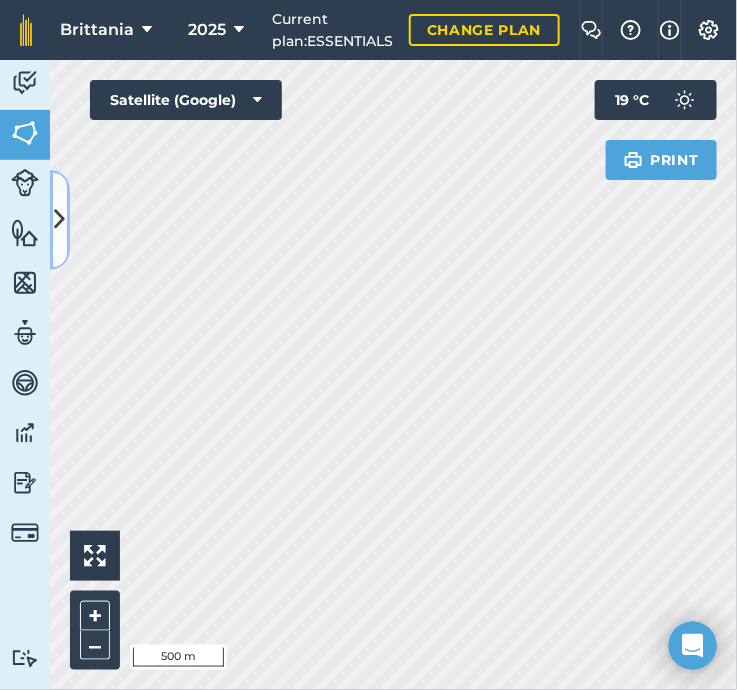 click at bounding box center (60, 219) 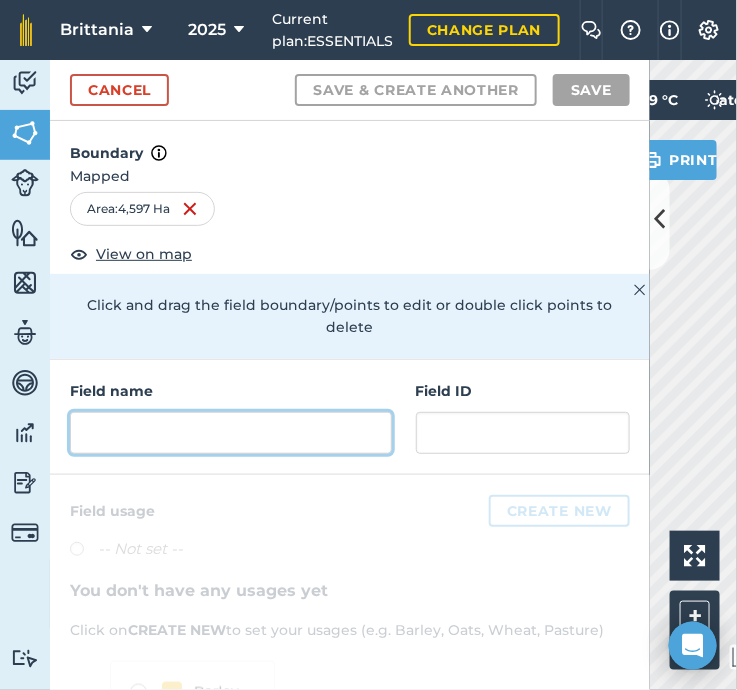 click at bounding box center [231, 433] 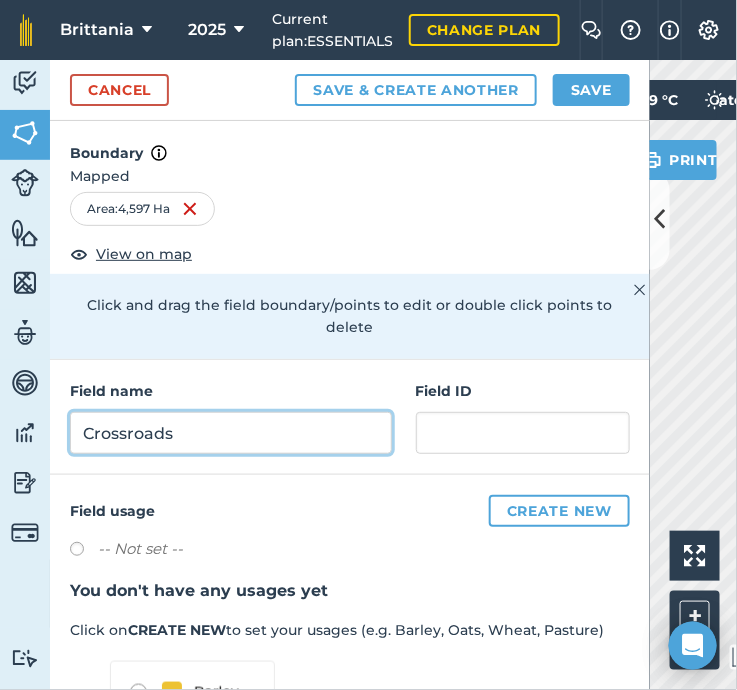 type on "Crossroads" 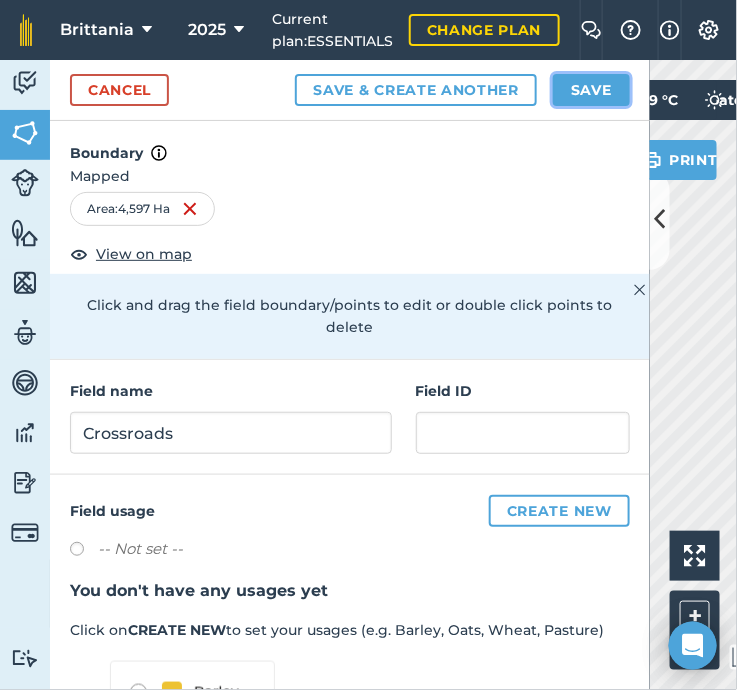 click on "Save" at bounding box center [591, 90] 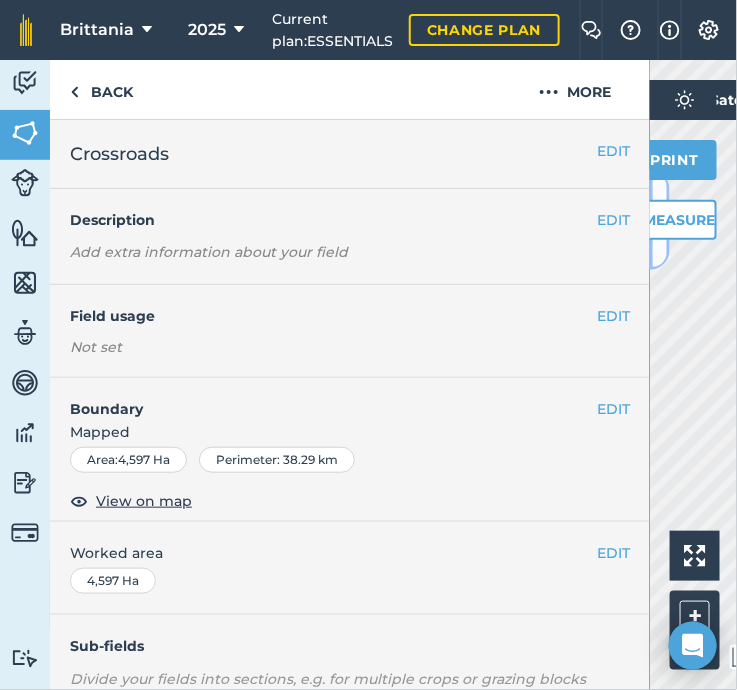 click at bounding box center (660, 220) 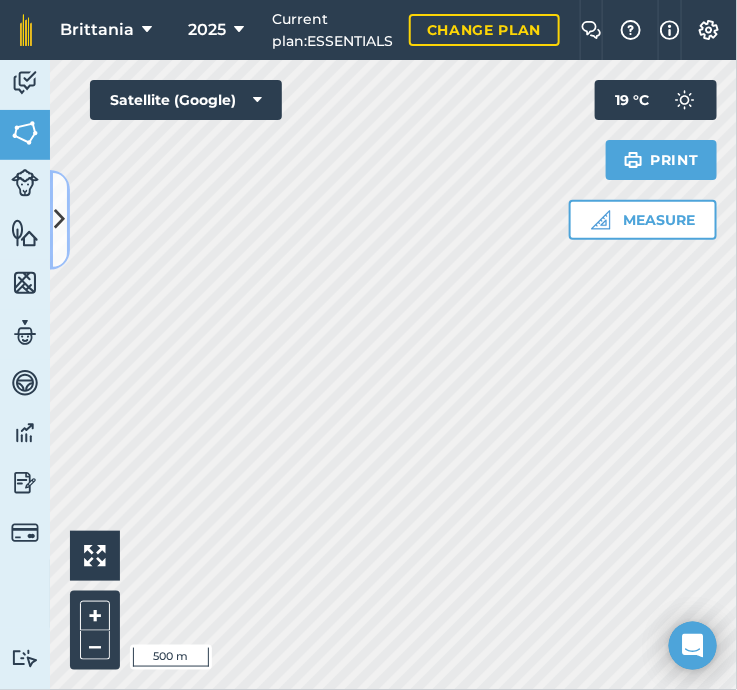 click at bounding box center (60, 219) 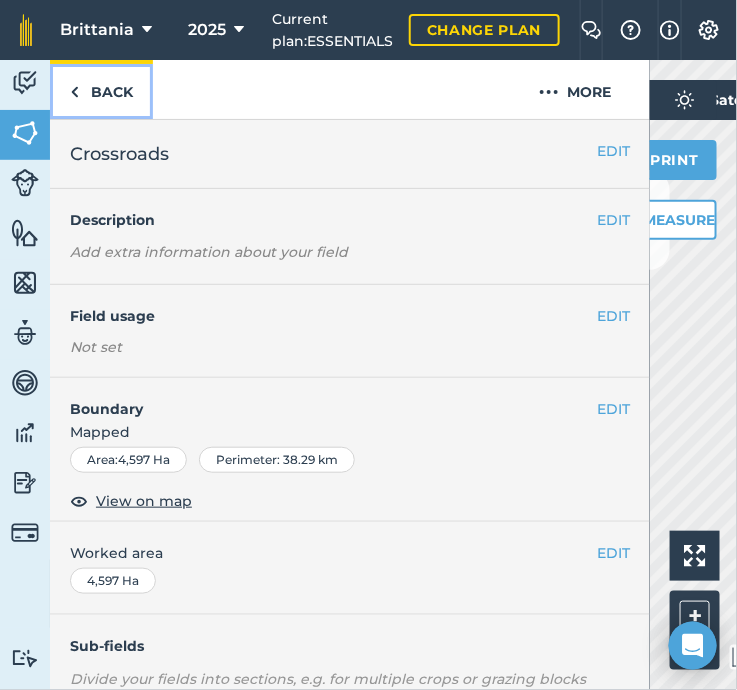 click on "Back" at bounding box center [101, 89] 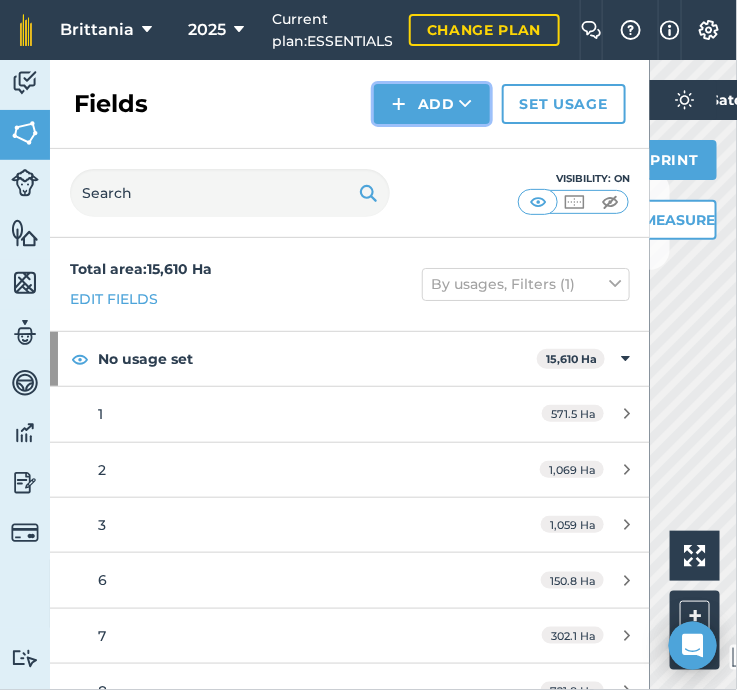 click at bounding box center [399, 104] 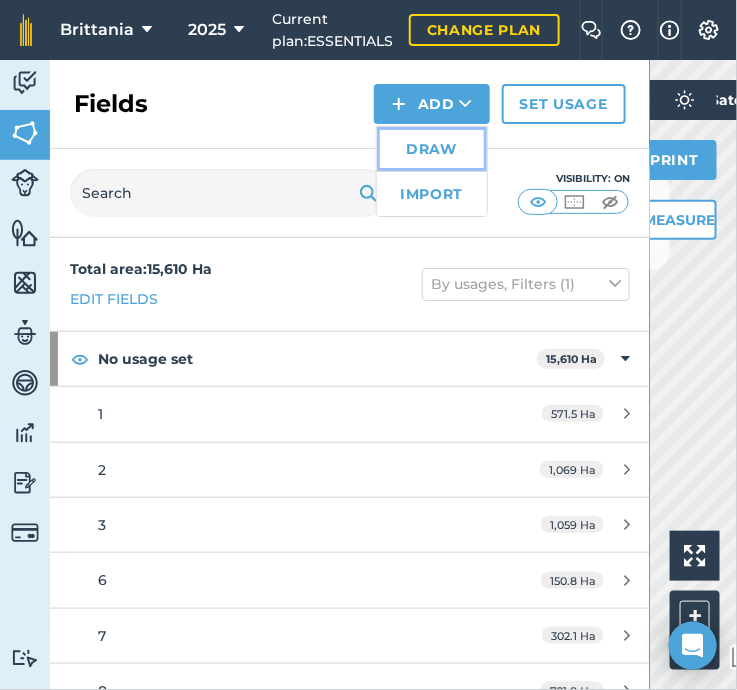 click on "Draw" at bounding box center [432, 149] 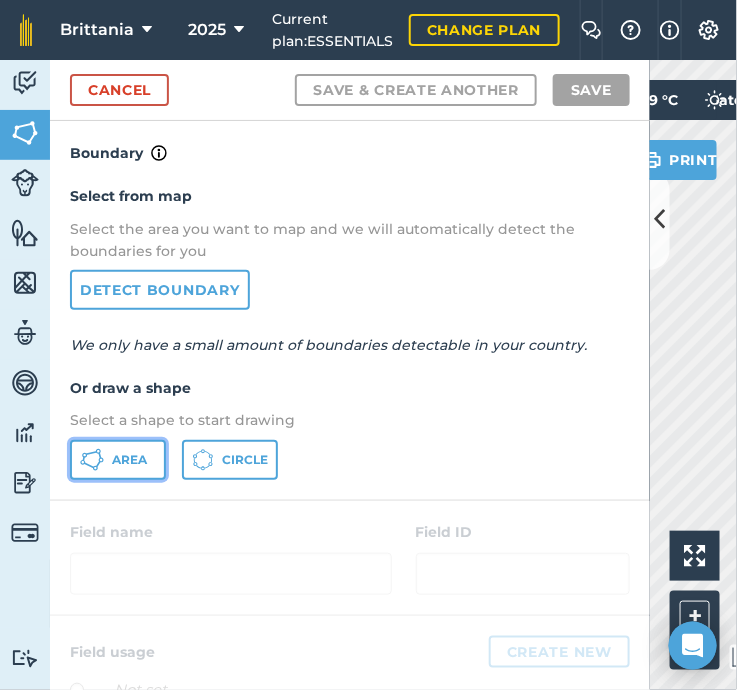 click on "Area" at bounding box center [129, 460] 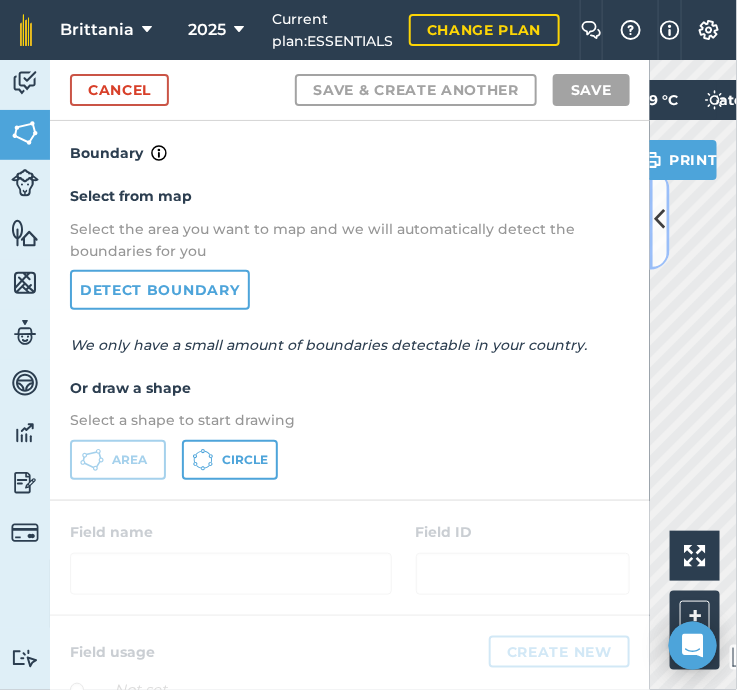 click at bounding box center (660, 219) 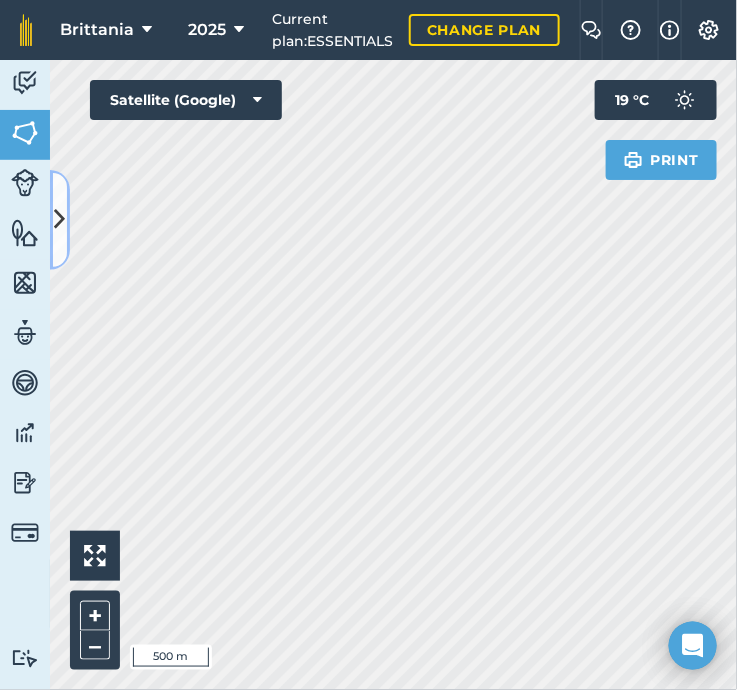 click at bounding box center [60, 219] 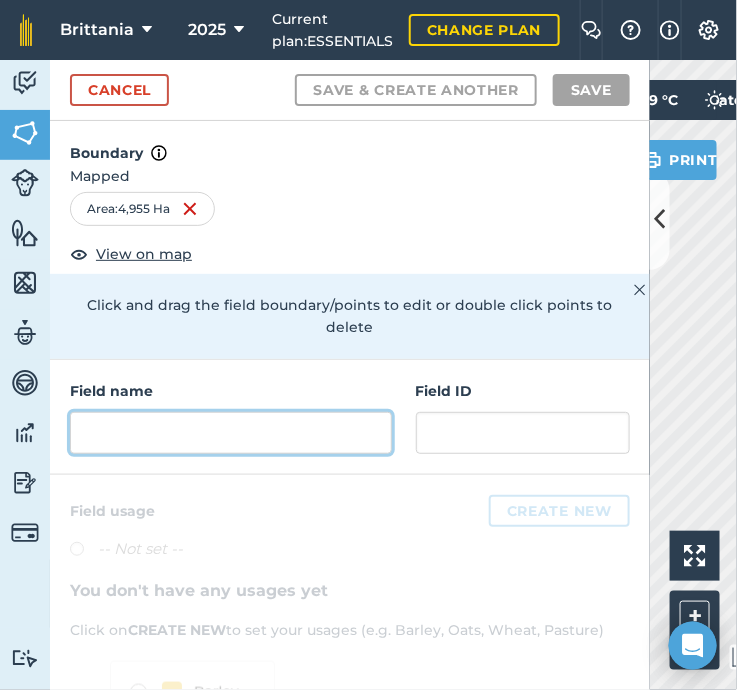 click at bounding box center [231, 433] 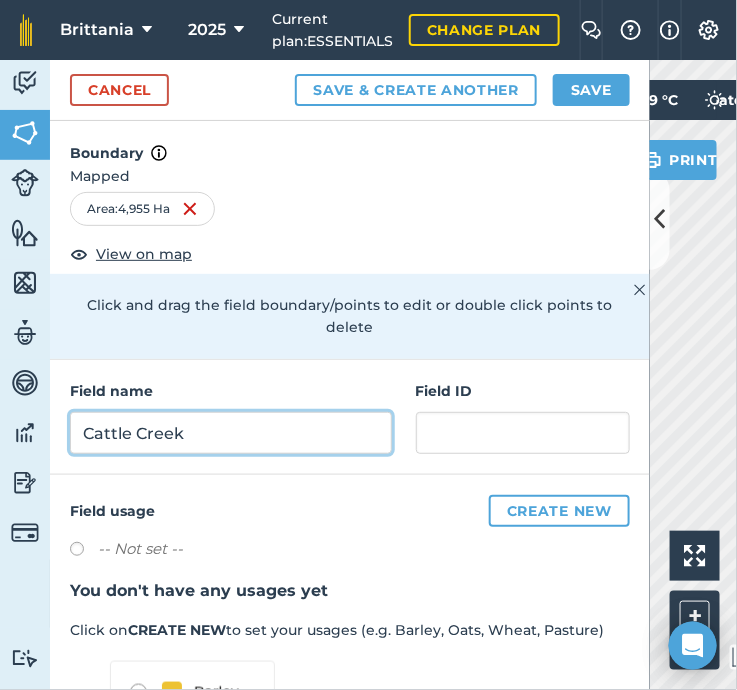 type on "Cattle Creek" 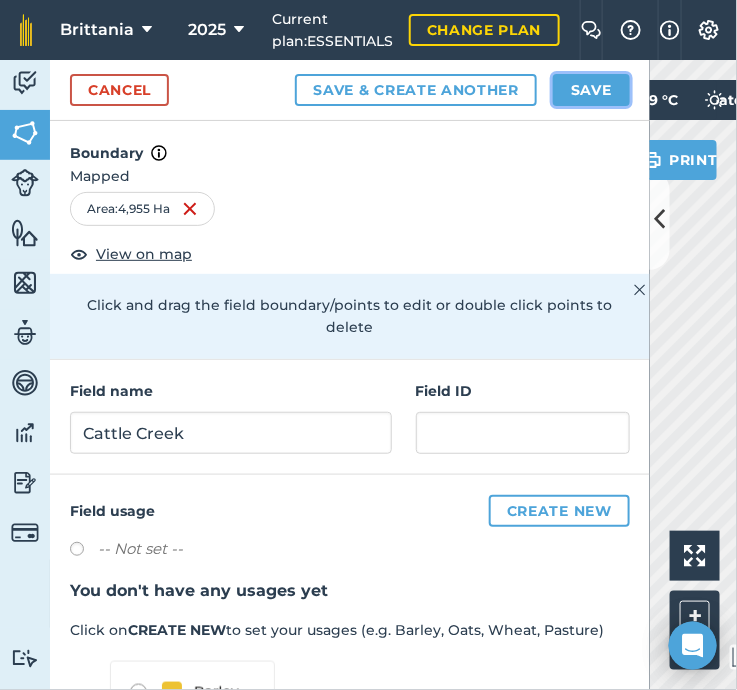 click on "Save" at bounding box center (591, 90) 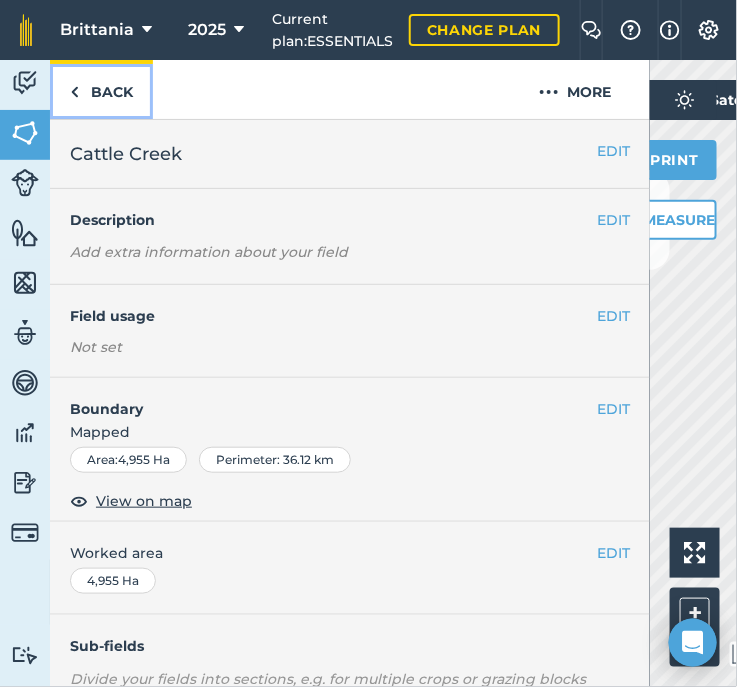 click at bounding box center (74, 92) 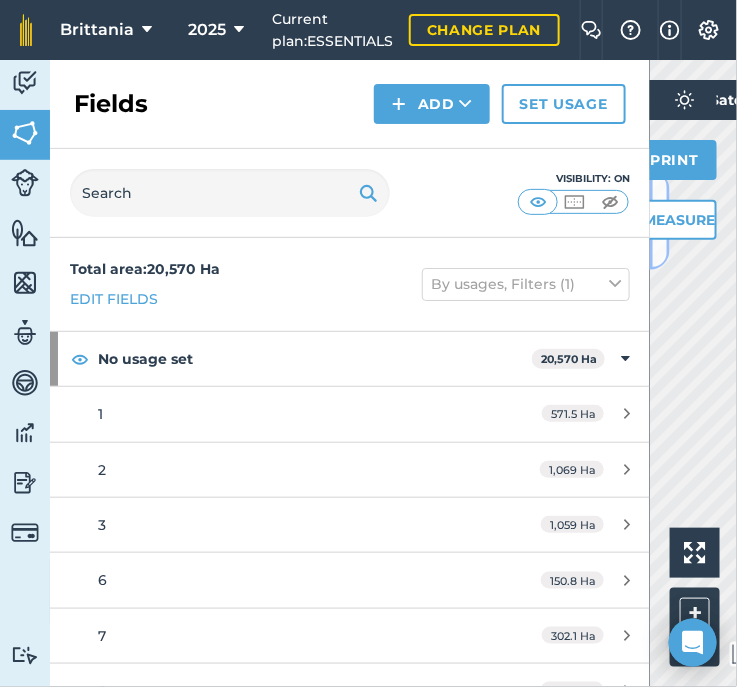 click at bounding box center (660, 220) 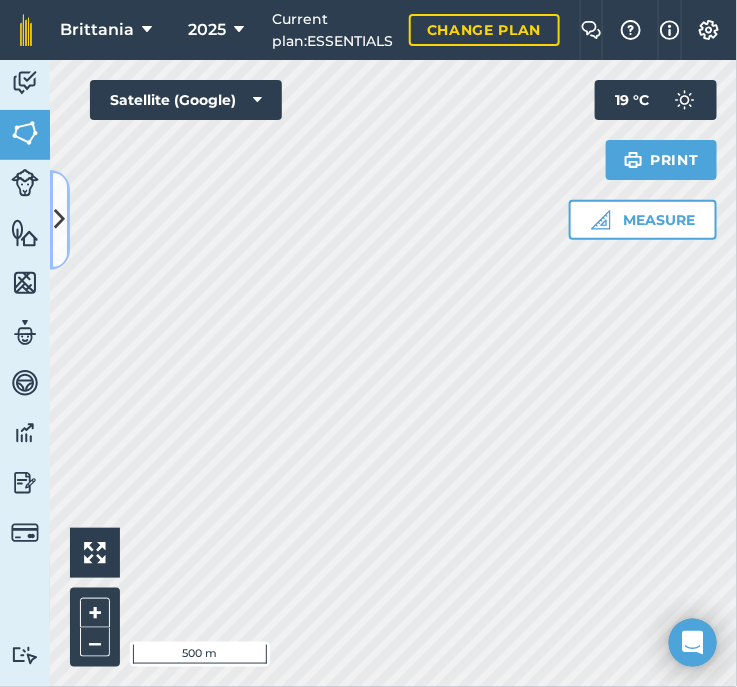 click at bounding box center [60, 219] 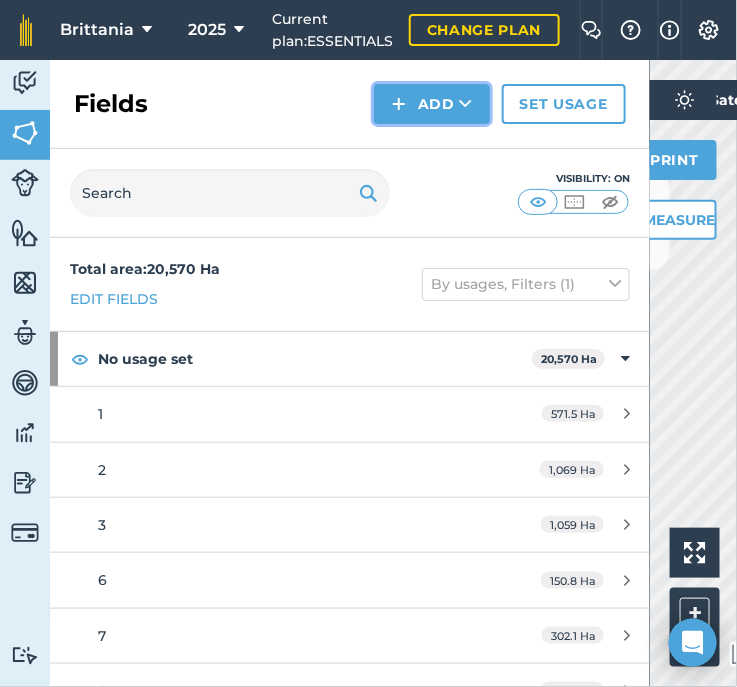 click on "Add" at bounding box center (432, 104) 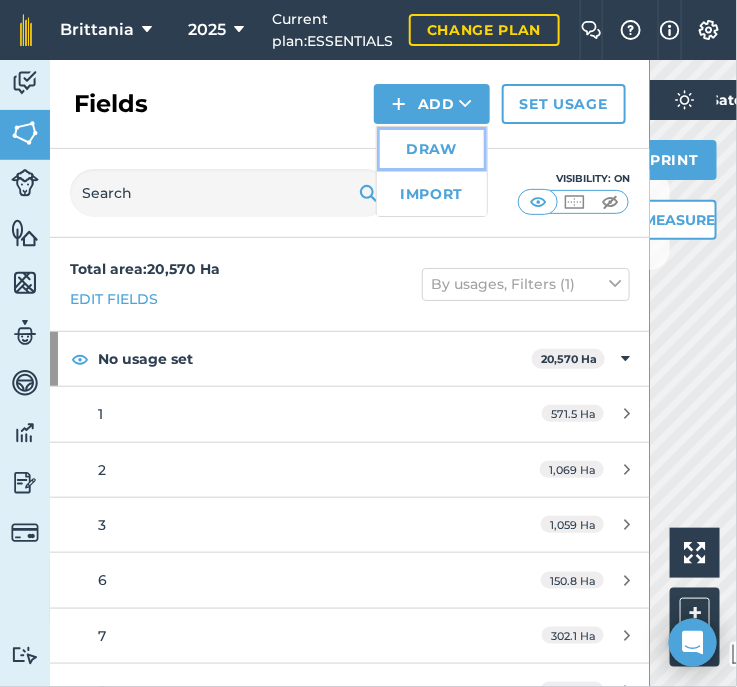 click on "Draw" at bounding box center [432, 149] 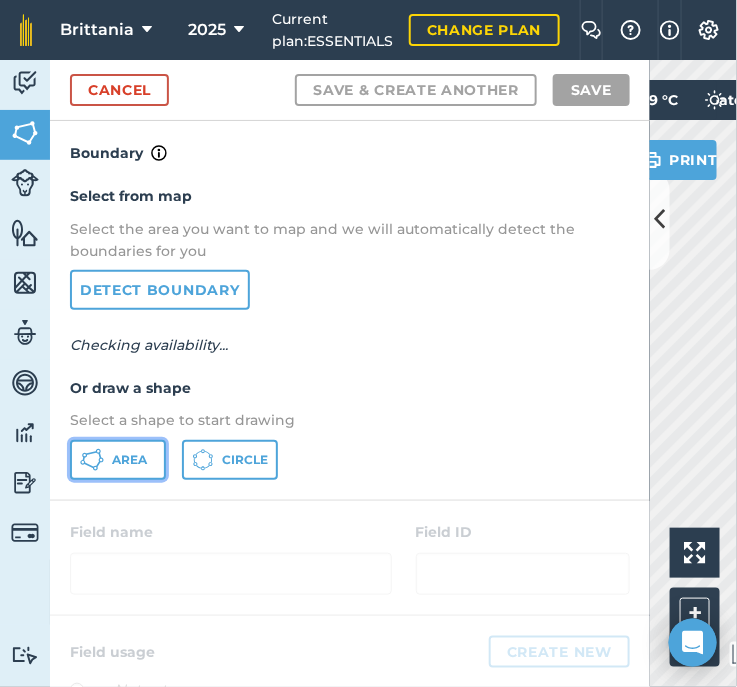 click on "Area" at bounding box center [118, 460] 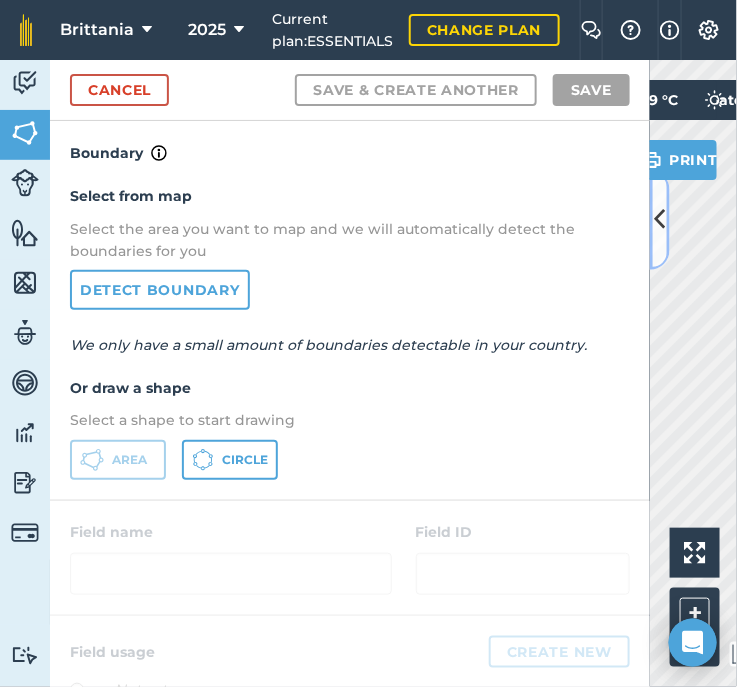 click at bounding box center (660, 220) 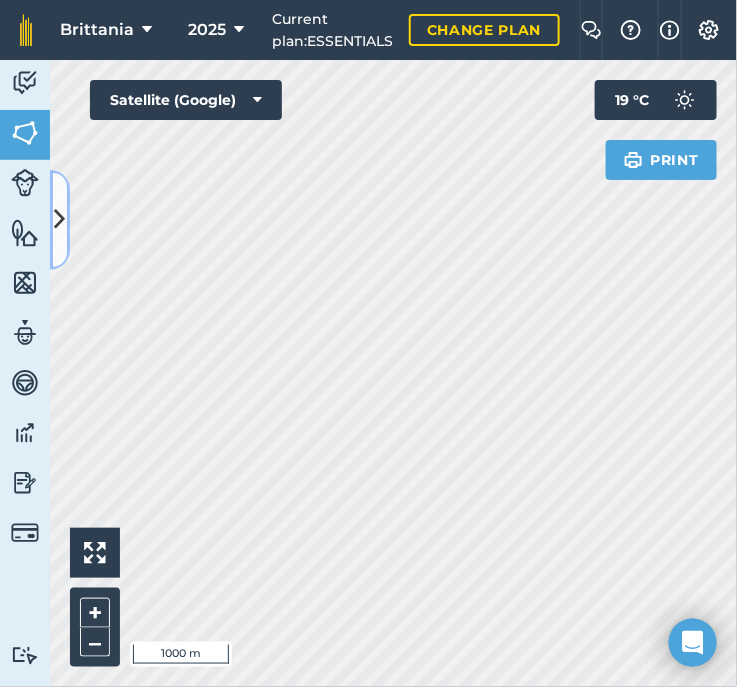 click at bounding box center [60, 219] 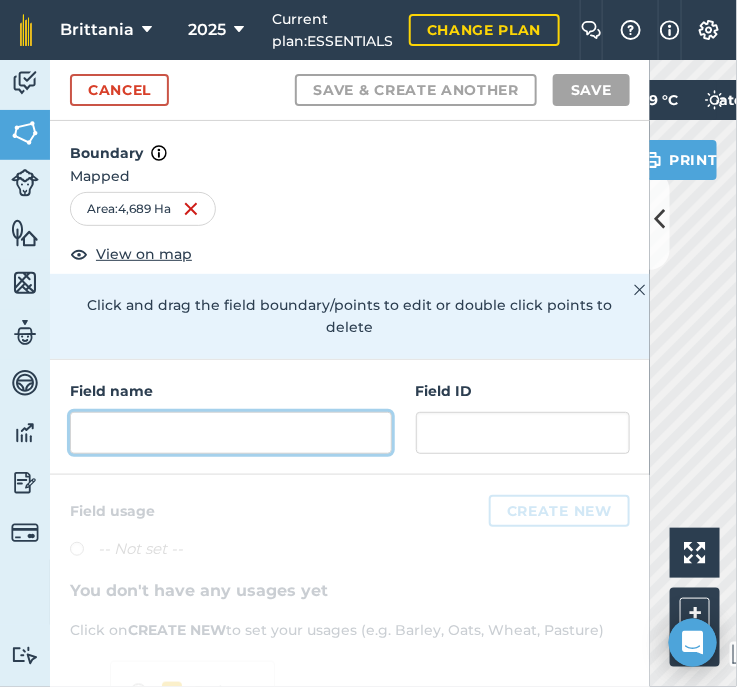 click at bounding box center (231, 433) 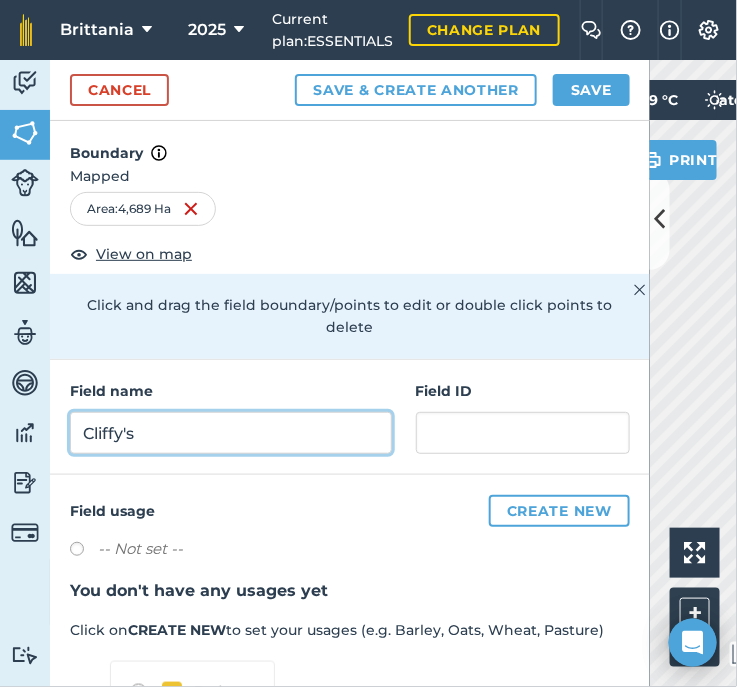 type on "Cliffy's" 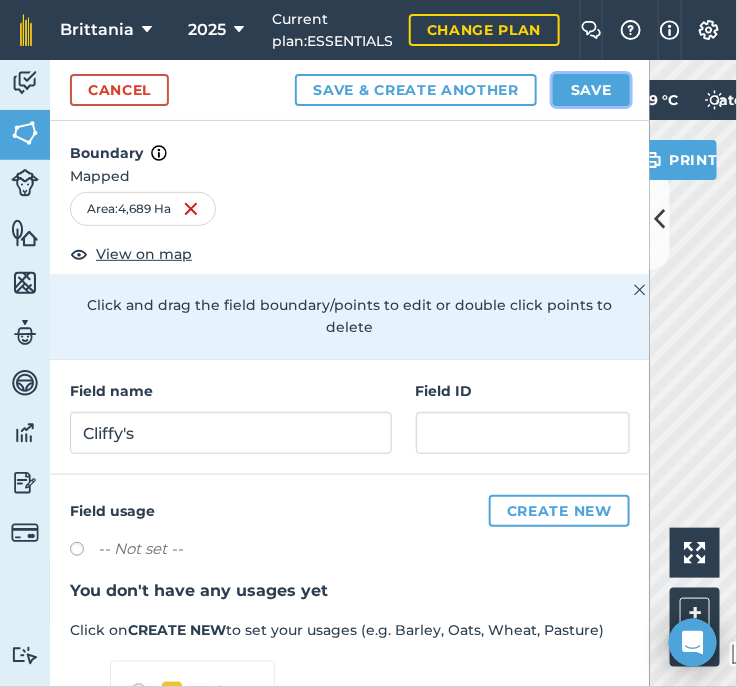 click on "Save" at bounding box center (591, 90) 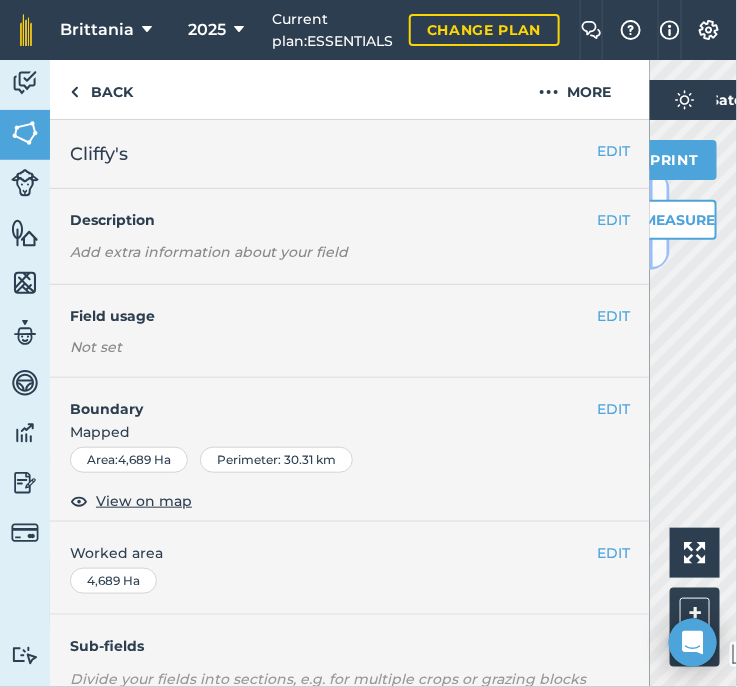 click at bounding box center [660, 220] 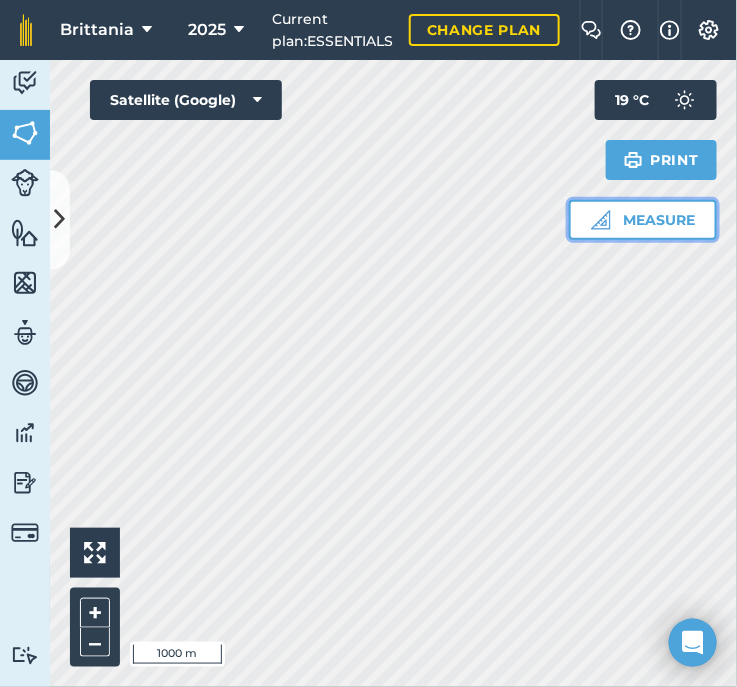 click on "Measure" at bounding box center (643, 220) 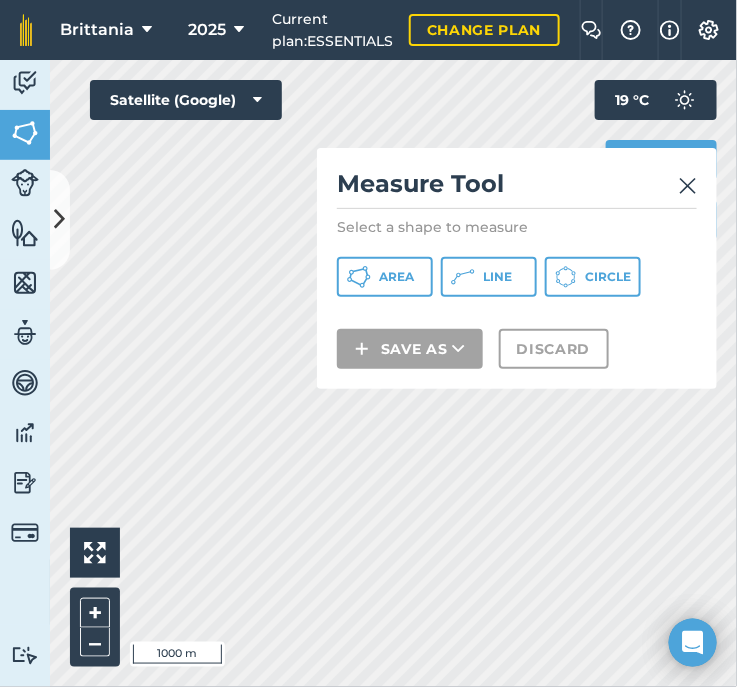 click at bounding box center [688, 186] 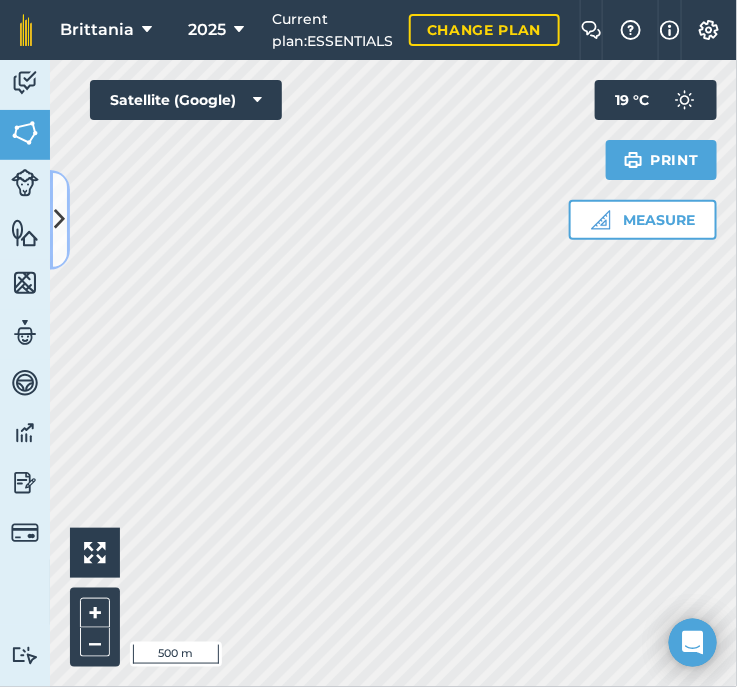 click at bounding box center (60, 220) 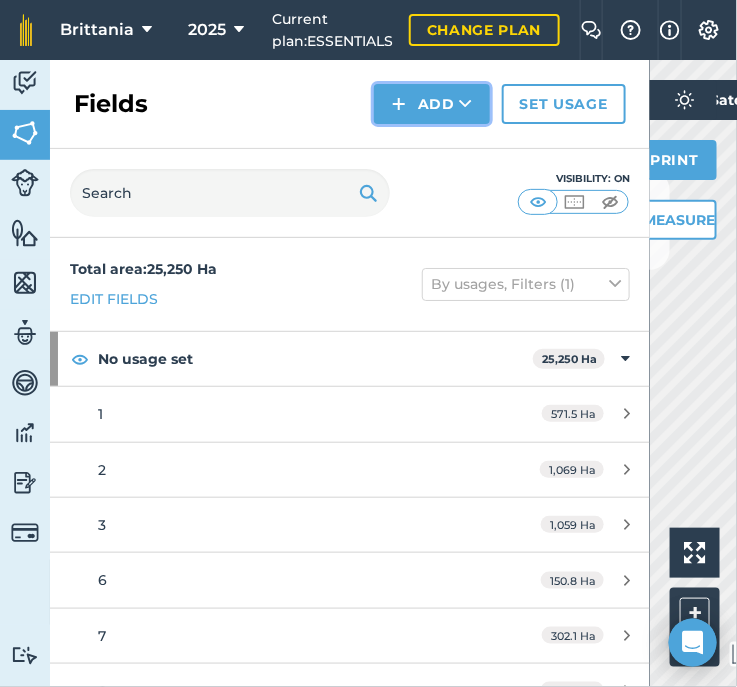 click on "Add" at bounding box center [432, 104] 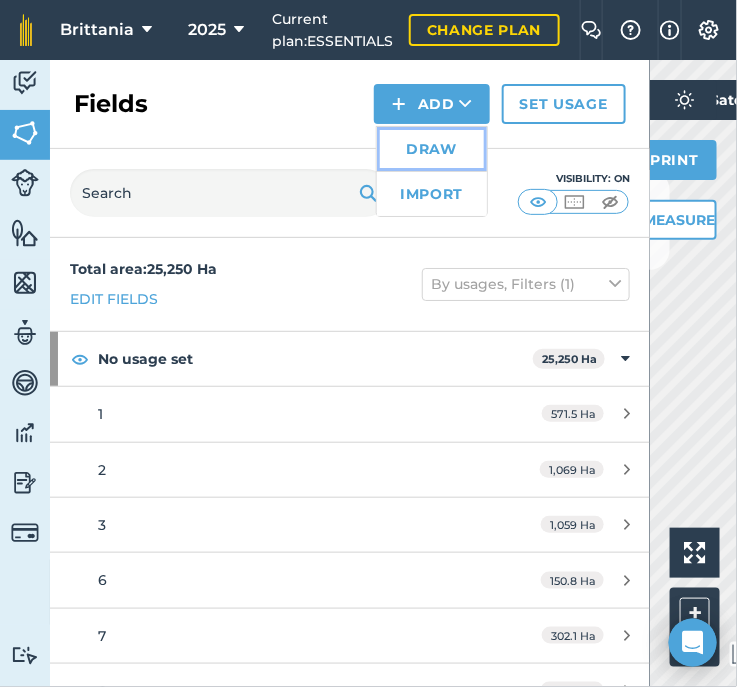 click on "Draw" at bounding box center [432, 149] 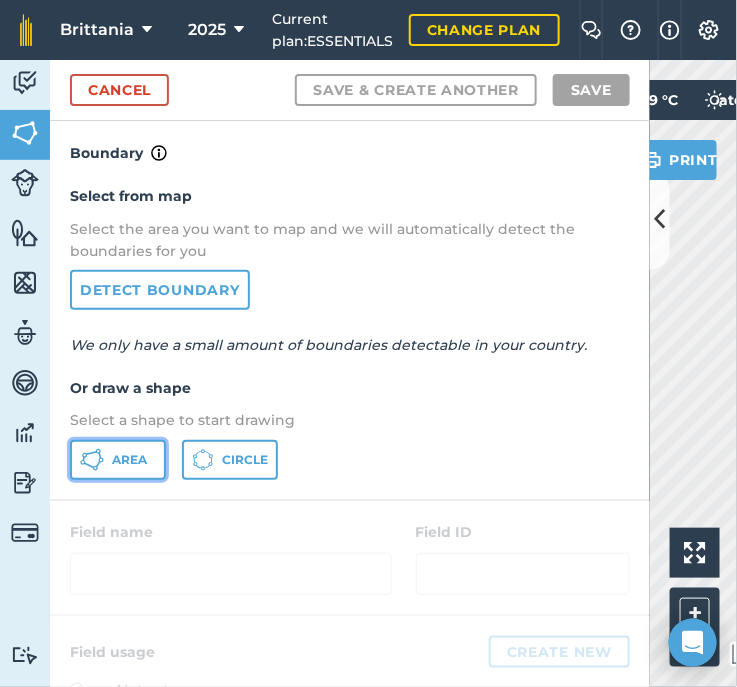click on "Area" at bounding box center (118, 460) 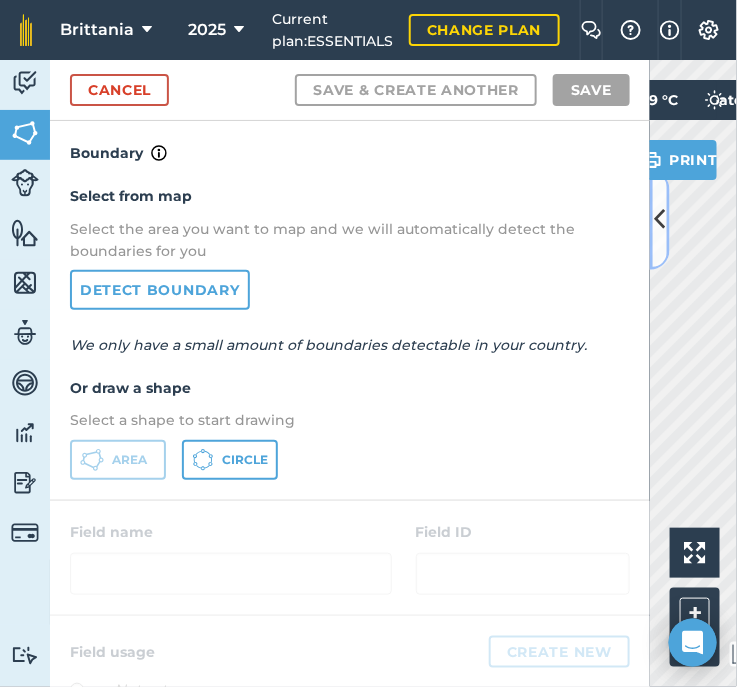 click at bounding box center [660, 219] 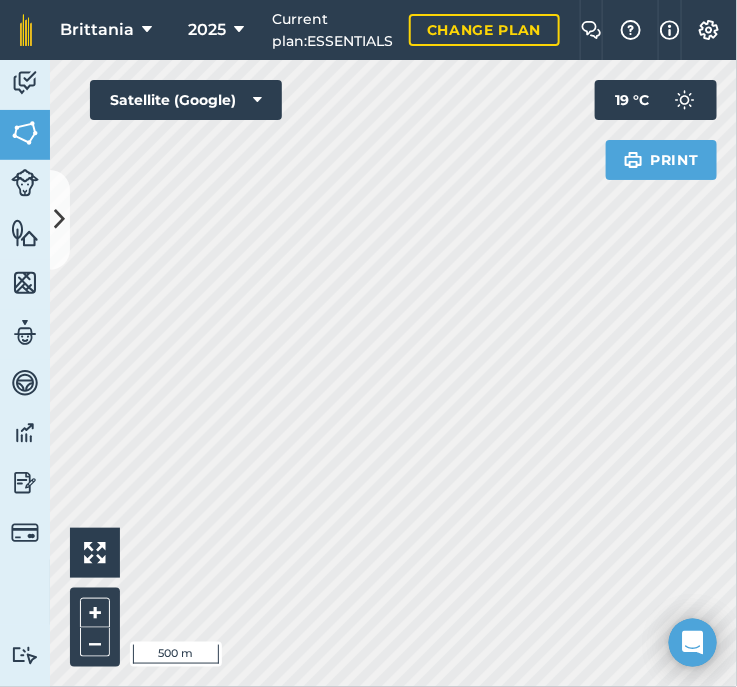 click on "Activity Fields Livestock Features Maps Team Vehicles Data Reporting Billing Tutorials Tutorials Cancel Save & Create Another Save Boundary Mapped Area : 2,065 Ha View on map Click and drag the field boundary/points to edit or double click points to delete Field name Field ID Field usage Create new -- Not set -- You don't have any usages yet Click on CREATE NEW to set your usages (e.g. Barley, Oats, Wheat, Pasture) Click to start drawing i 500 m + – Satellite (Google) Measure Print 19 ° C" at bounding box center (368, 373) 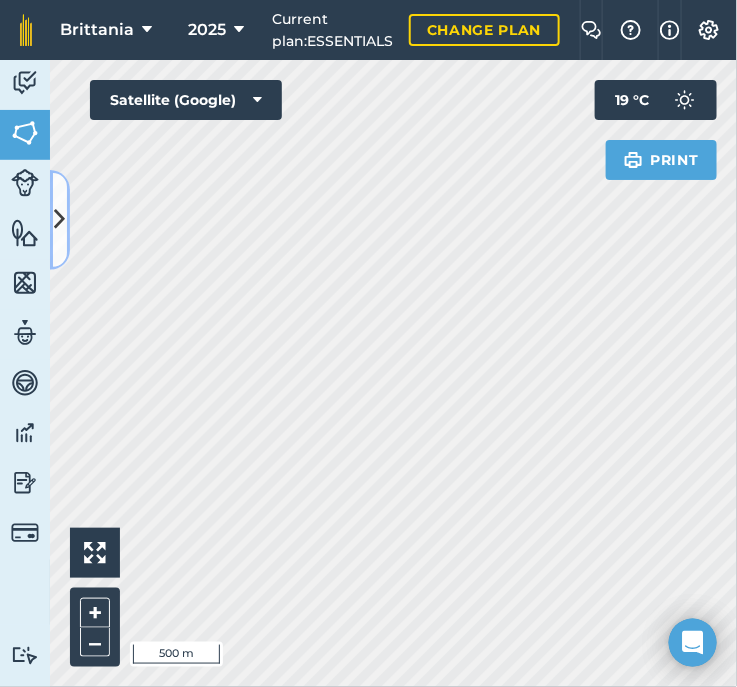 click at bounding box center [60, 219] 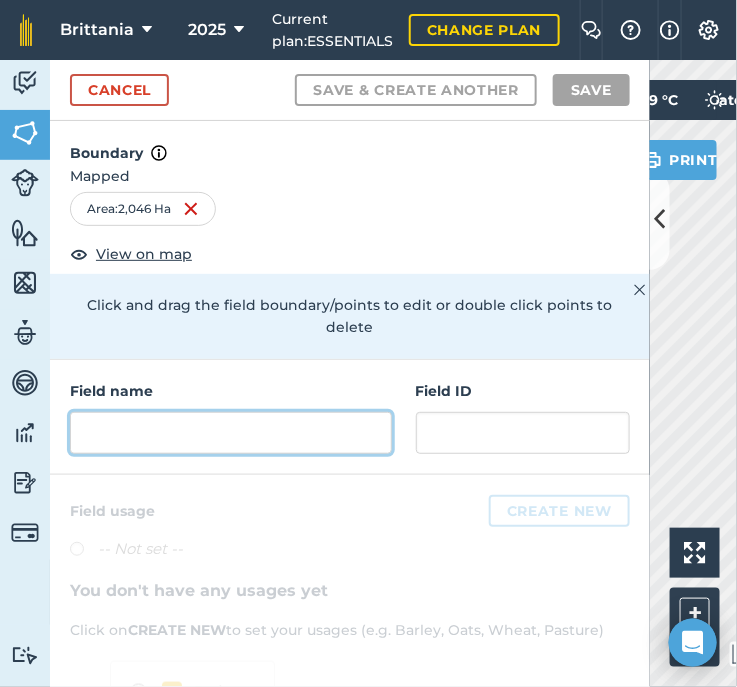 click at bounding box center [231, 433] 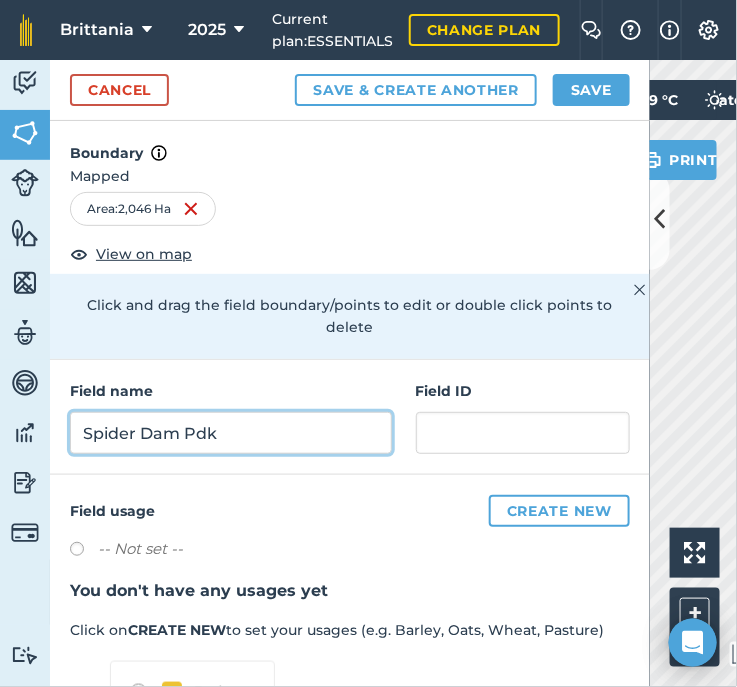 type on "Spider Dam Pdk" 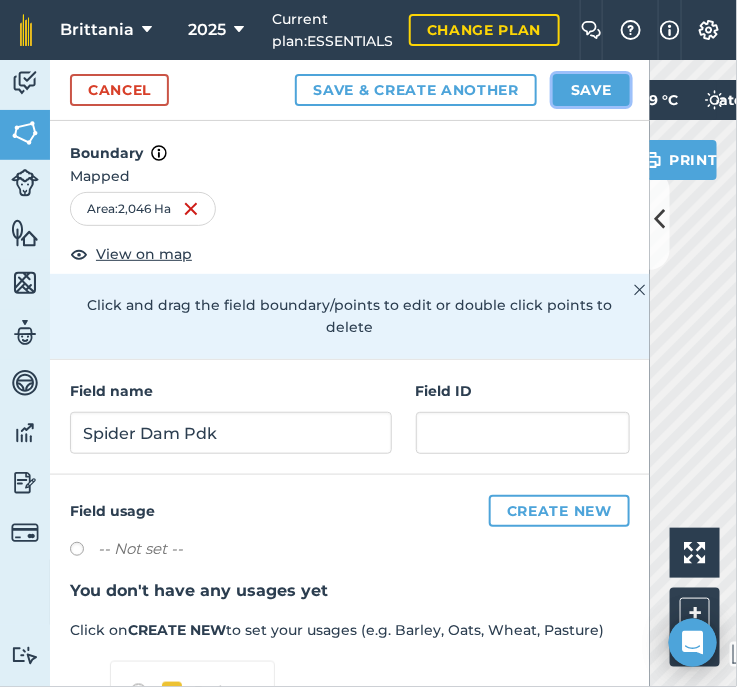 click on "Save" at bounding box center (591, 90) 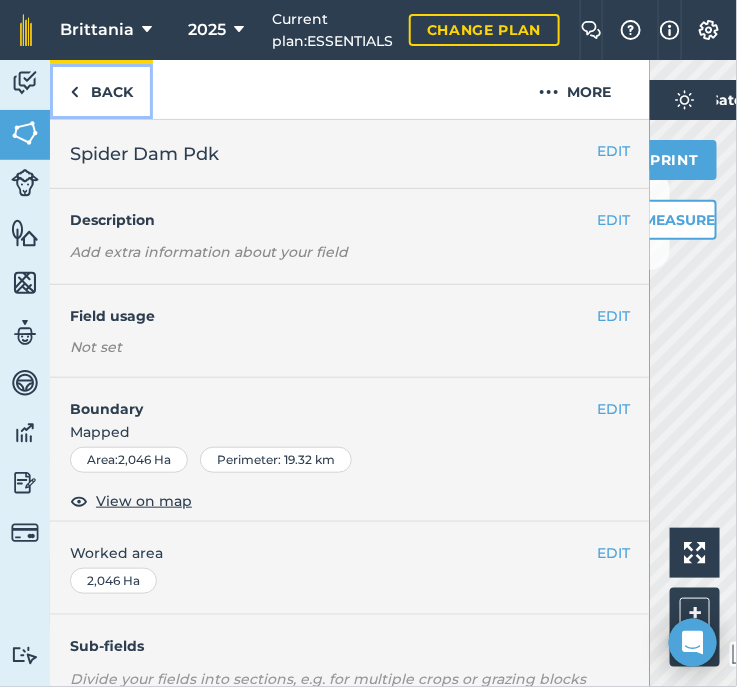 click on "Back" at bounding box center [101, 89] 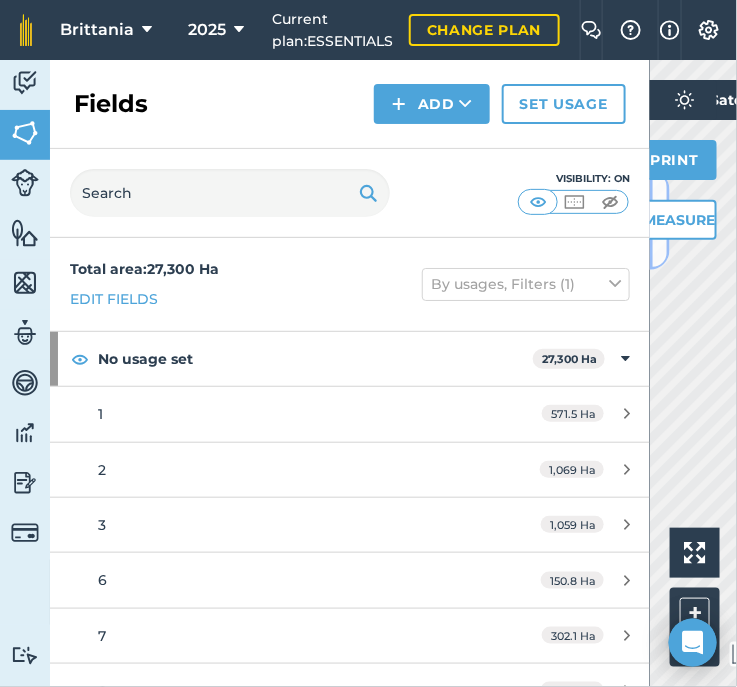 click at bounding box center (660, 220) 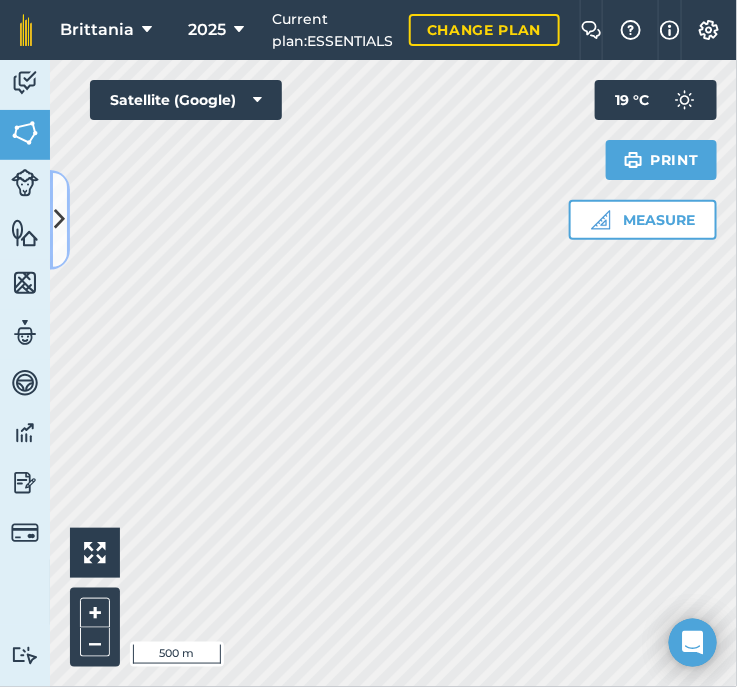 click at bounding box center [60, 220] 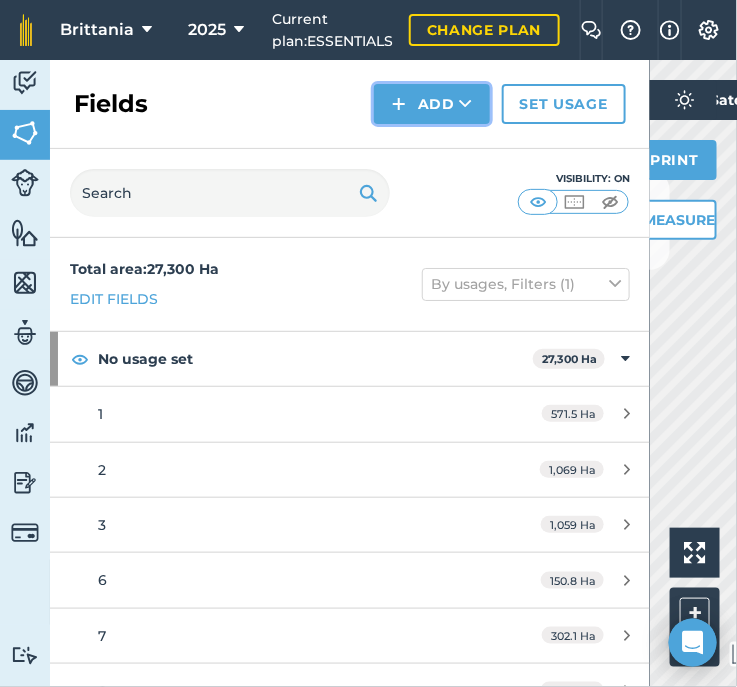 click at bounding box center [399, 104] 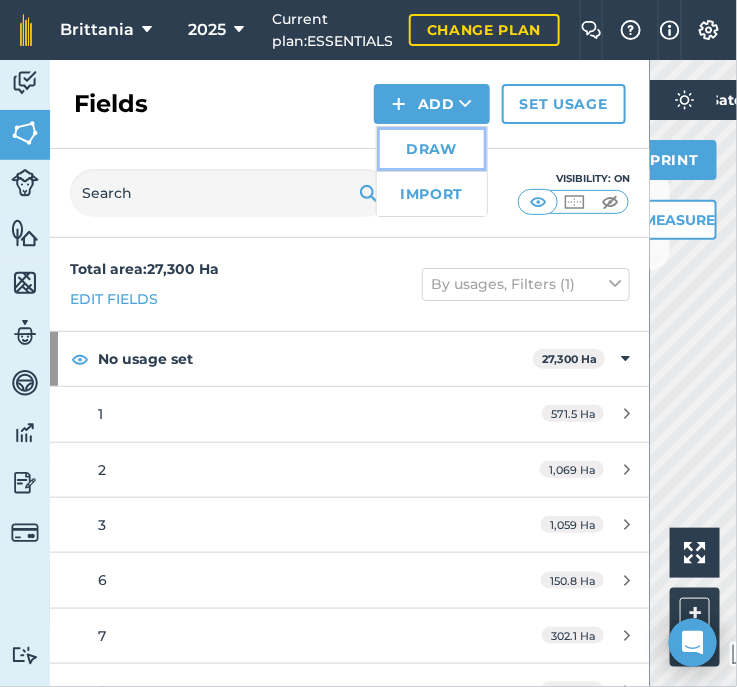 click on "Draw" at bounding box center [432, 149] 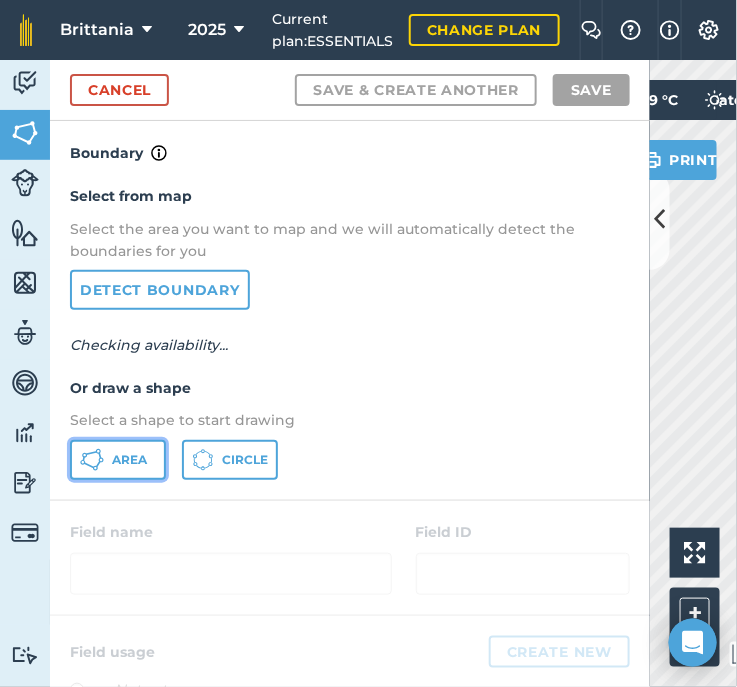 click on "Area" at bounding box center (118, 460) 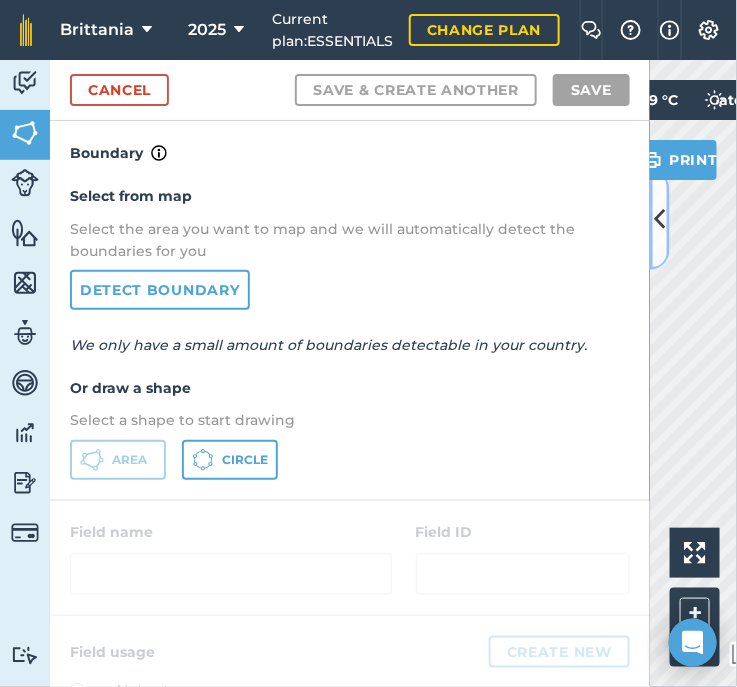 click at bounding box center [660, 220] 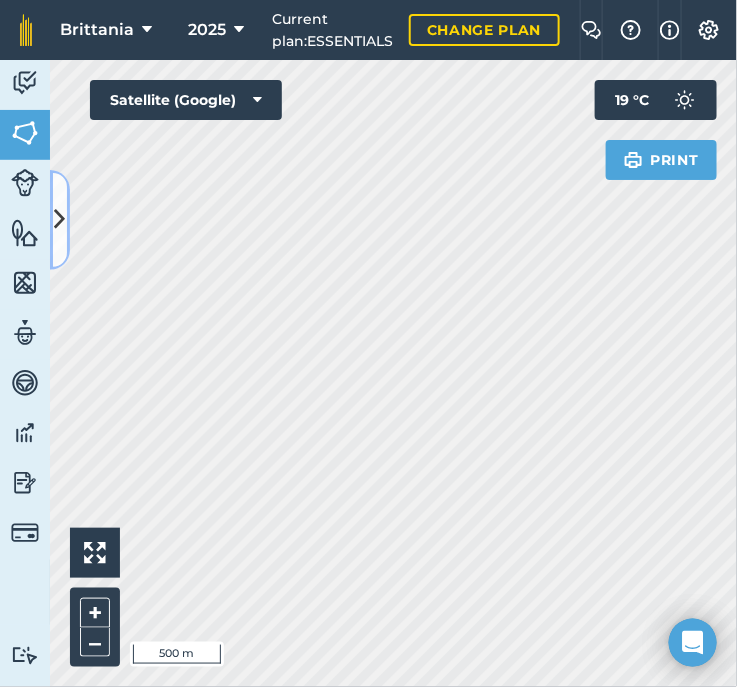 click at bounding box center (60, 220) 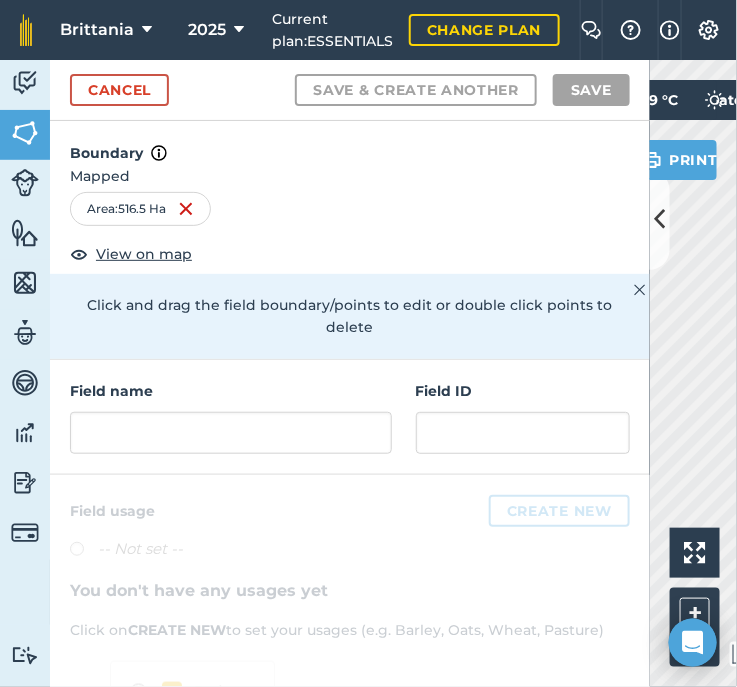 click on "Field name Field ID" at bounding box center (350, 417) 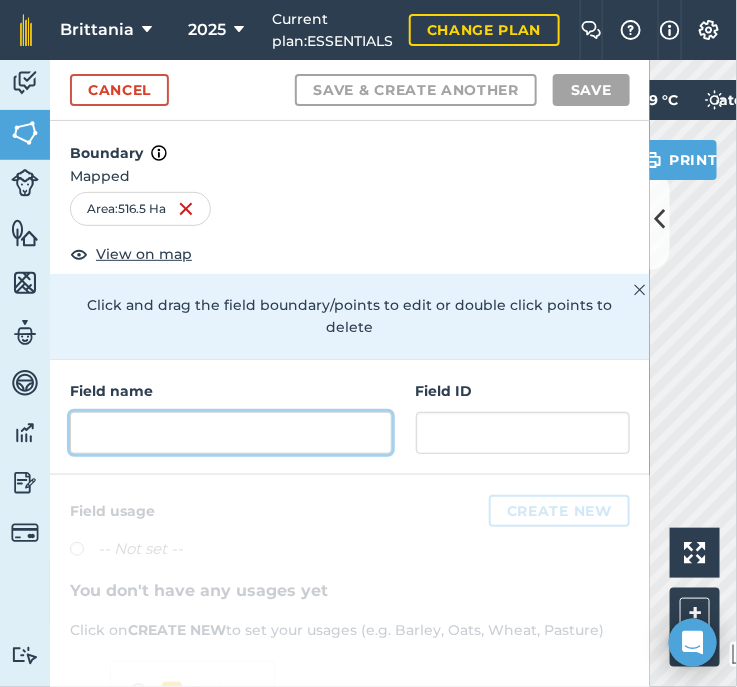 click at bounding box center [231, 433] 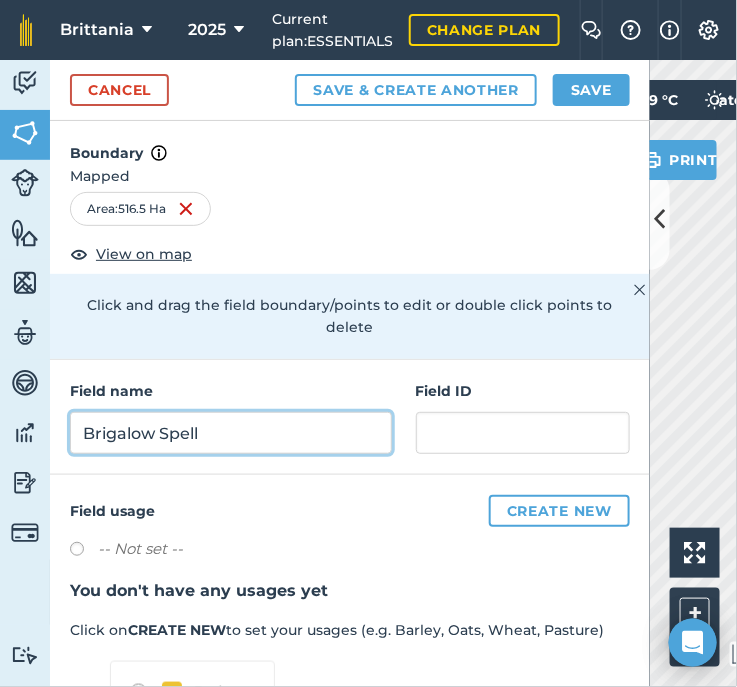 type on "Brigalow Spell" 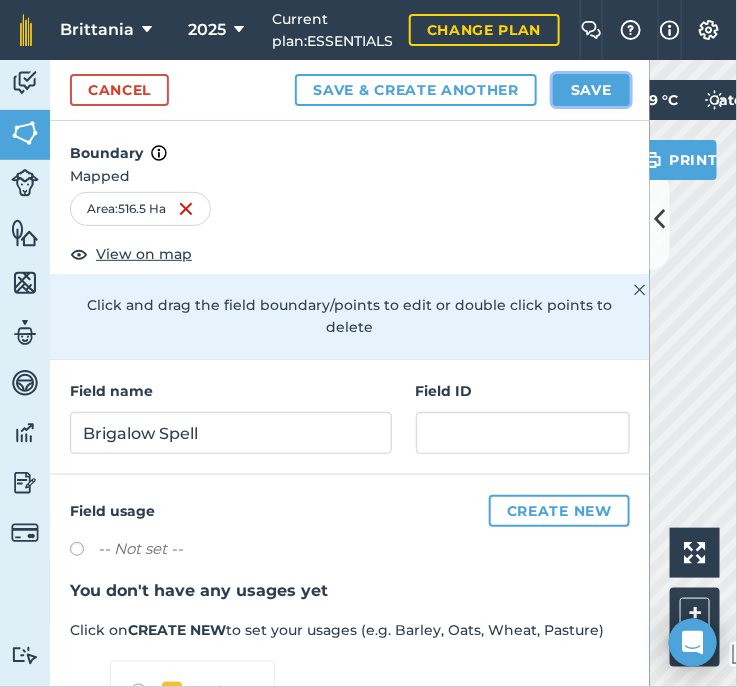 click on "Save" at bounding box center [591, 90] 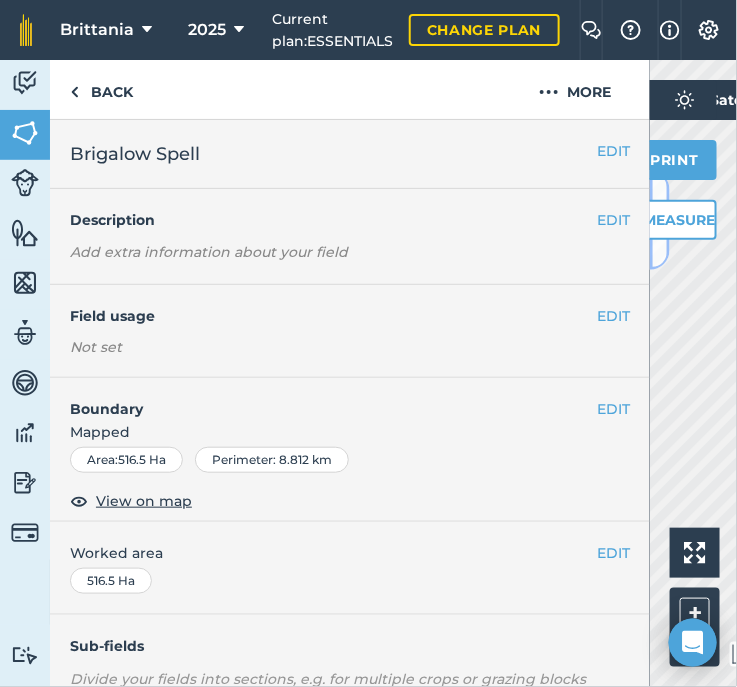 click at bounding box center [660, 220] 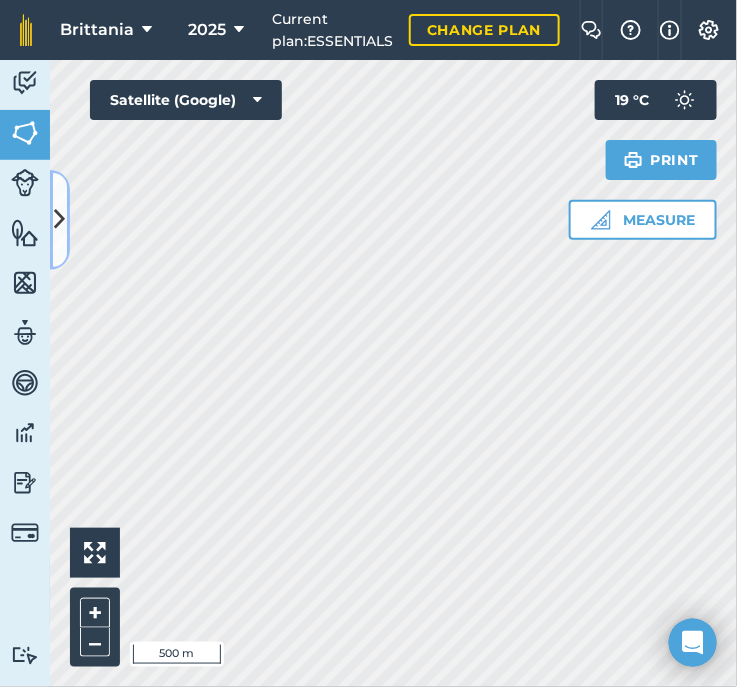 click at bounding box center [60, 220] 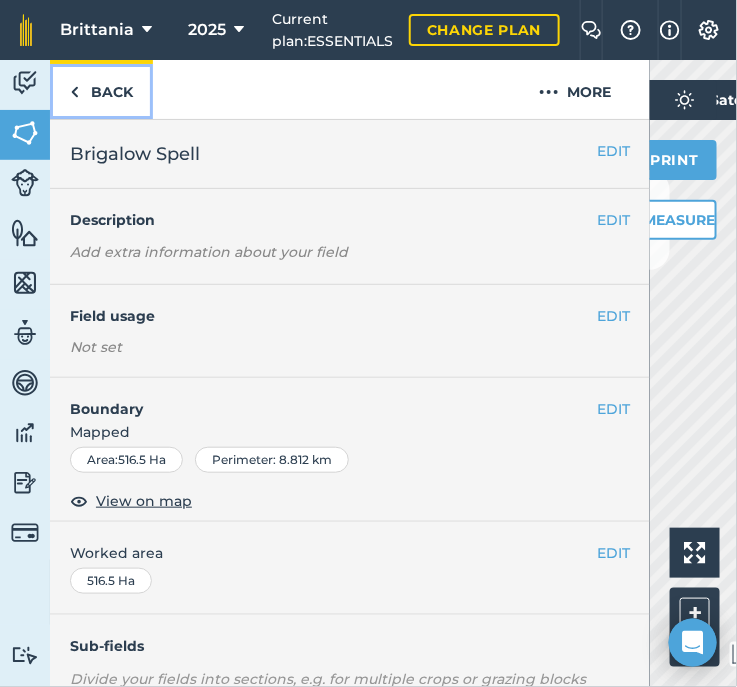 click at bounding box center [74, 92] 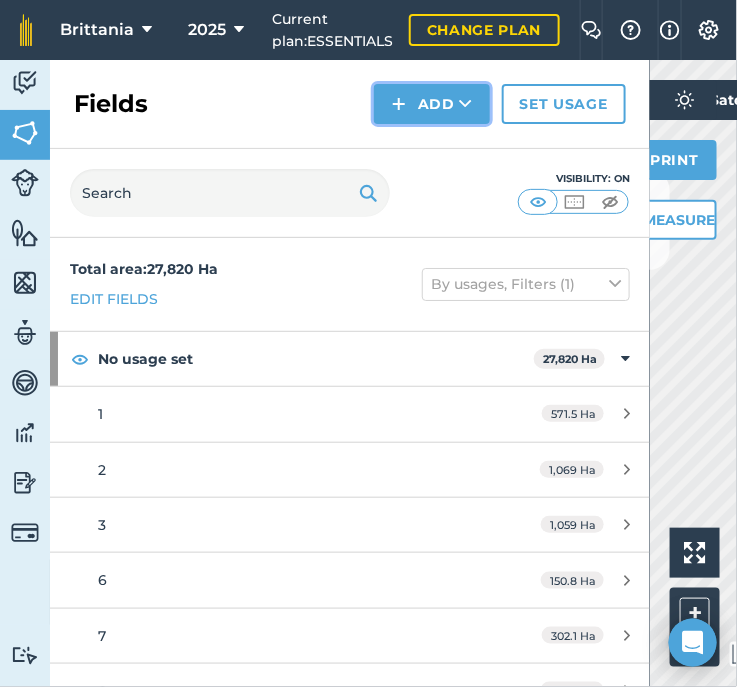 click at bounding box center (399, 104) 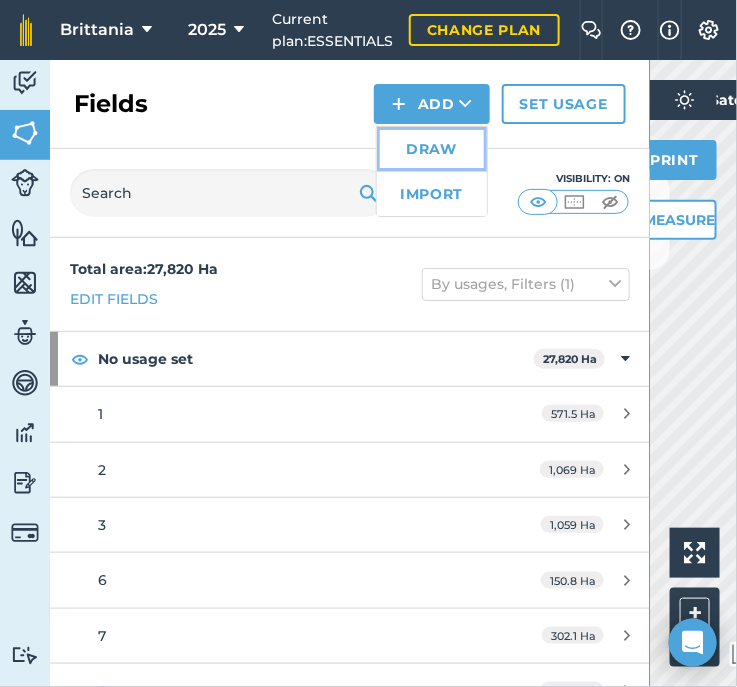 click on "Draw" at bounding box center (432, 149) 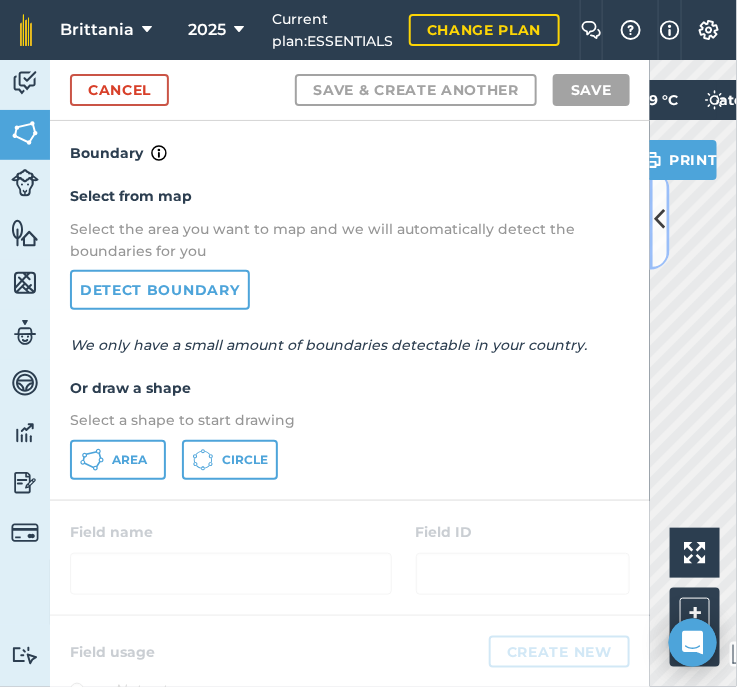 click at bounding box center [660, 219] 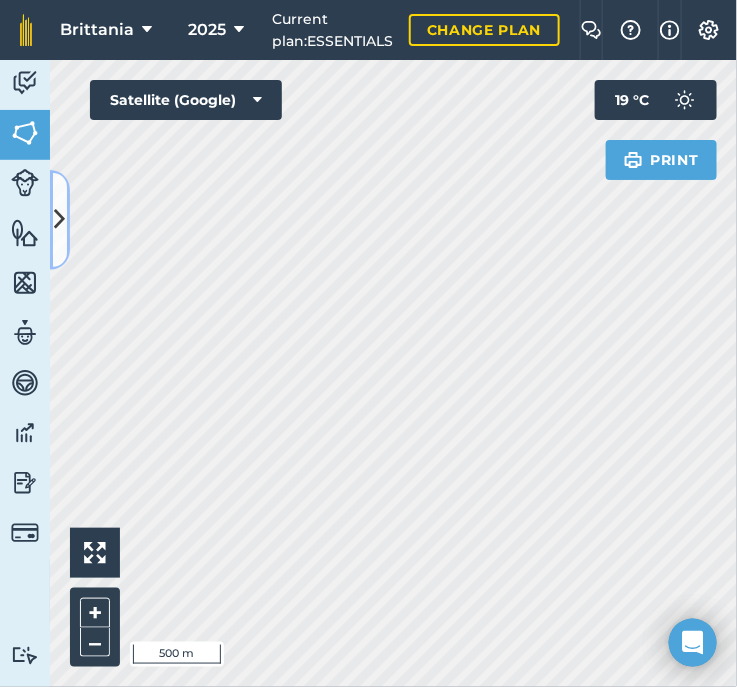 click at bounding box center [60, 219] 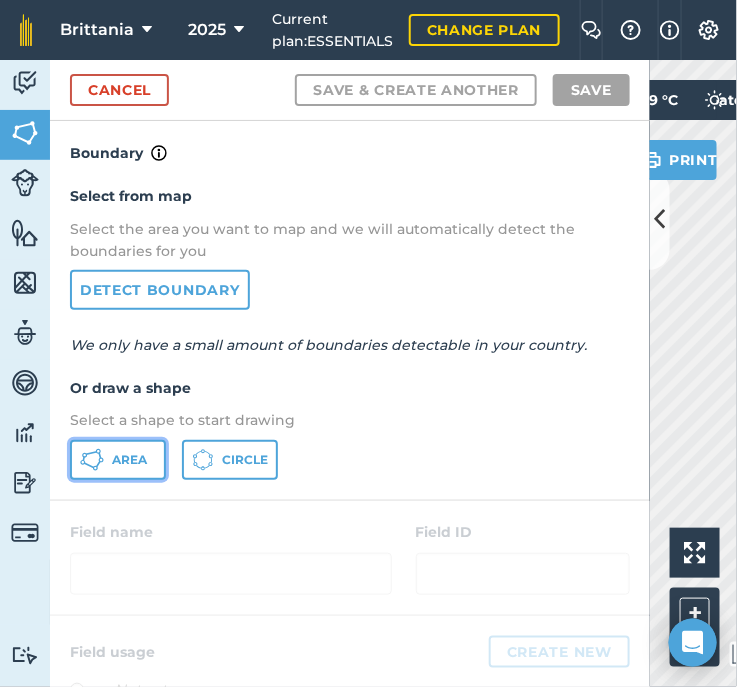 click on "Area" at bounding box center [118, 460] 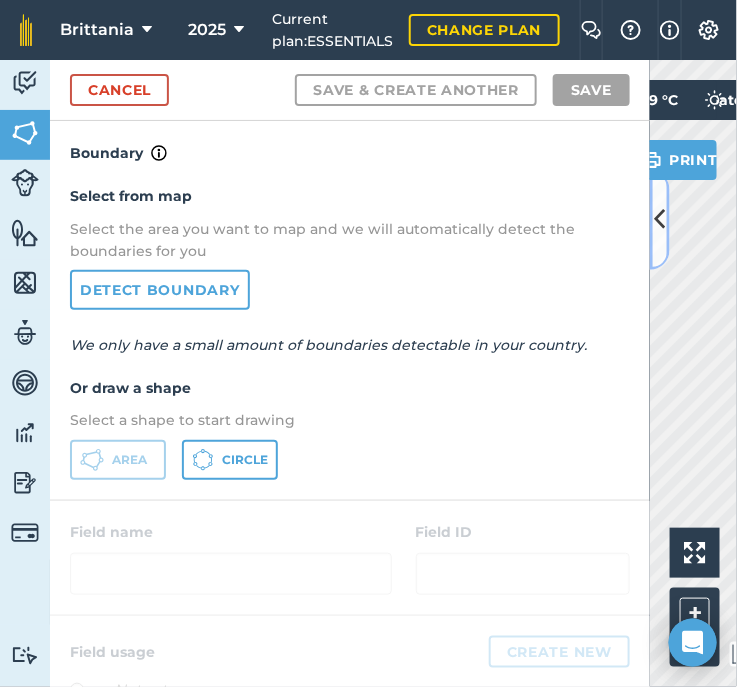 click at bounding box center (660, 219) 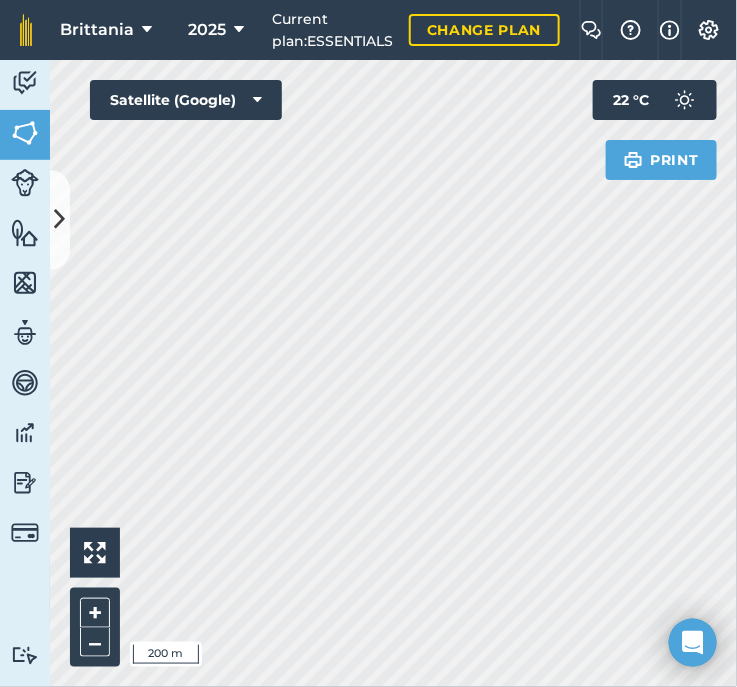 click on "Activity Fields Livestock Features Maps Team Vehicles Data Reporting Billing Tutorials Tutorials Cancel Save & Create Another Save Boundary Mapped Area : 2,542 Ha View on map Click and drag the field boundary/points to edit or double click points to delete Field name Field ID Field usage Create new -- Not set -- You don't have any usages yet Click on CREATE NEW to set your usages (e.g. Barley, Oats, Wheat, Pasture) Click to start drawing i 200 m + – Satellite (Google) Print 22 ° C" at bounding box center (368, 373) 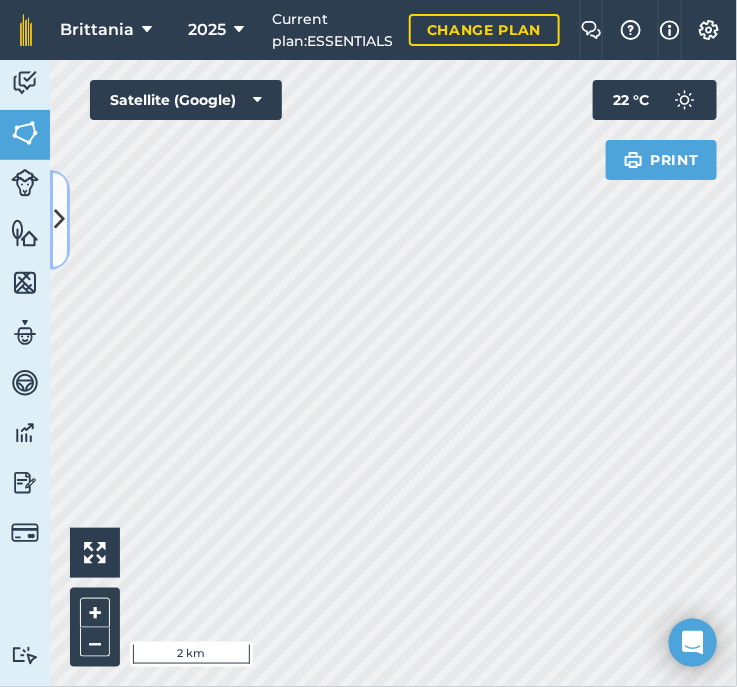 click at bounding box center (60, 220) 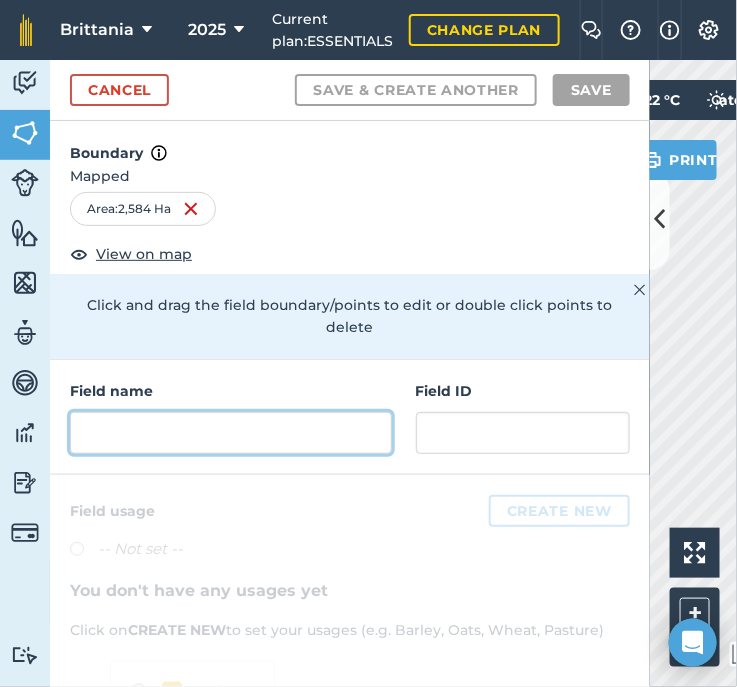 click at bounding box center (231, 433) 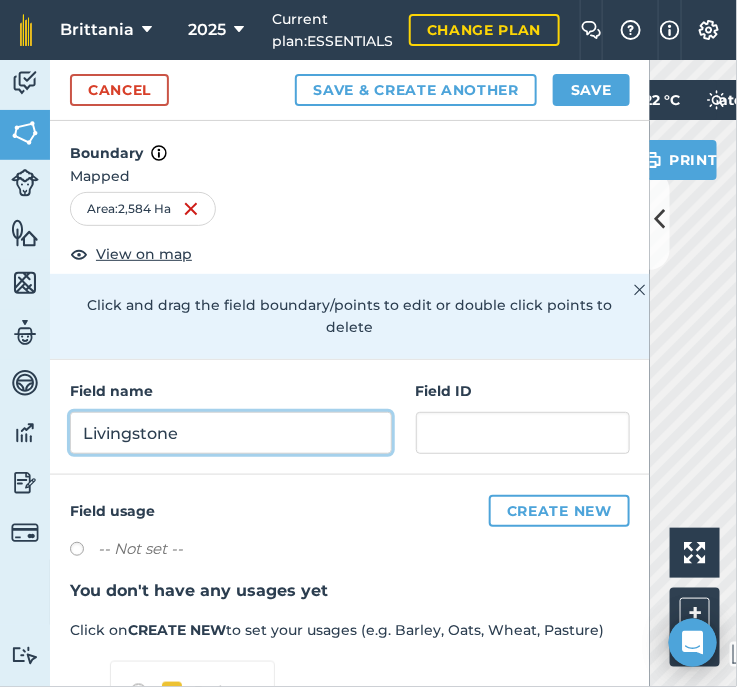 type on "Livingstone" 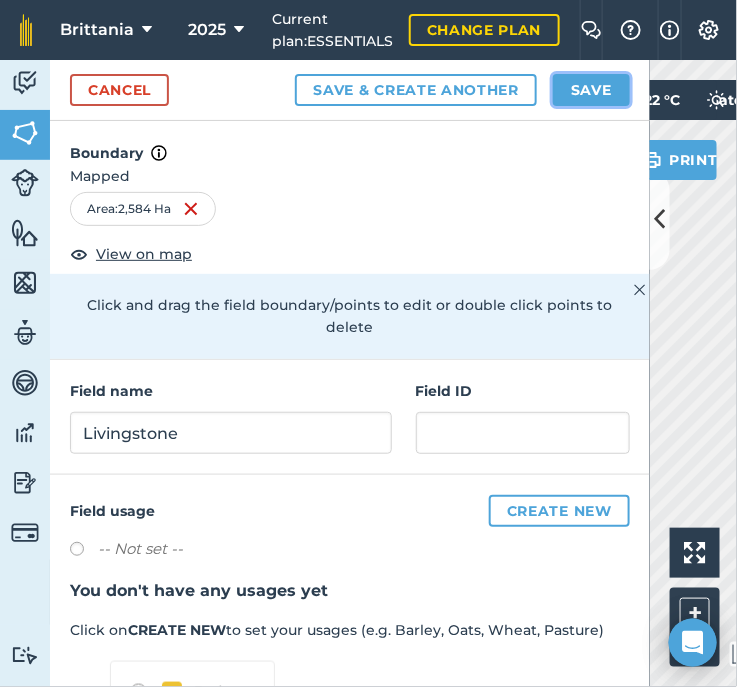 click on "Save" at bounding box center [591, 90] 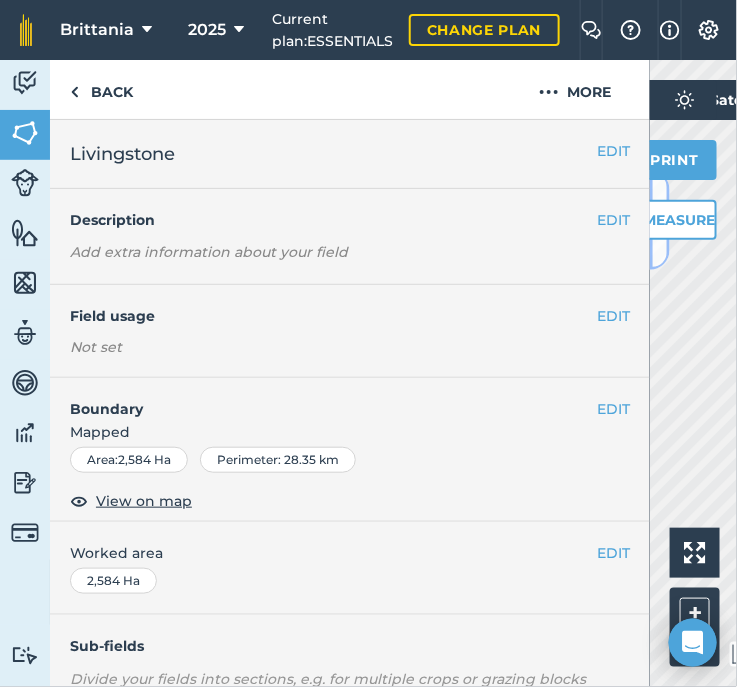 click at bounding box center [660, 220] 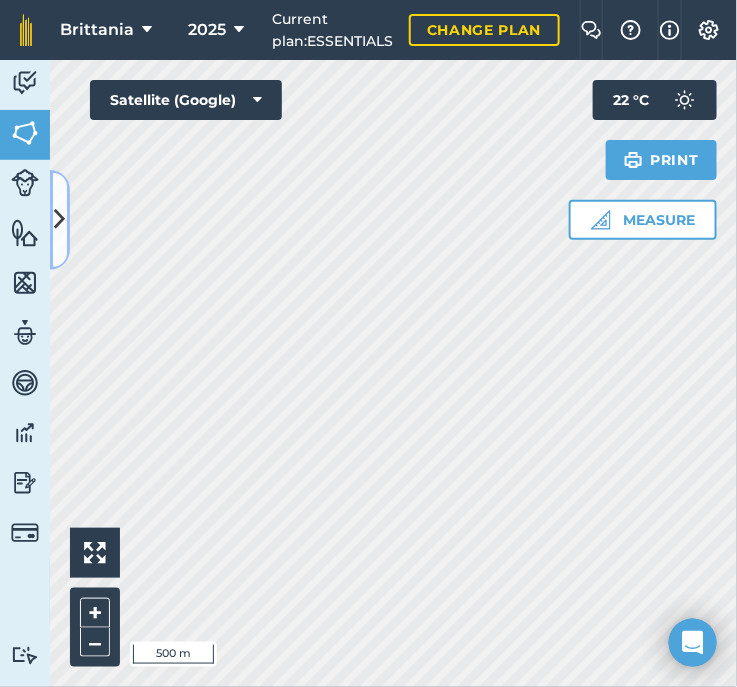 click at bounding box center [60, 220] 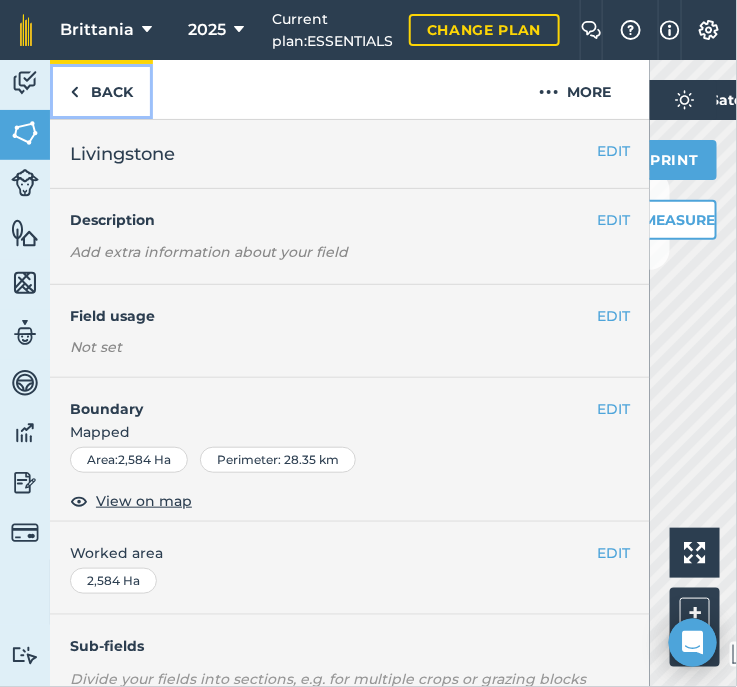 click on "Back" at bounding box center [101, 89] 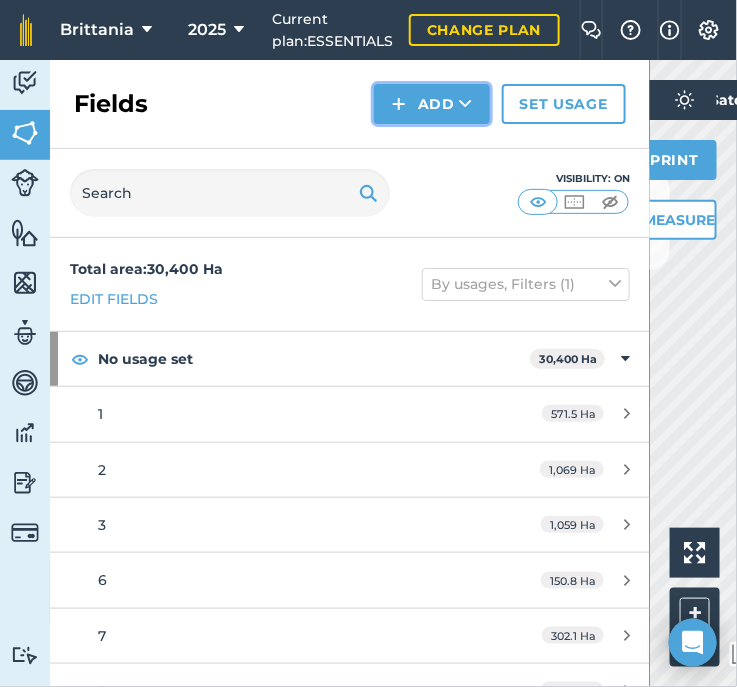 click on "Add" at bounding box center (432, 104) 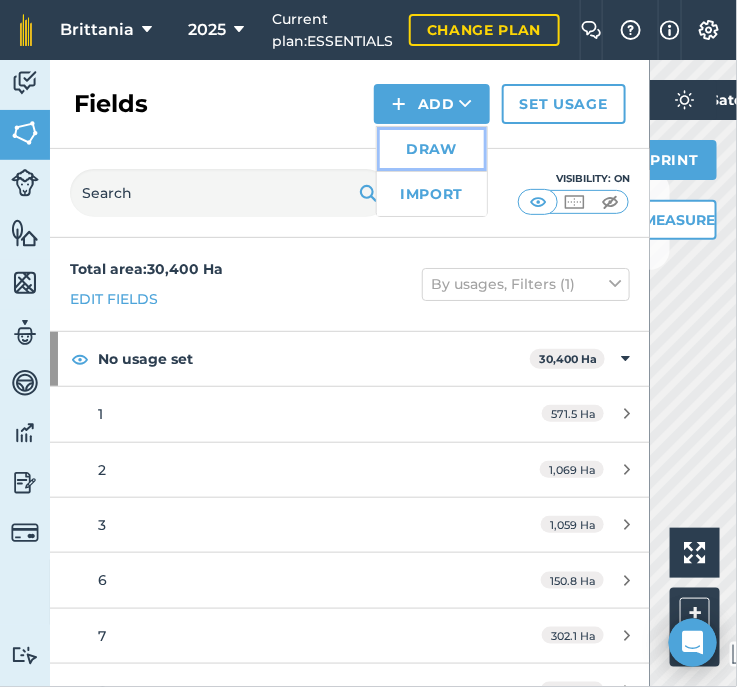 click on "Draw" at bounding box center (432, 149) 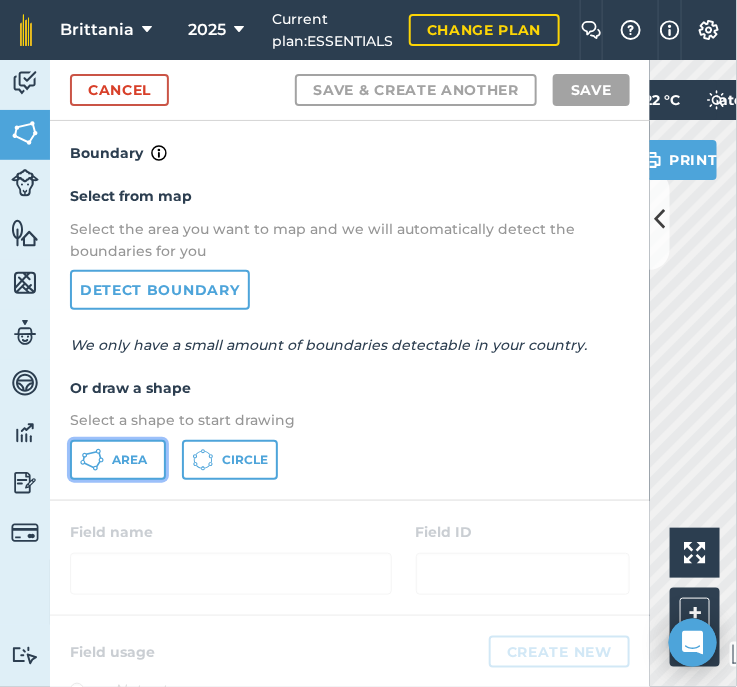 click on "Area" at bounding box center [118, 460] 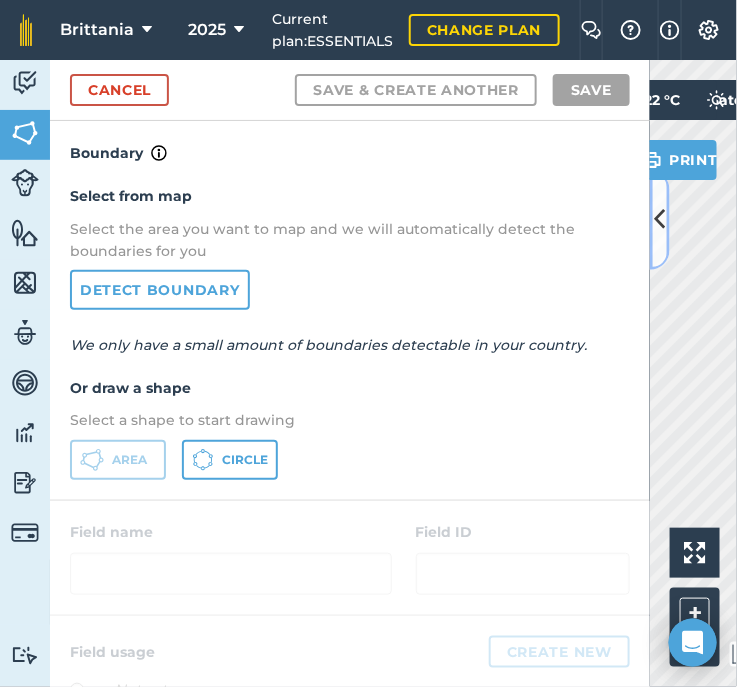 click at bounding box center (660, 219) 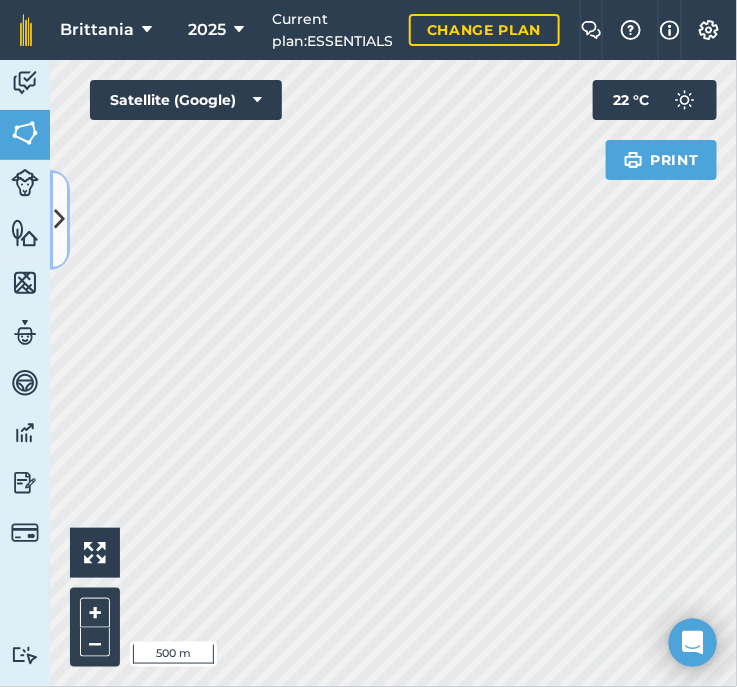click at bounding box center (60, 220) 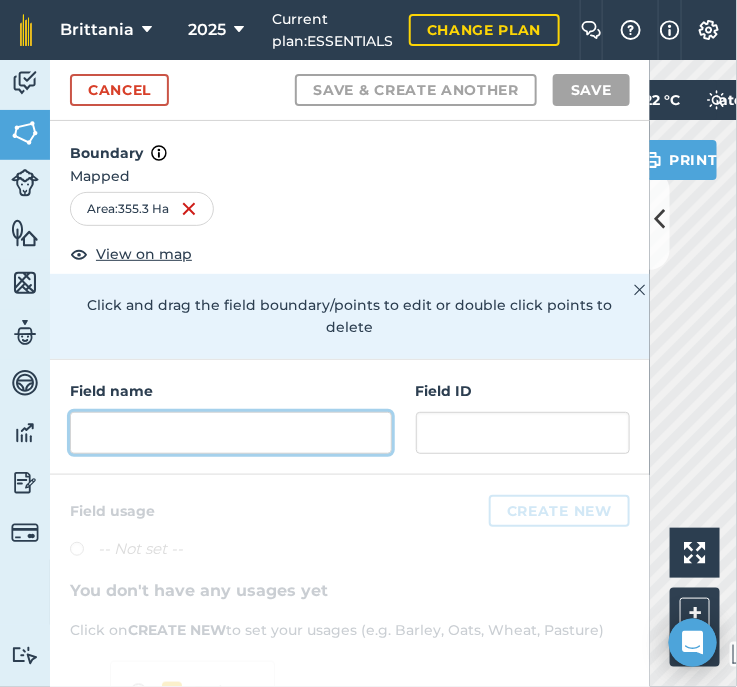 click at bounding box center [231, 433] 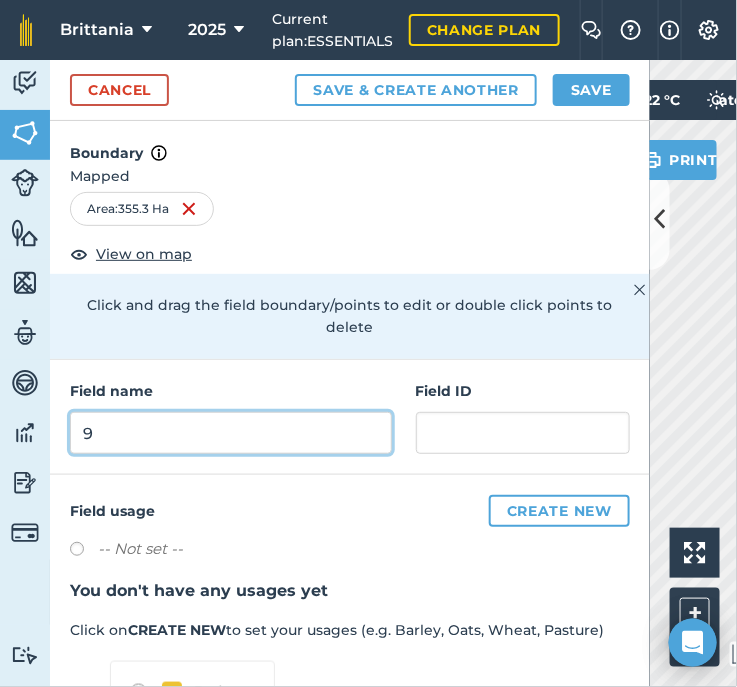 type on "9" 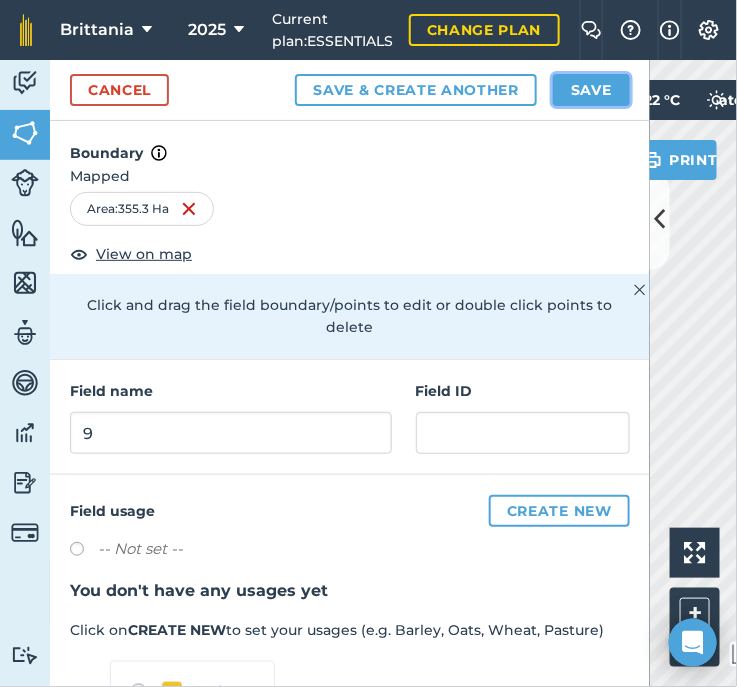 click on "Save" at bounding box center (591, 90) 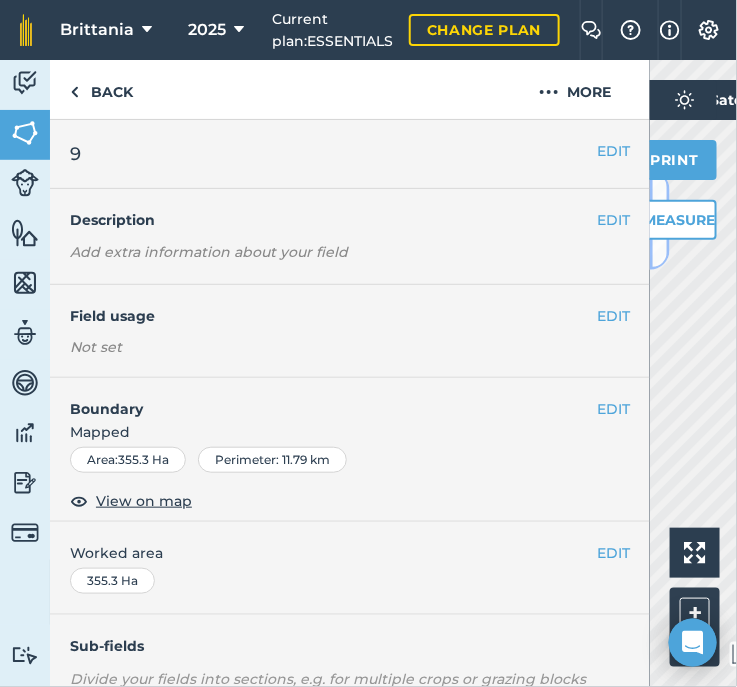click at bounding box center [660, 220] 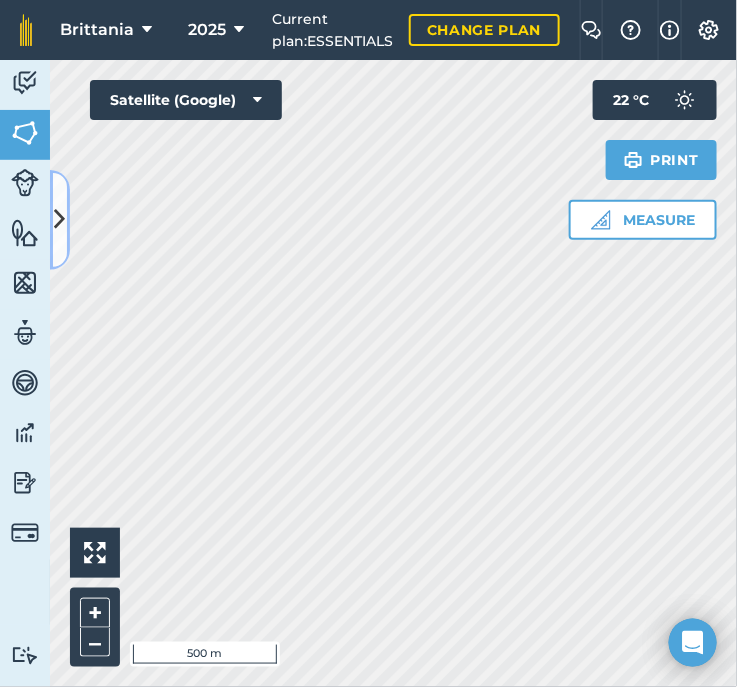 click at bounding box center (60, 219) 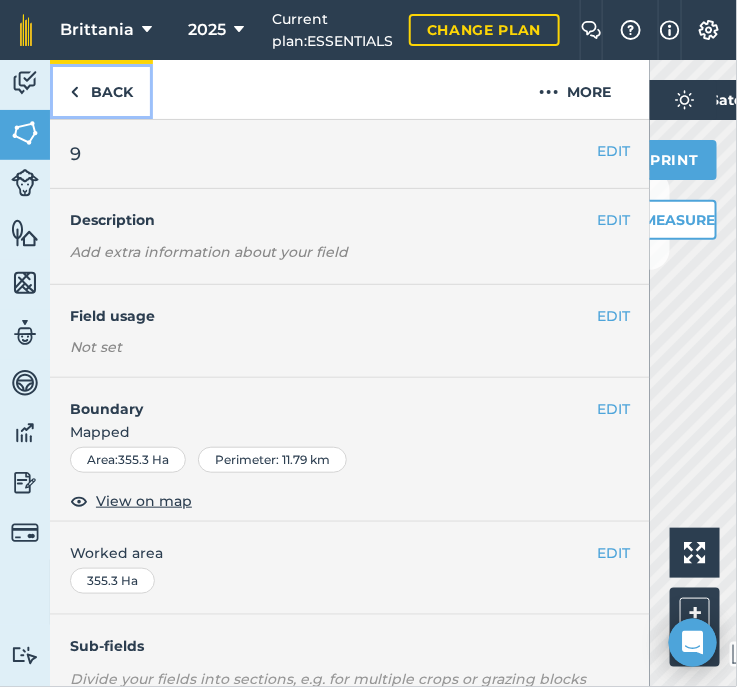 click on "Back" at bounding box center [101, 89] 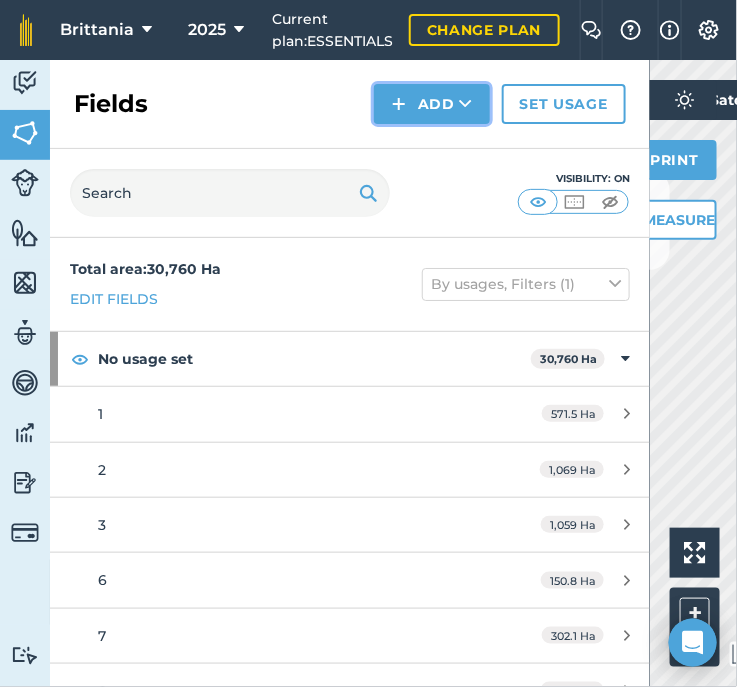 click on "Add" at bounding box center [432, 104] 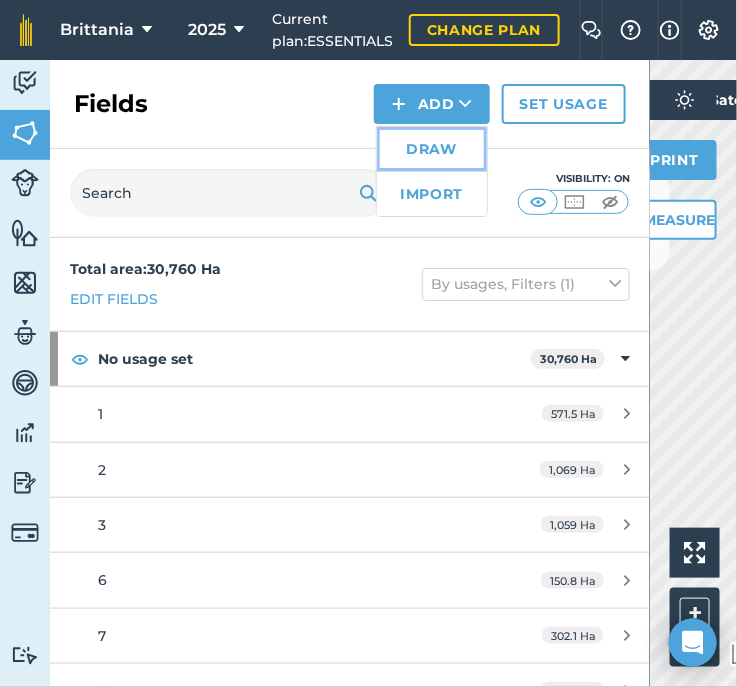 click on "Draw" at bounding box center [432, 149] 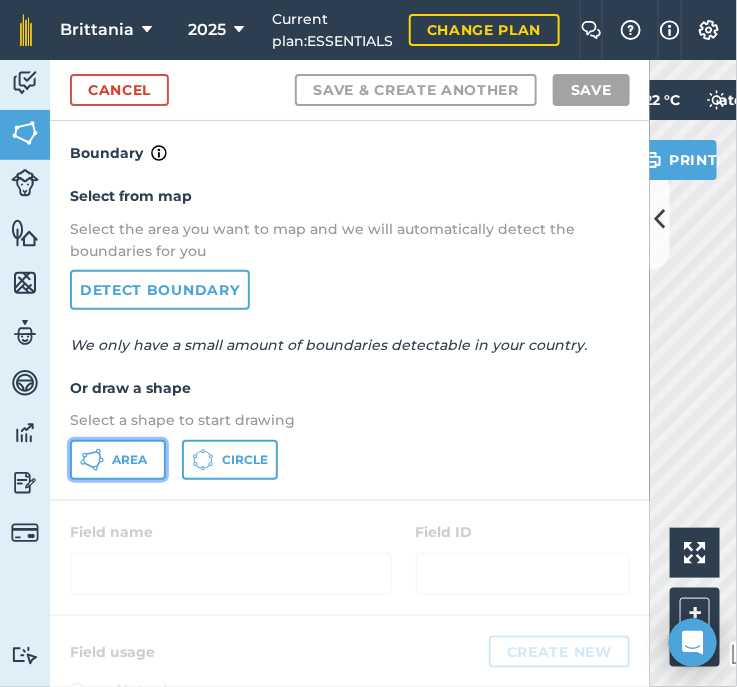 click on "Area" at bounding box center [129, 460] 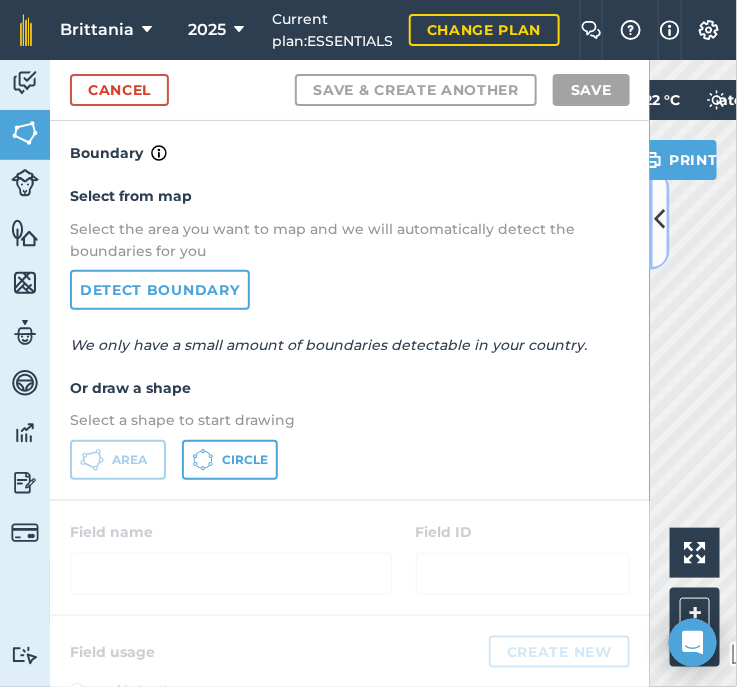 click at bounding box center [660, 219] 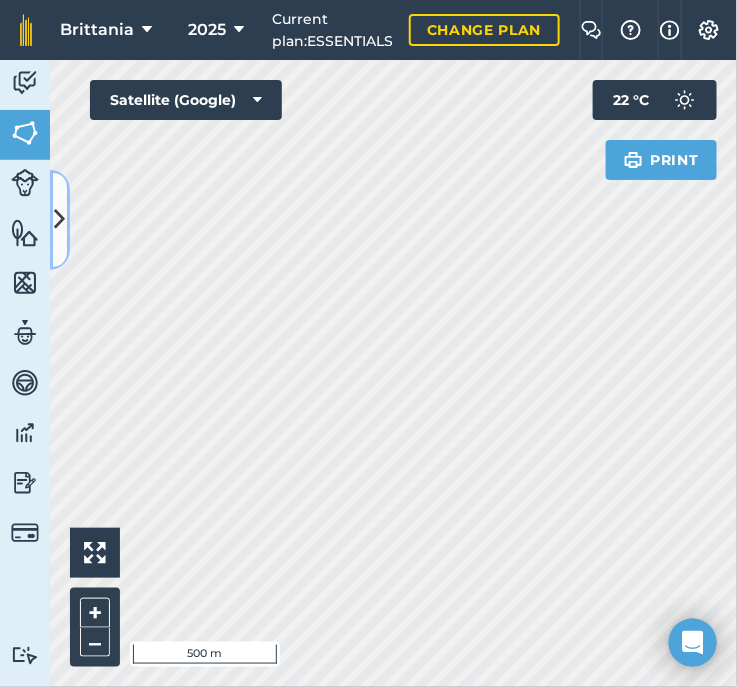 click at bounding box center (60, 219) 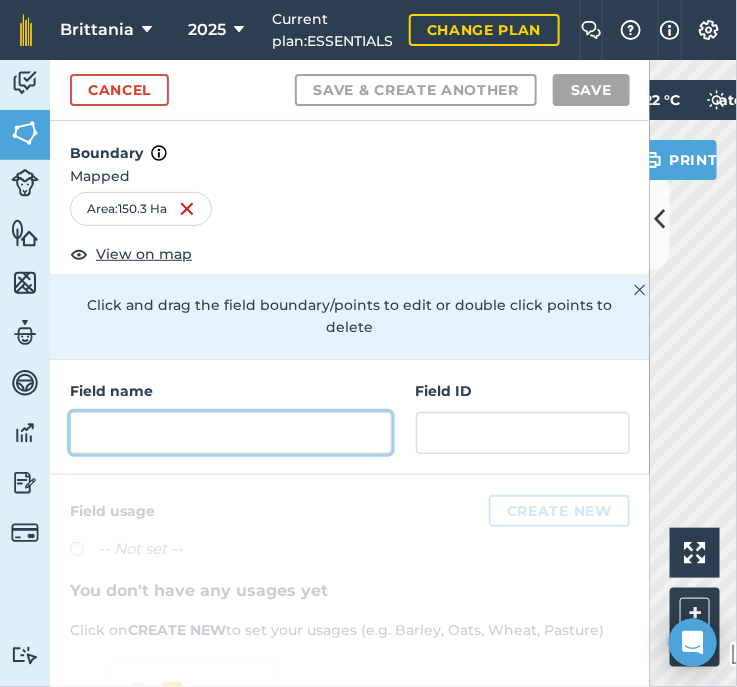 click at bounding box center (231, 433) 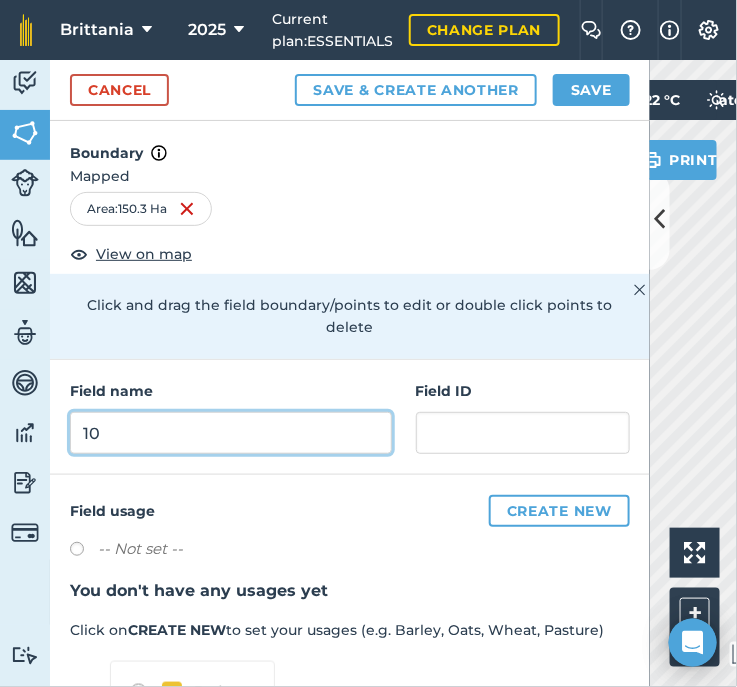 type on "10" 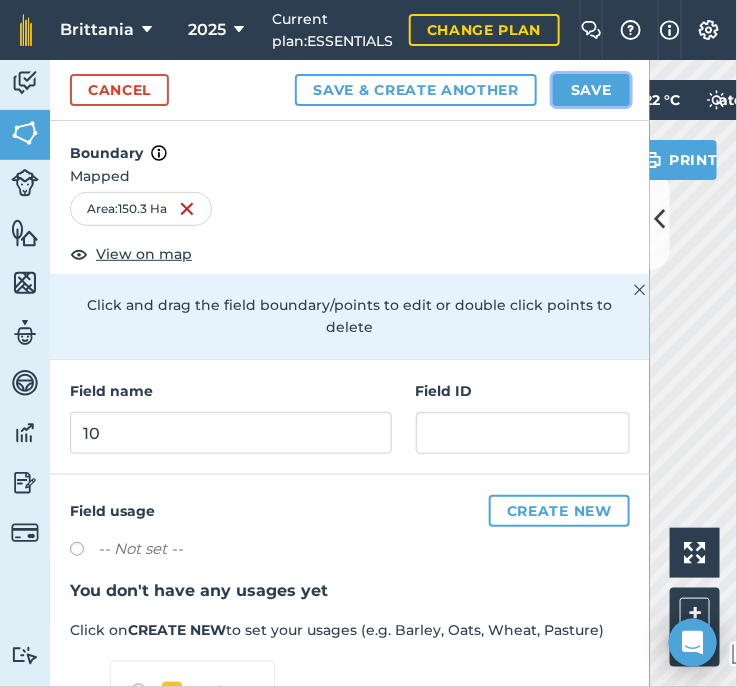 click on "Save" at bounding box center (591, 90) 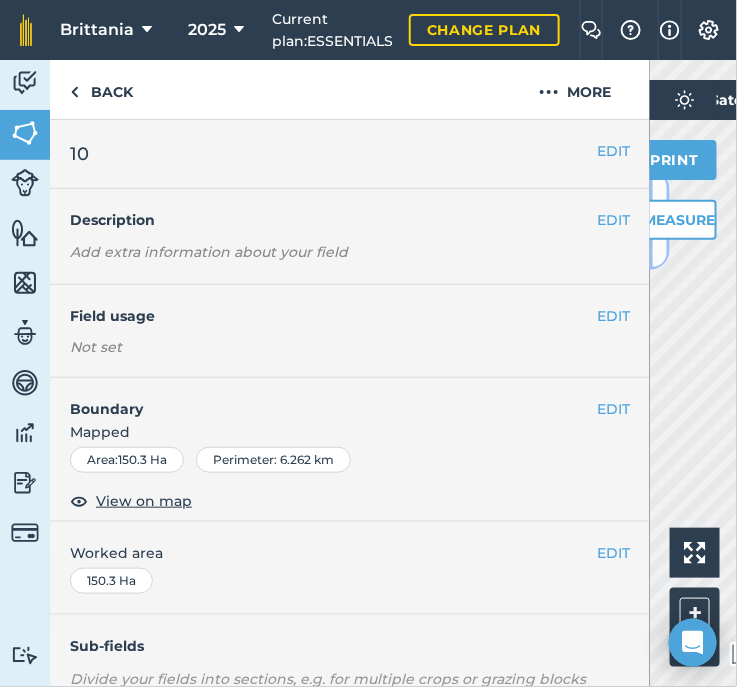 click at bounding box center (660, 220) 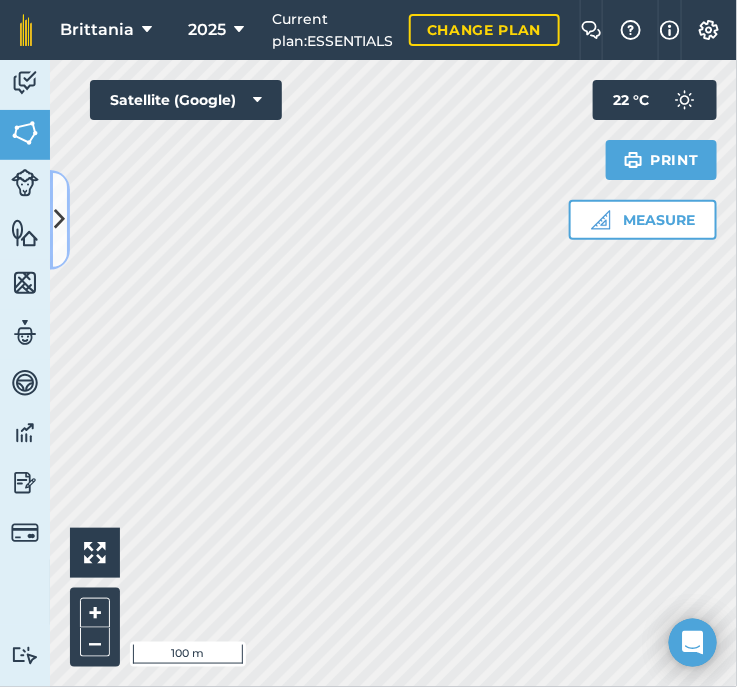 click at bounding box center [60, 220] 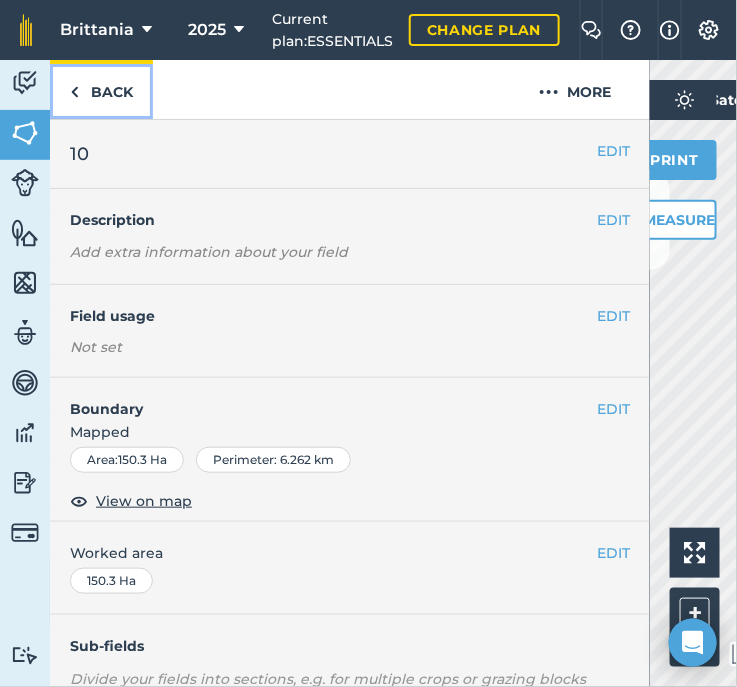click at bounding box center (74, 92) 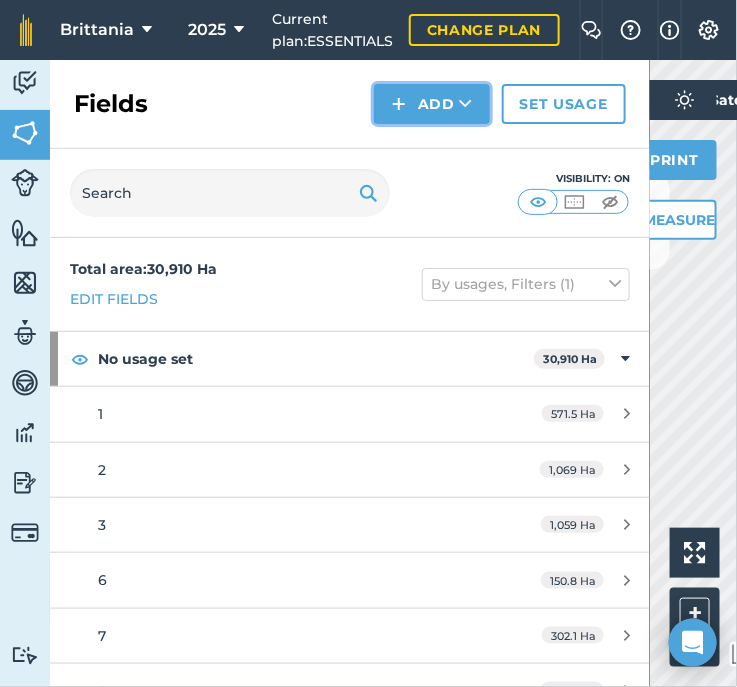 click at bounding box center [399, 104] 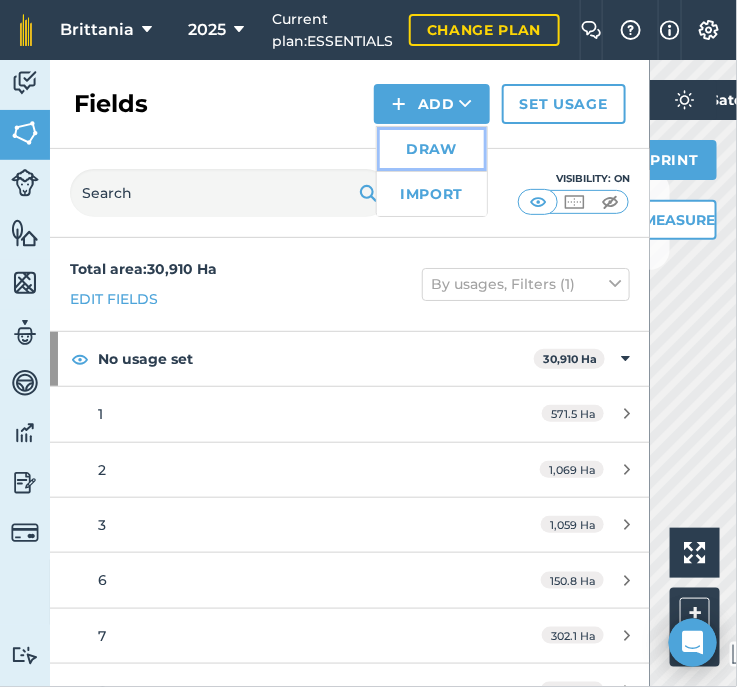 click on "Draw" at bounding box center [432, 149] 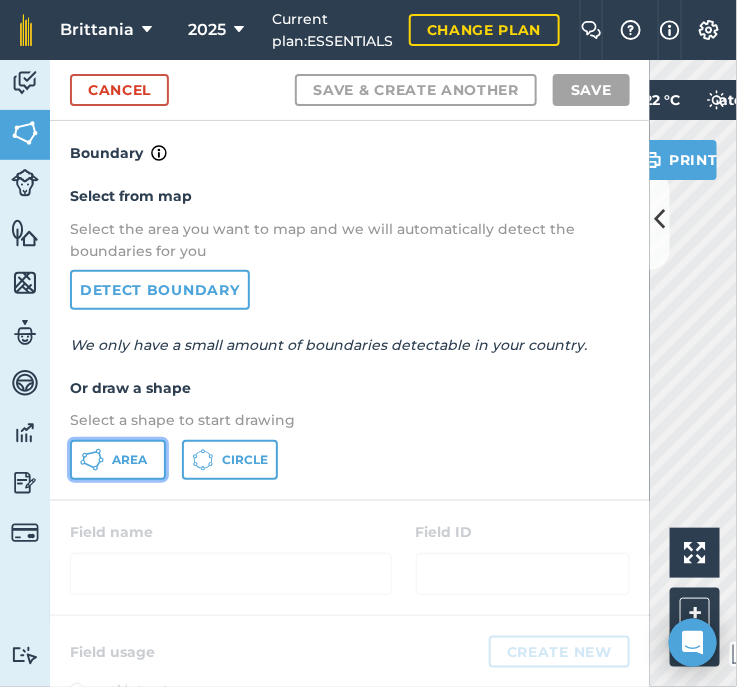 click on "Area" at bounding box center [129, 460] 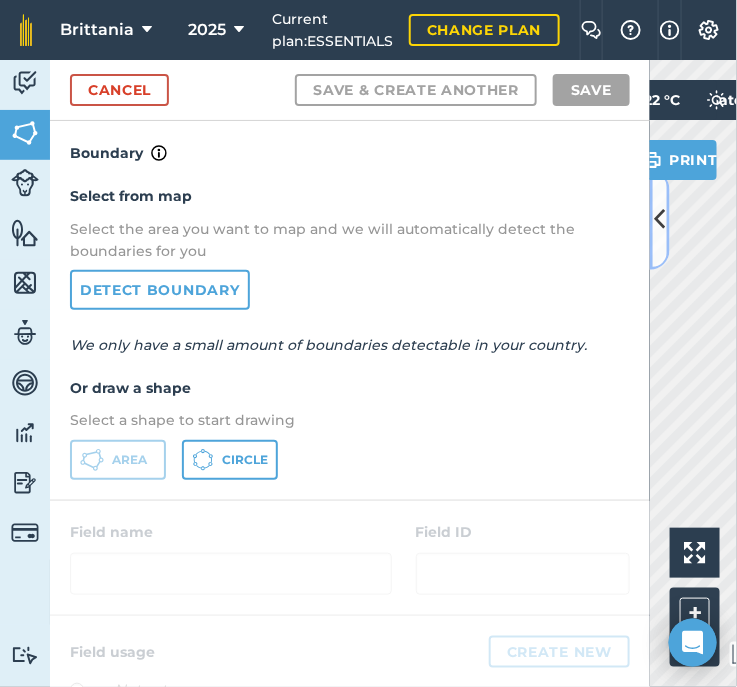click at bounding box center [660, 220] 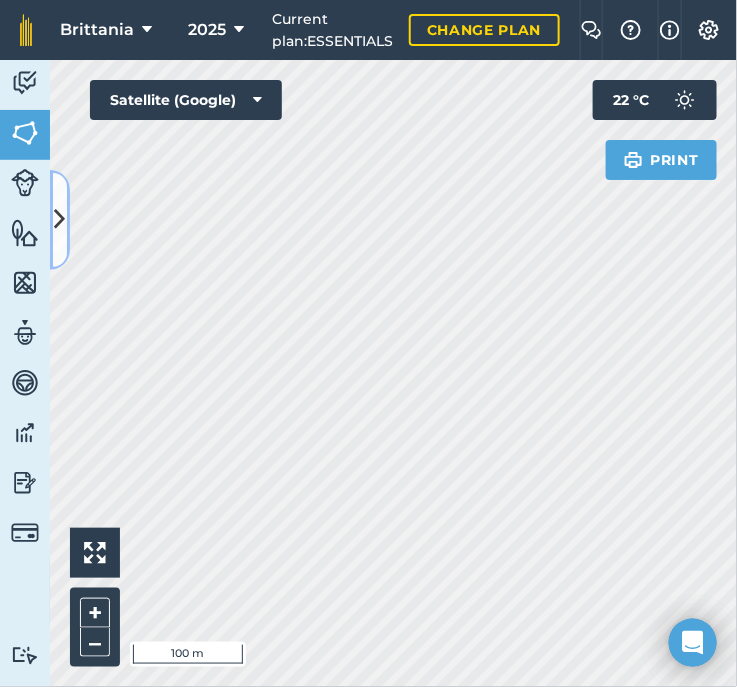 click at bounding box center (60, 219) 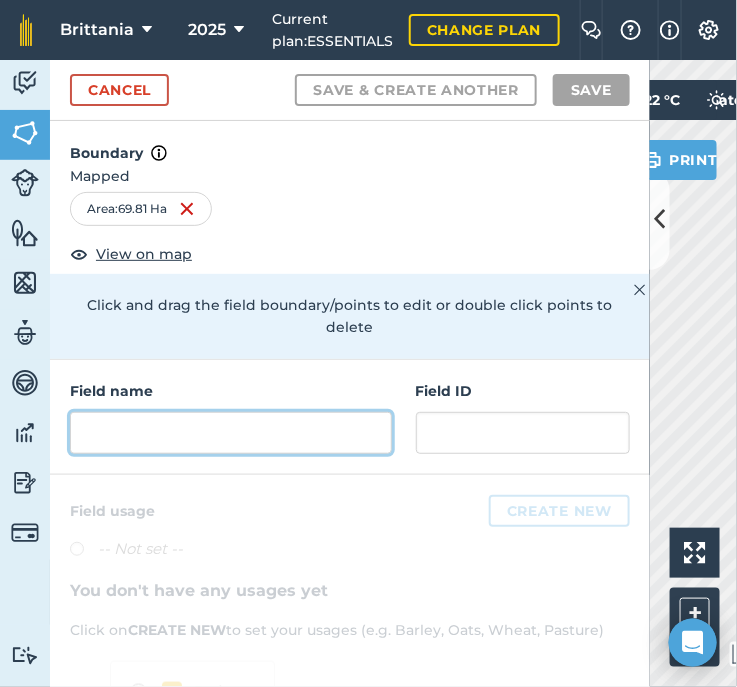 click at bounding box center (231, 433) 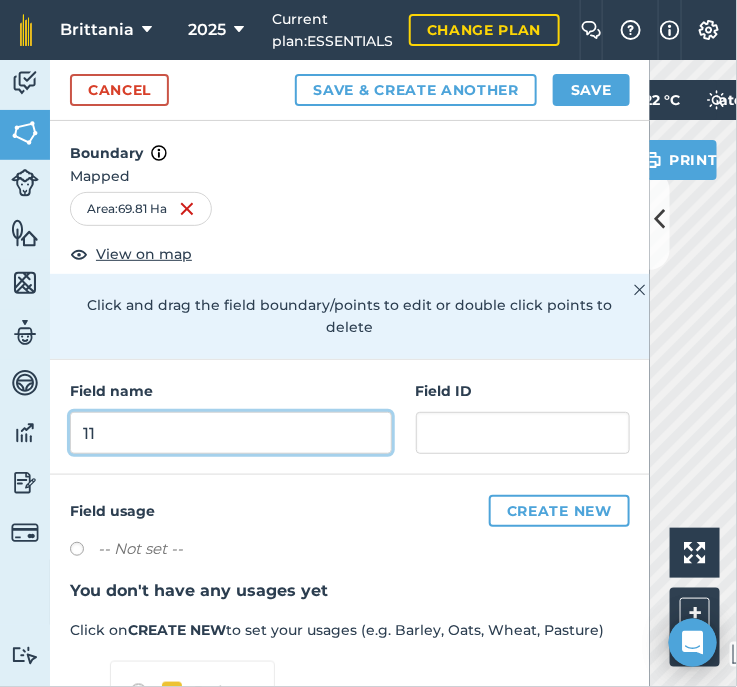 type on "11" 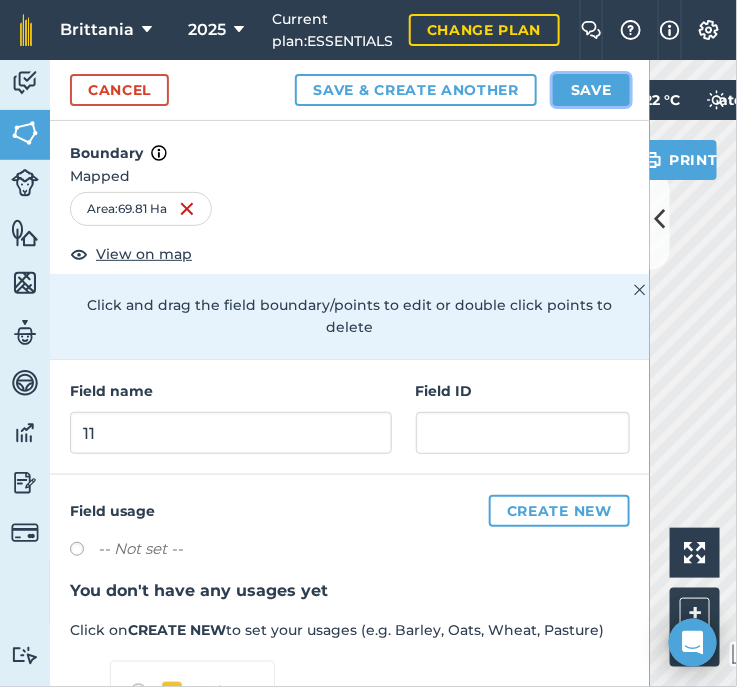 click on "Save" at bounding box center [591, 90] 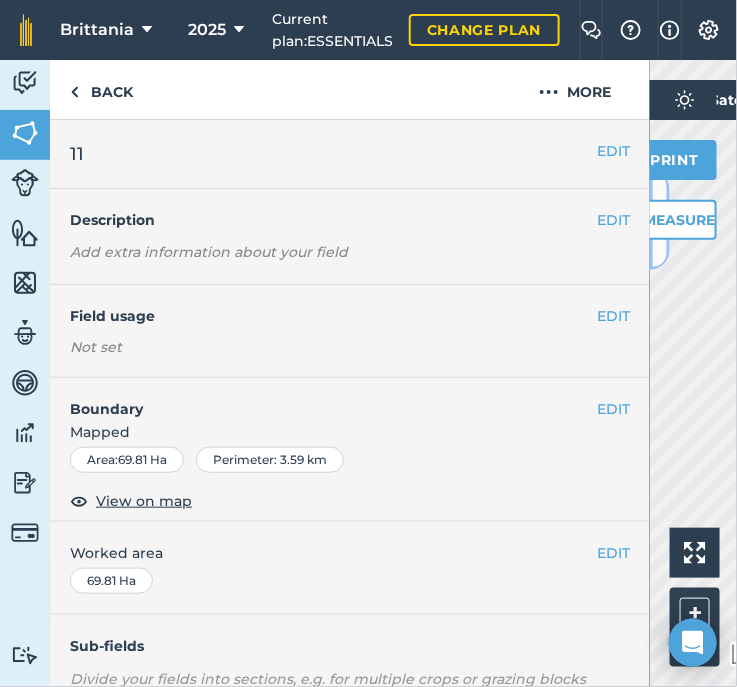 click at bounding box center [660, 220] 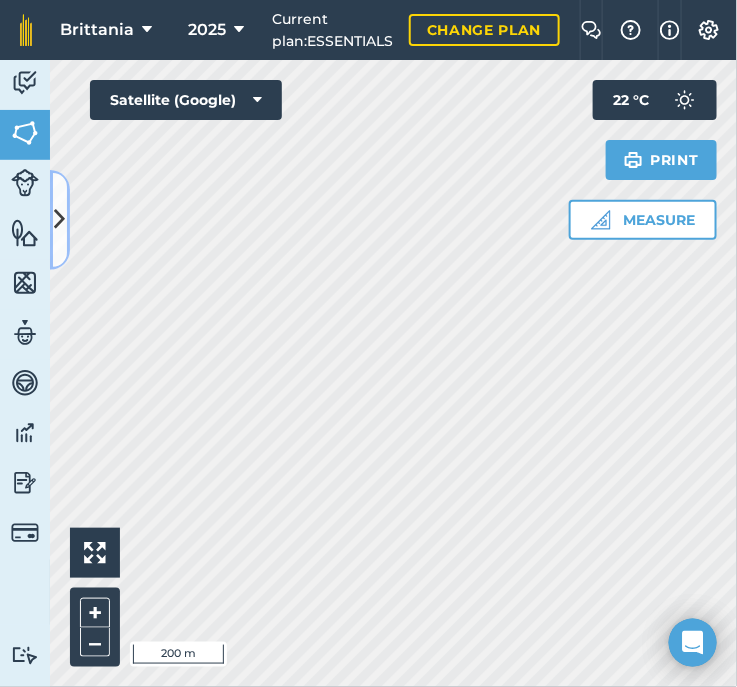 click at bounding box center (60, 219) 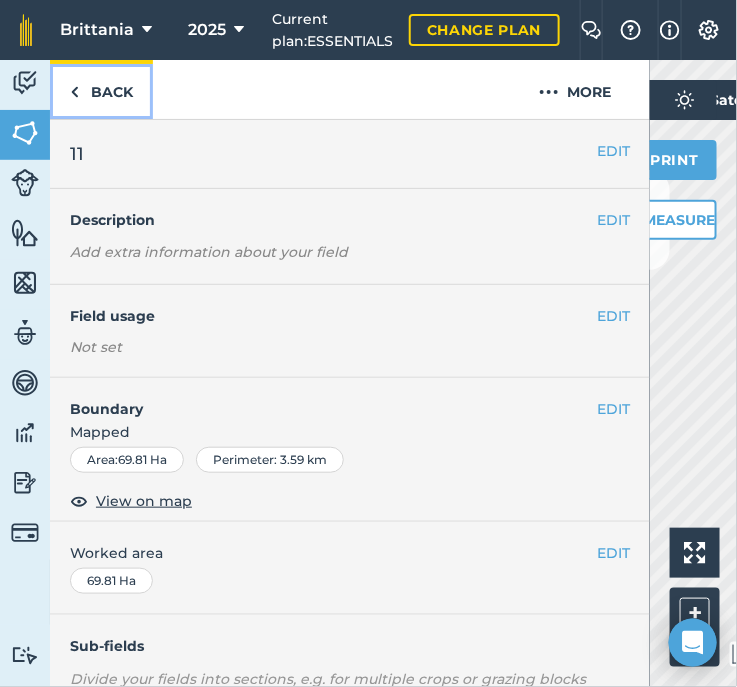 click on "Back" at bounding box center (101, 89) 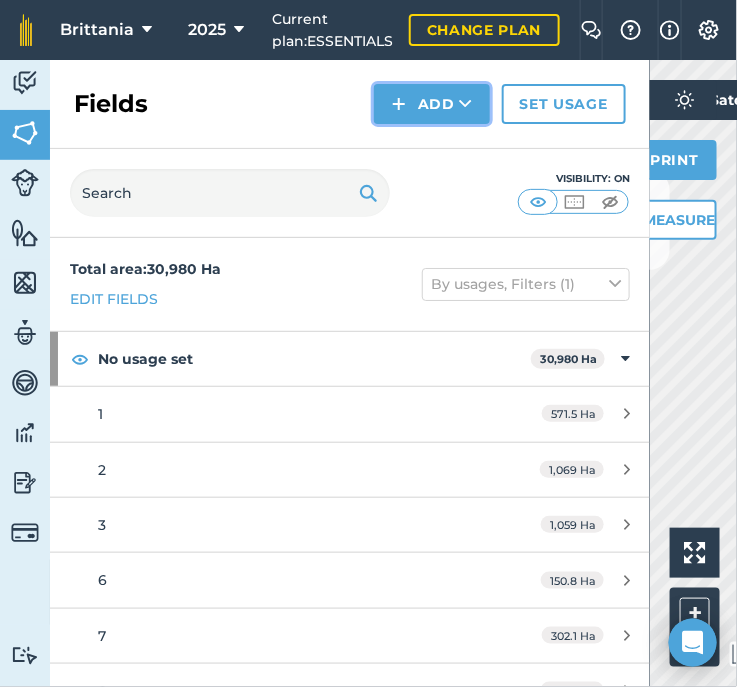 click on "Add" at bounding box center (432, 104) 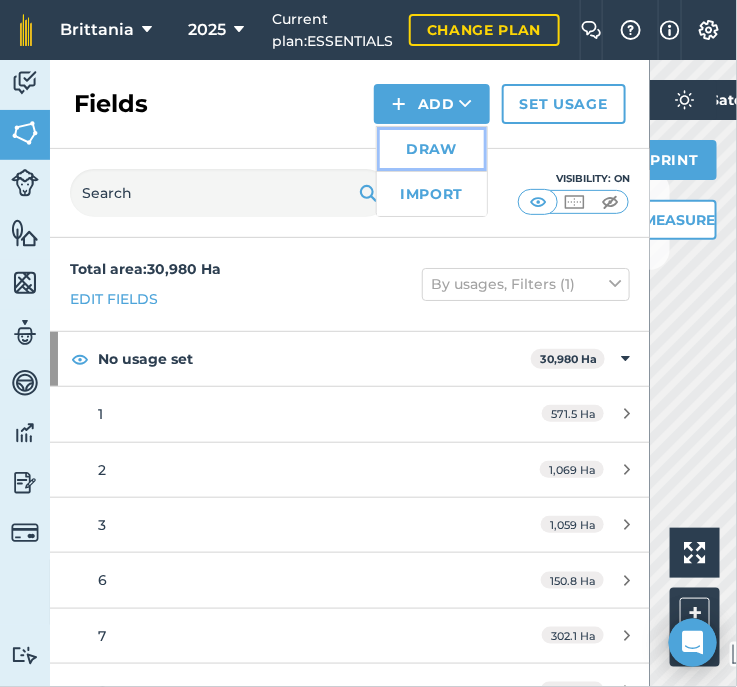 click on "Draw" at bounding box center (432, 149) 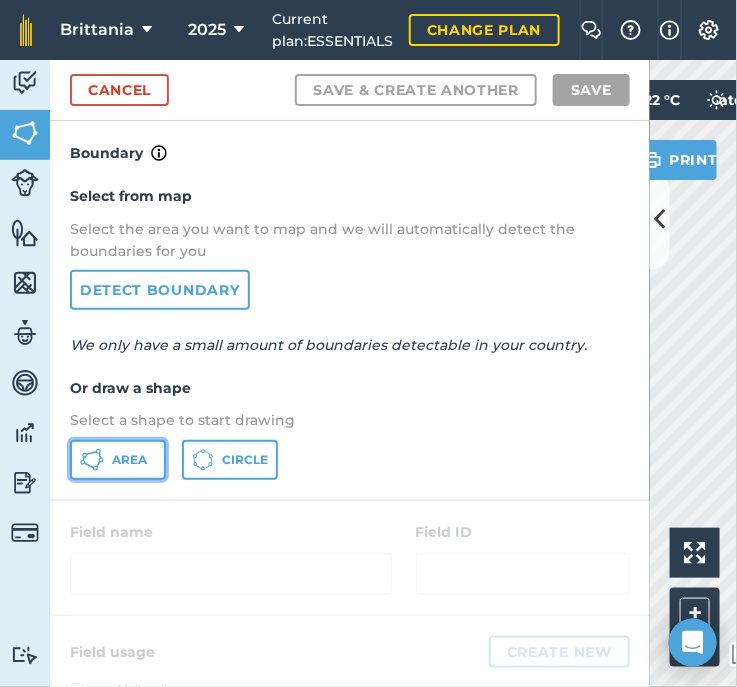 click on "Area" at bounding box center [129, 460] 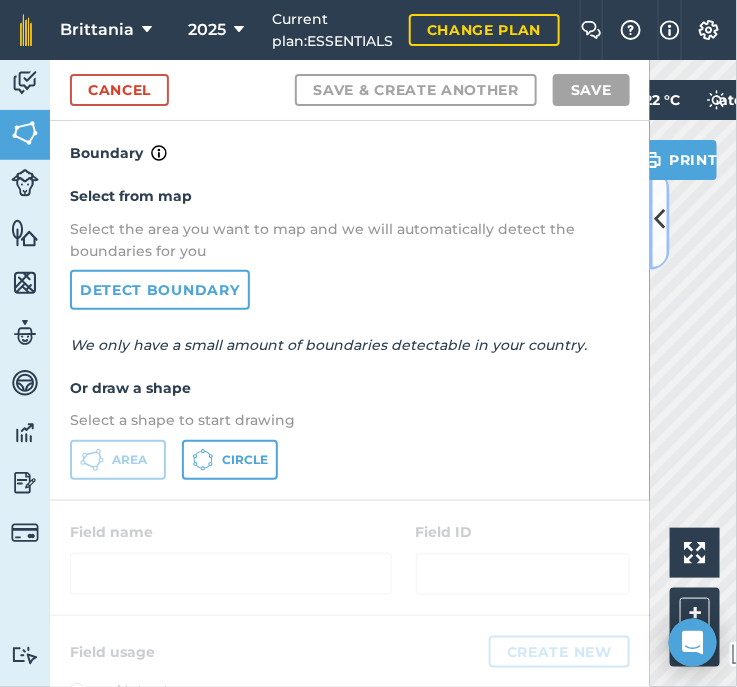 click at bounding box center [660, 220] 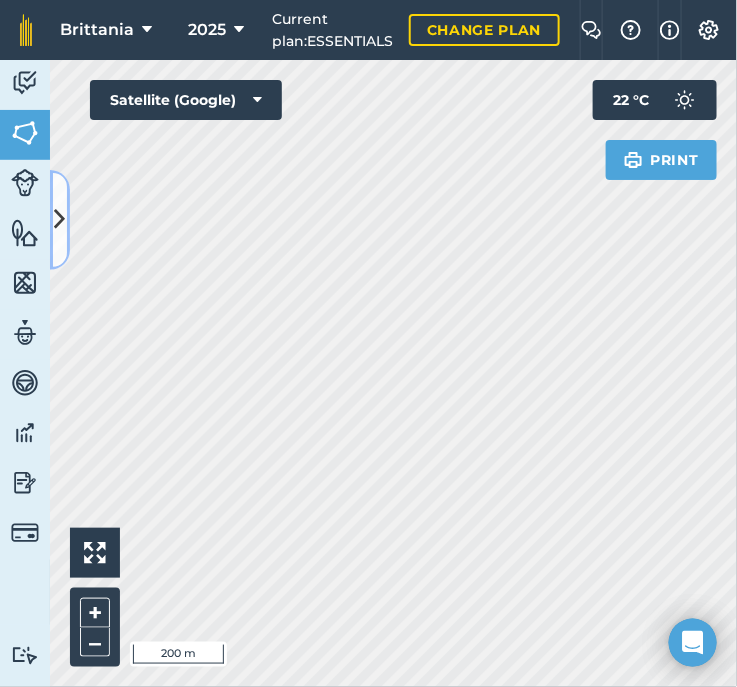 click at bounding box center (60, 220) 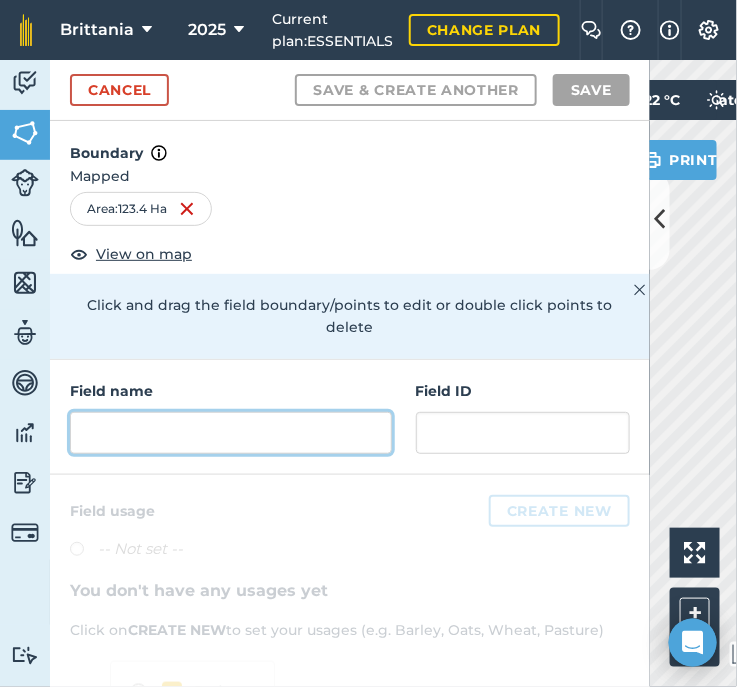click at bounding box center [231, 433] 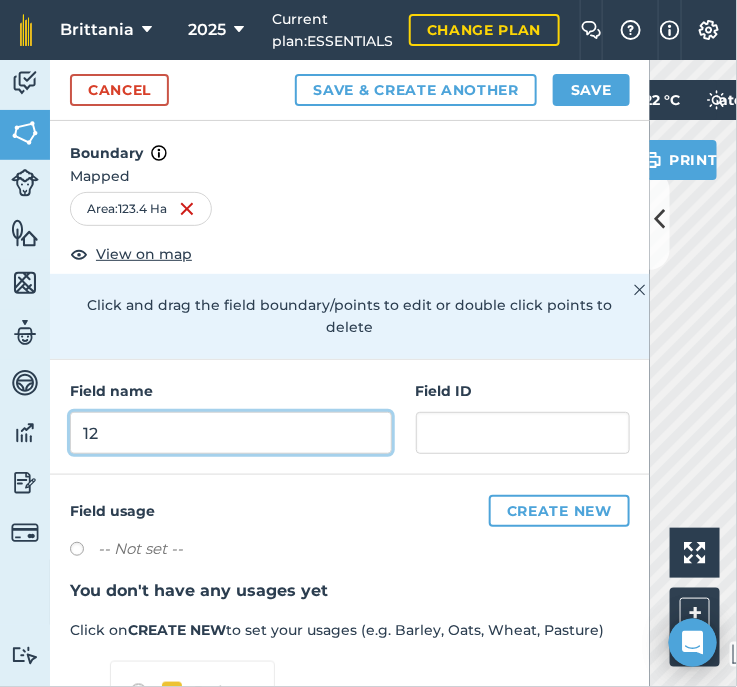 type on "12" 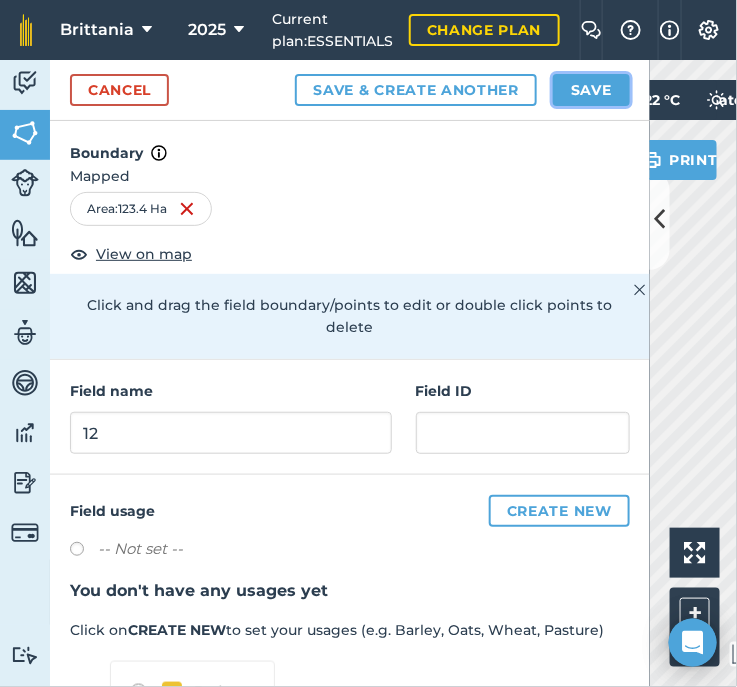 click on "Save" at bounding box center [591, 90] 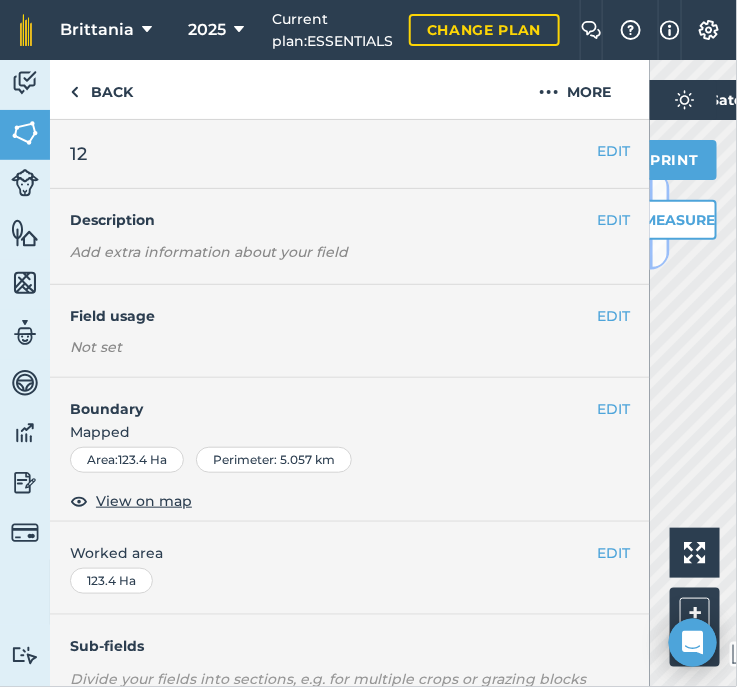 click at bounding box center (660, 220) 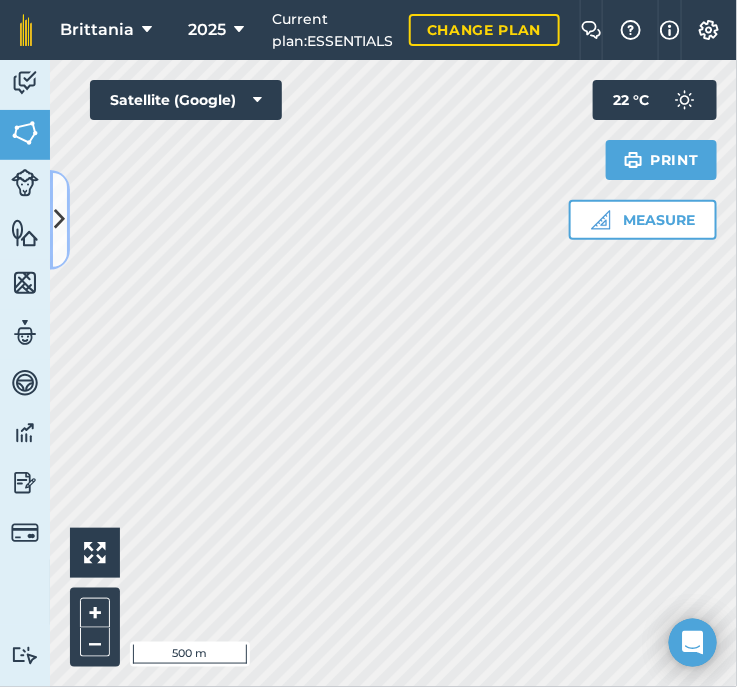 click at bounding box center (60, 219) 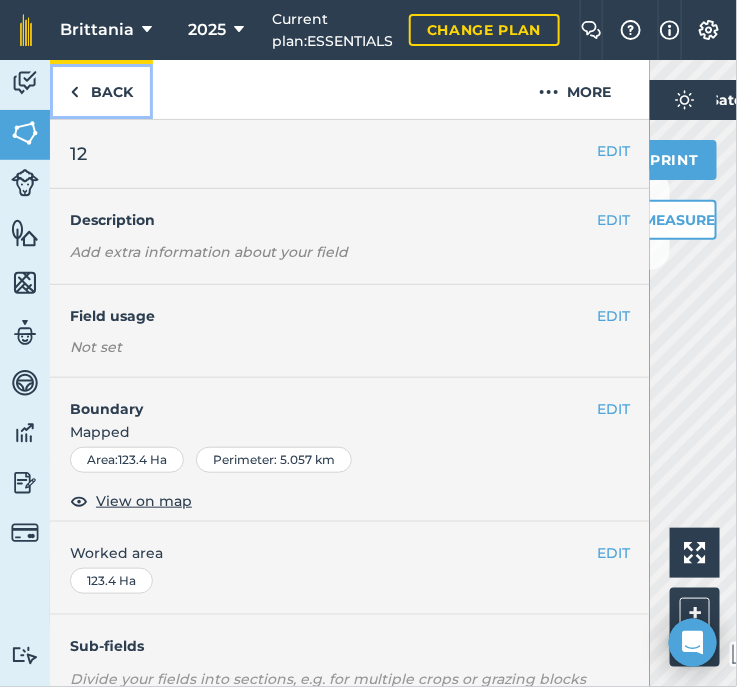 click on "Back" at bounding box center (101, 89) 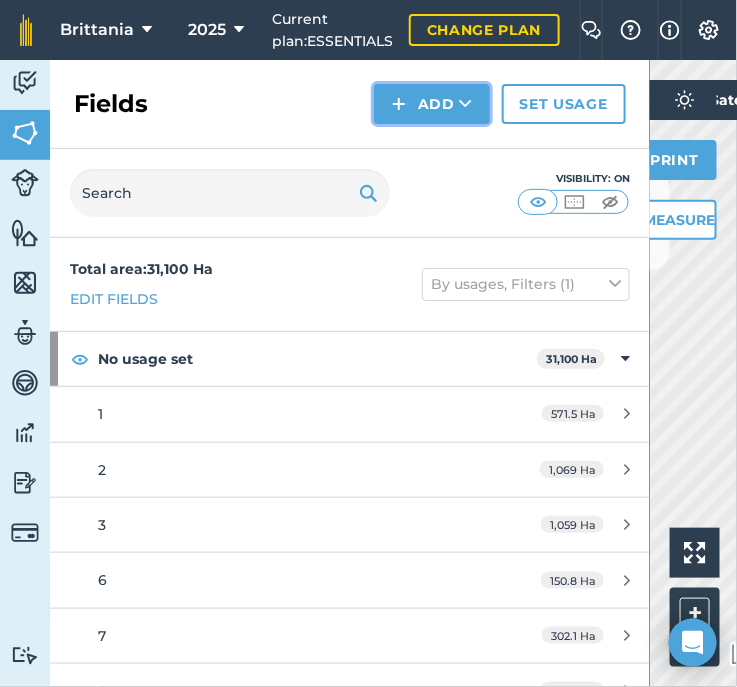 click on "Add" at bounding box center (432, 104) 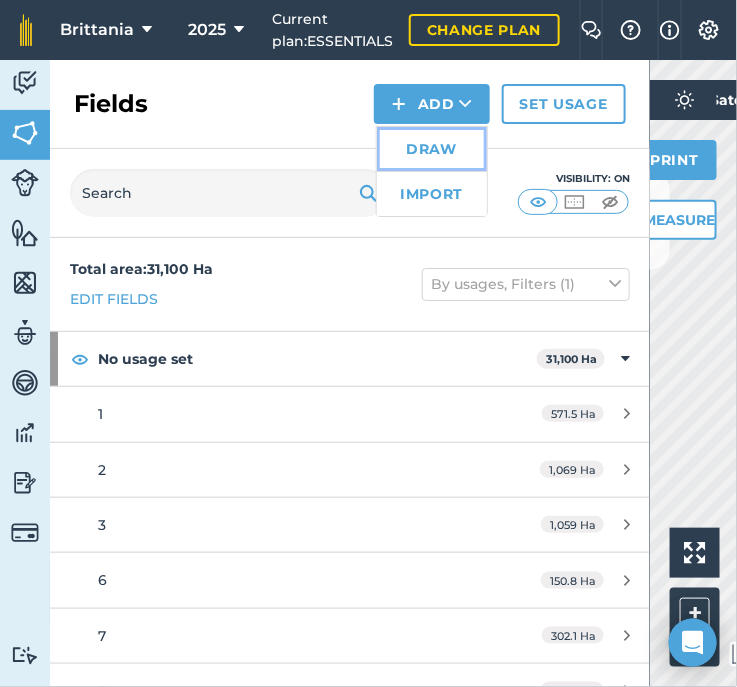 click on "Draw" at bounding box center [432, 149] 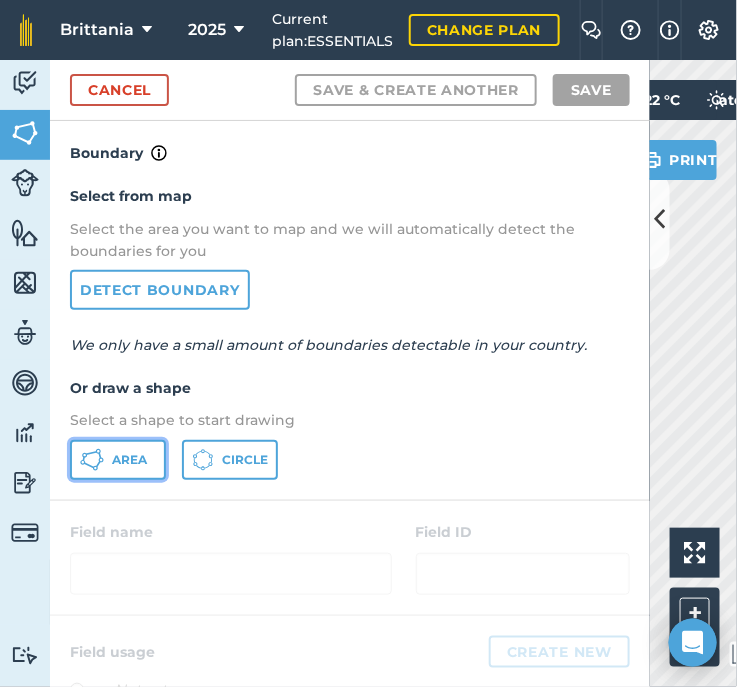 click on "Area" at bounding box center [129, 460] 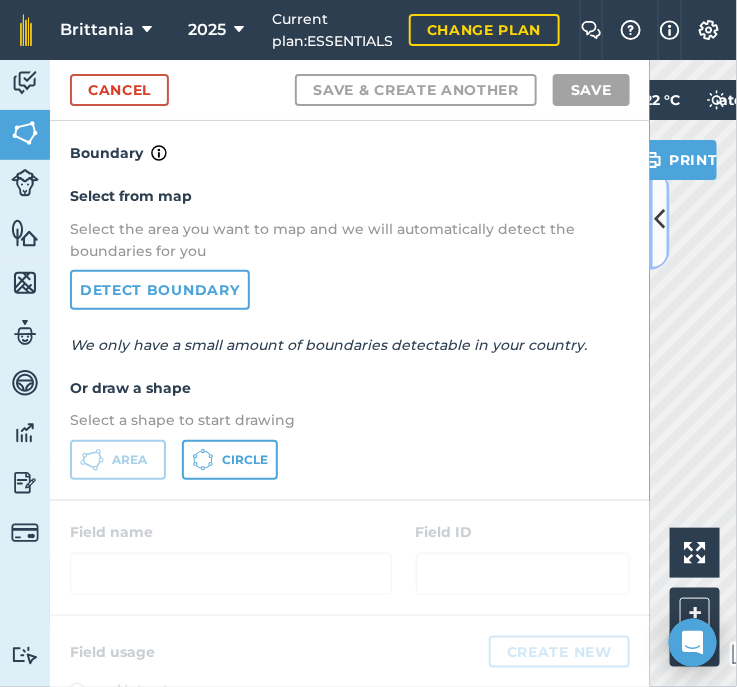 click at bounding box center [660, 220] 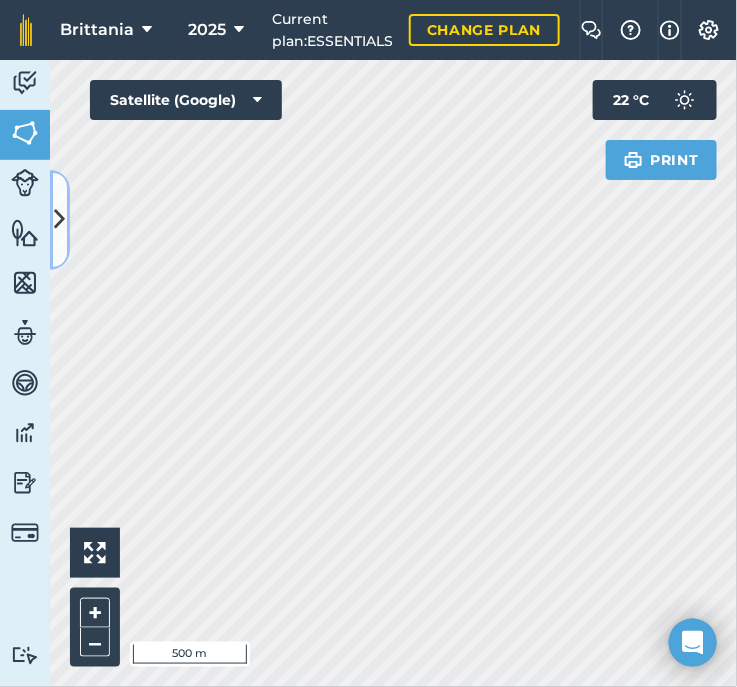 drag, startPoint x: 435, startPoint y: 333, endPoint x: 58, endPoint y: 228, distance: 391.34894 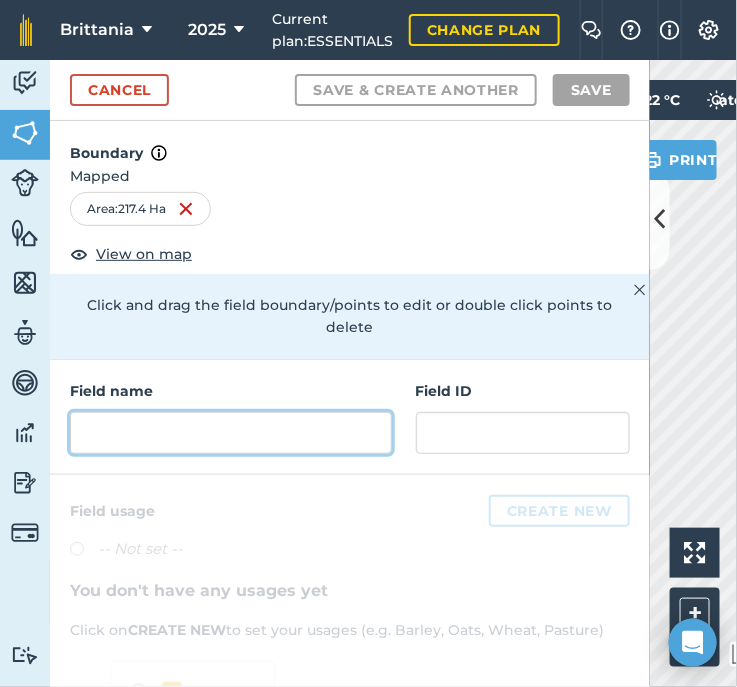 click at bounding box center [231, 433] 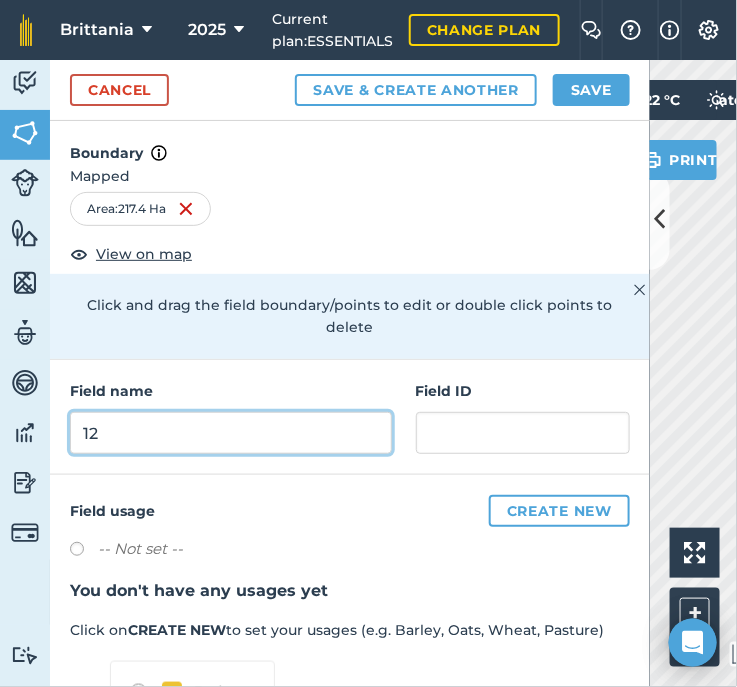 type on "1" 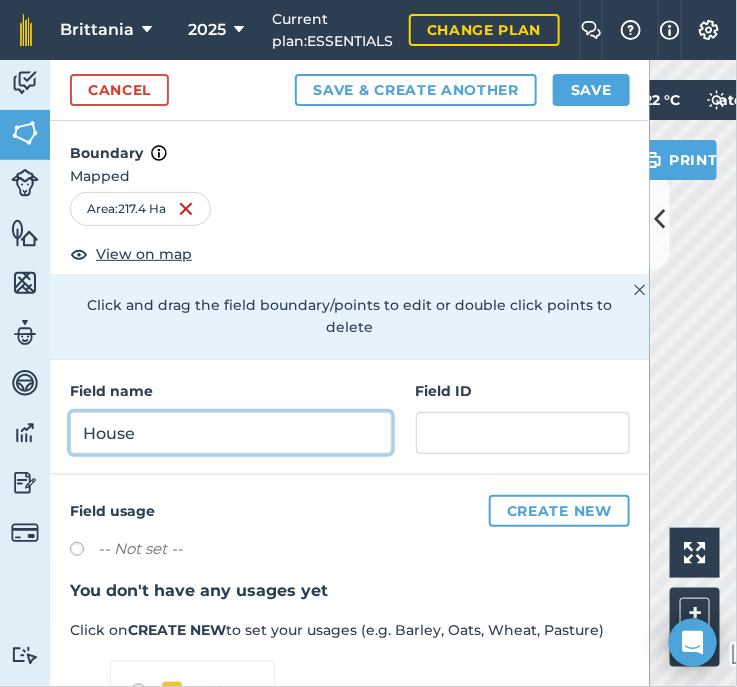 type on "House" 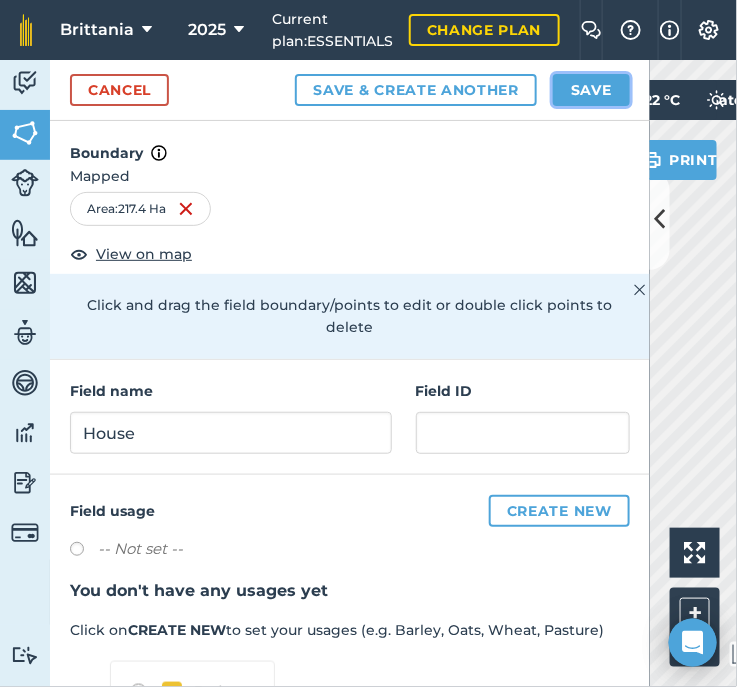 click on "Save" at bounding box center [591, 90] 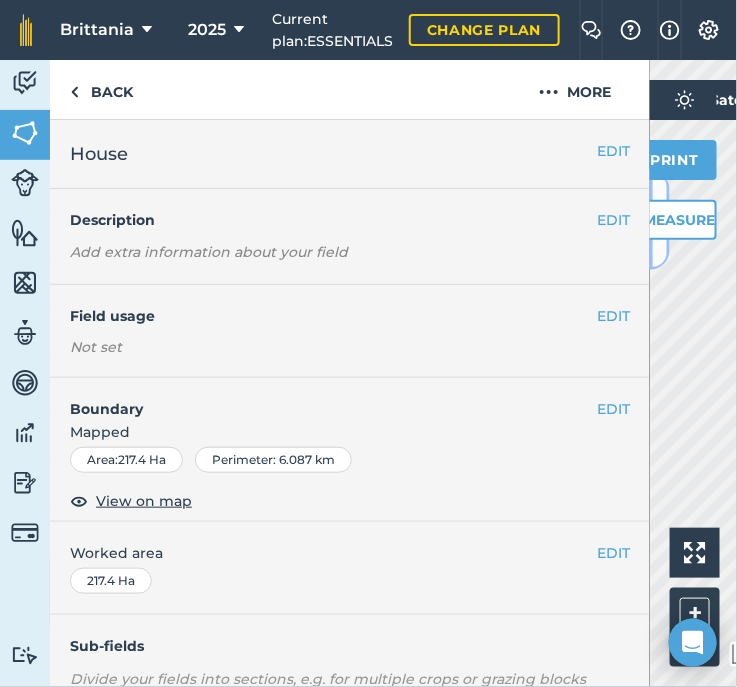 click at bounding box center [660, 220] 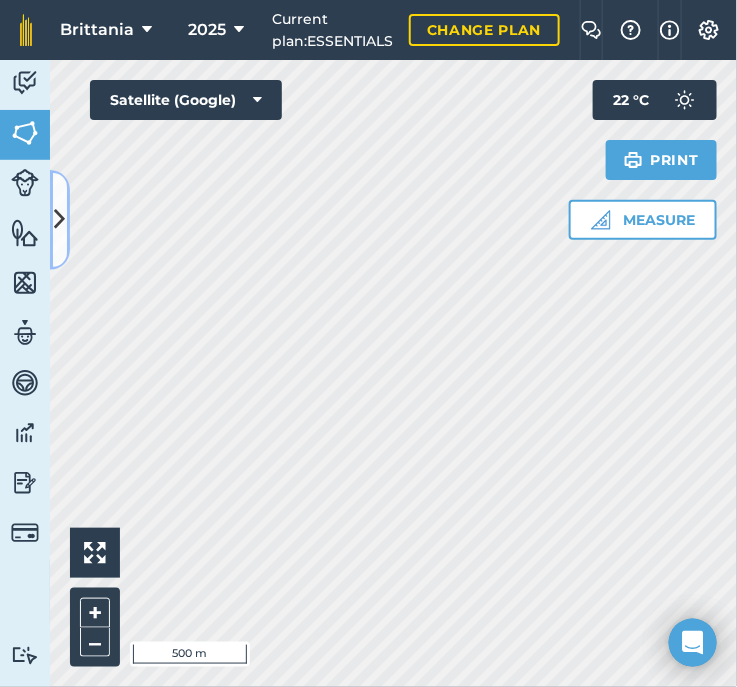 click at bounding box center (60, 219) 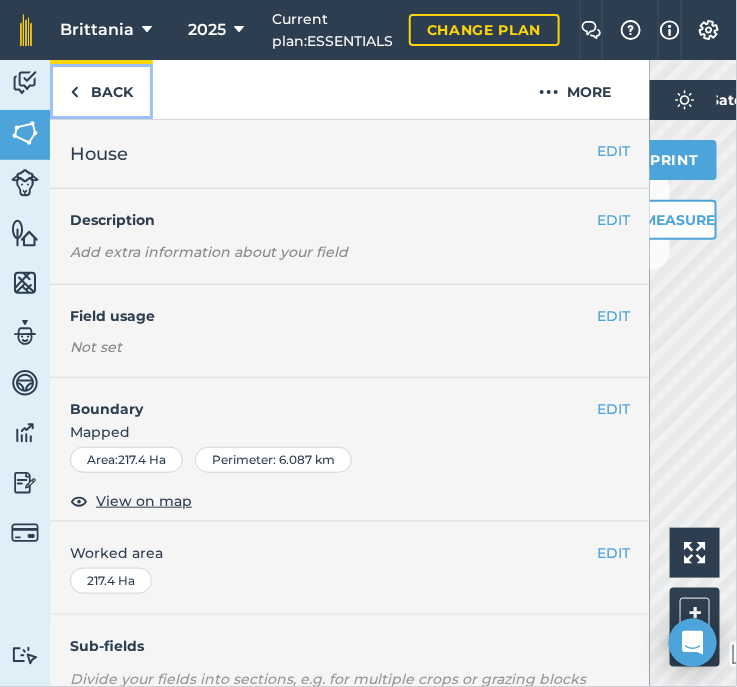 click on "Back" at bounding box center (101, 89) 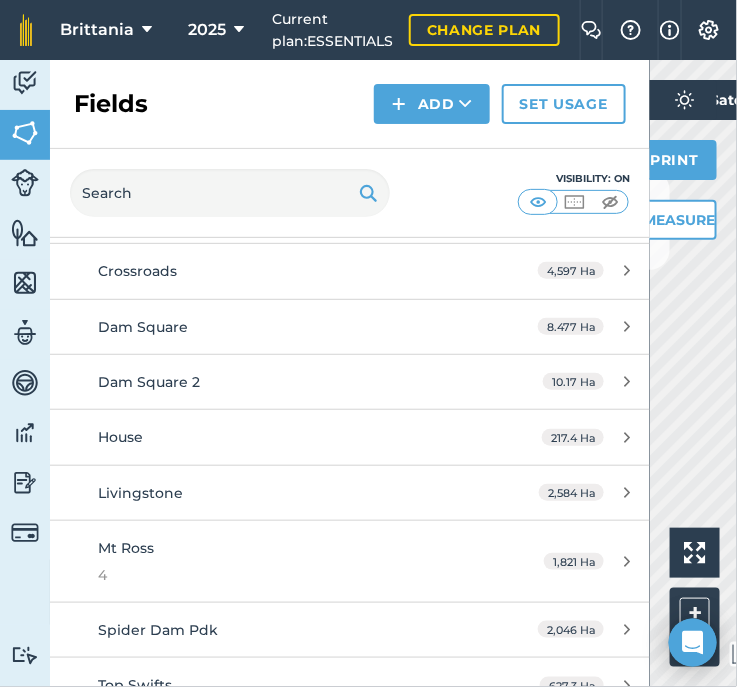 scroll, scrollTop: 1160, scrollLeft: 0, axis: vertical 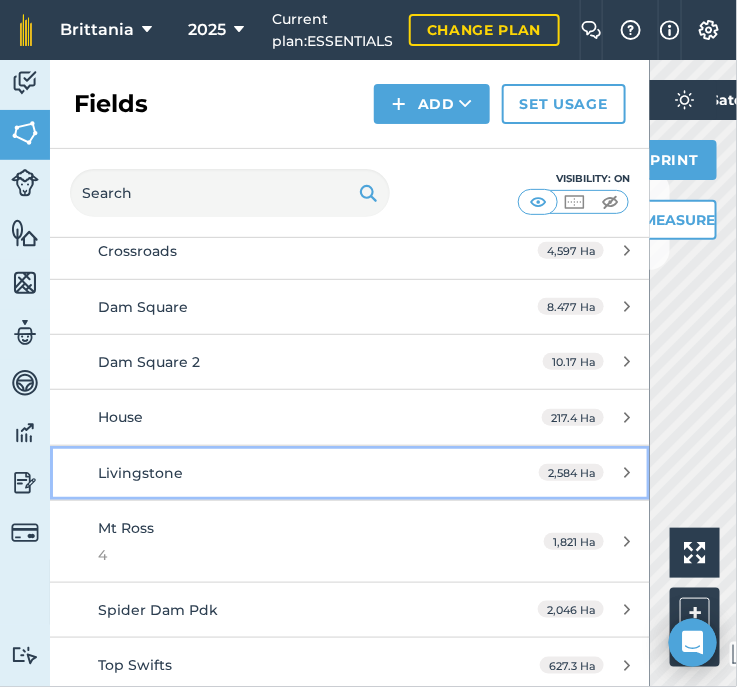 click on "Livingstone" at bounding box center [286, 473] 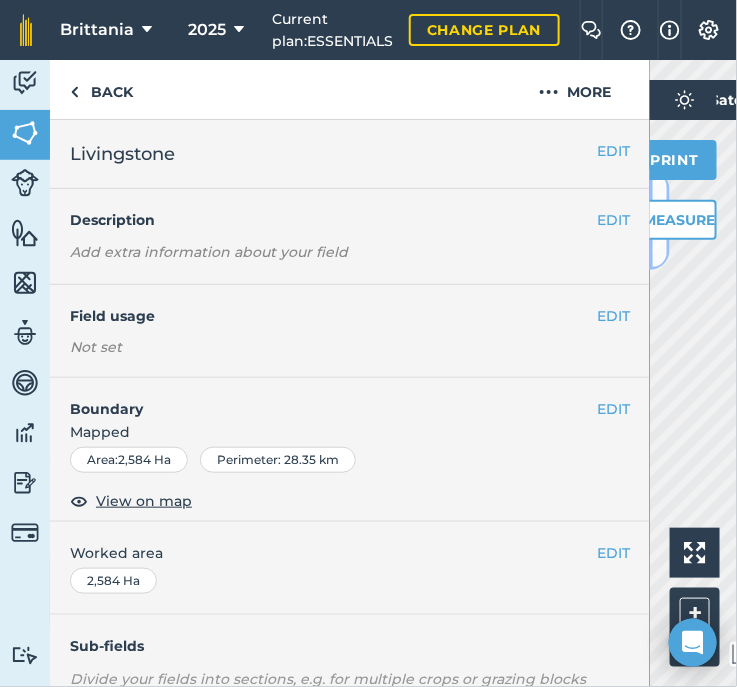 click at bounding box center [660, 220] 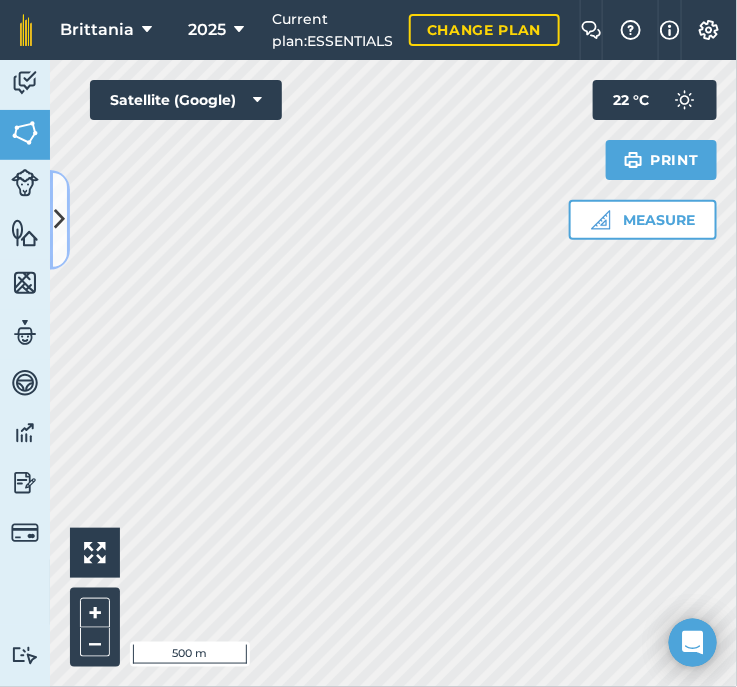 click at bounding box center [60, 219] 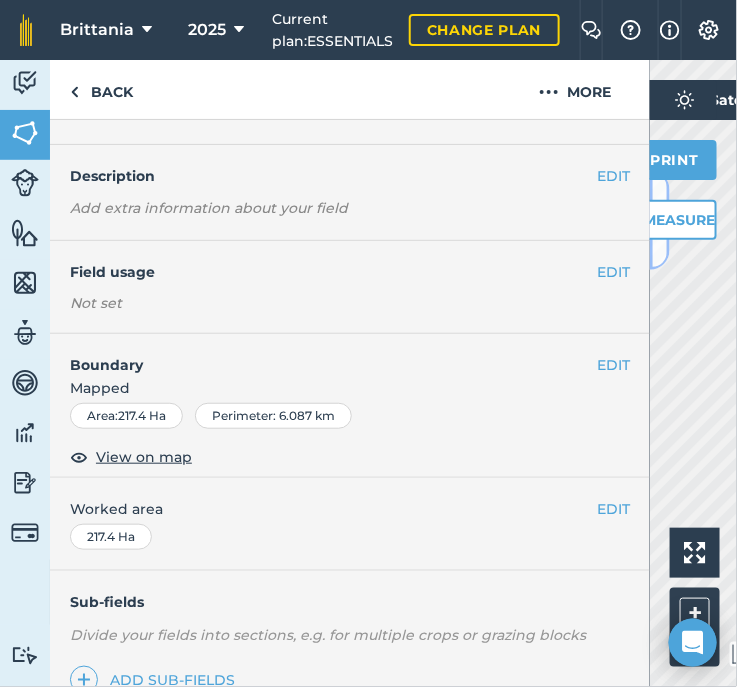 scroll, scrollTop: 45, scrollLeft: 0, axis: vertical 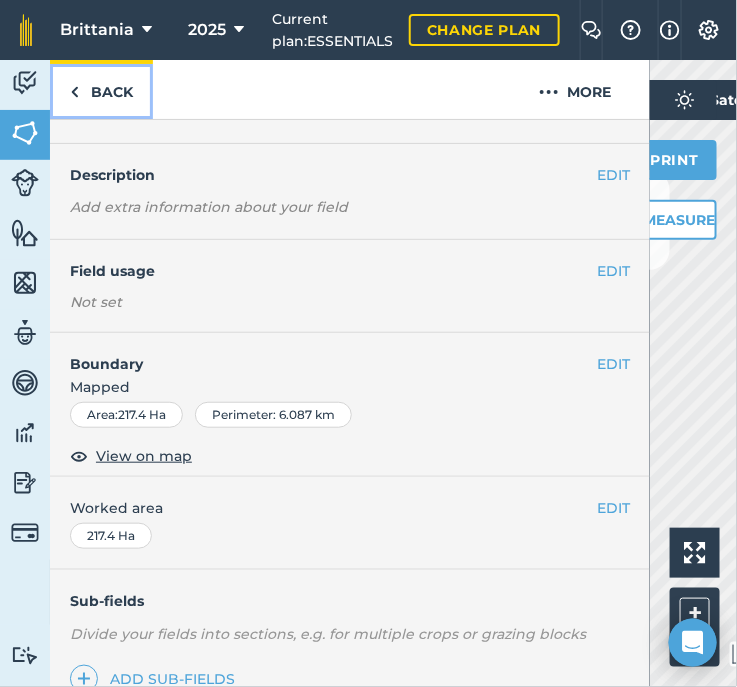 click at bounding box center [74, 92] 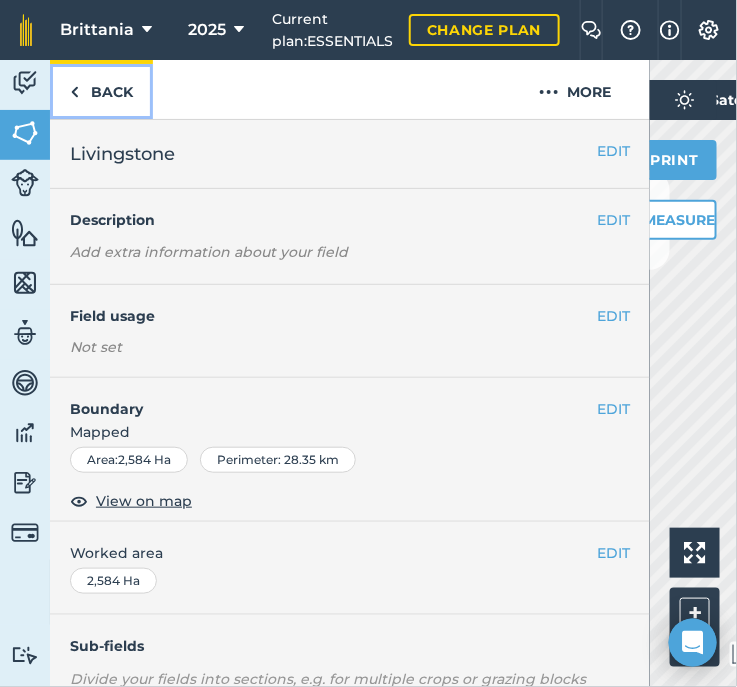 scroll, scrollTop: 0, scrollLeft: 0, axis: both 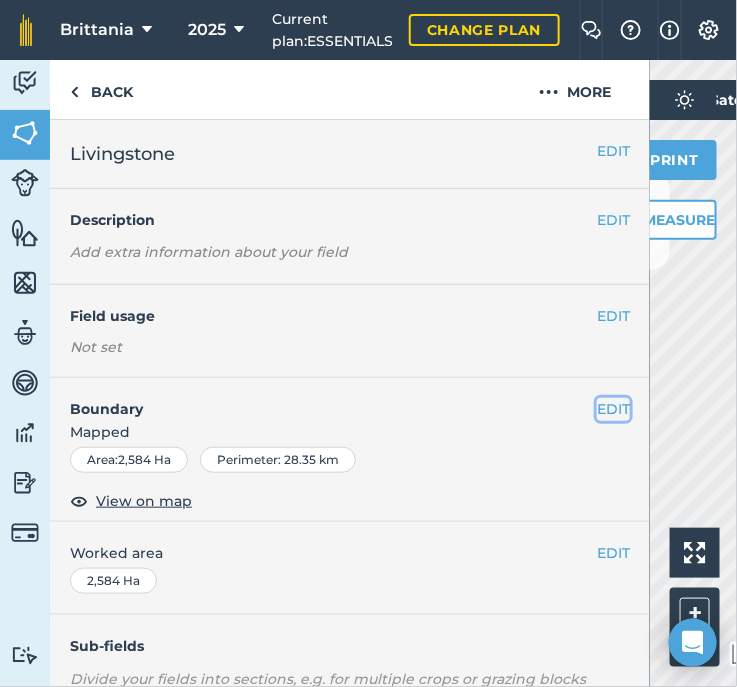 click on "EDIT" at bounding box center [613, 409] 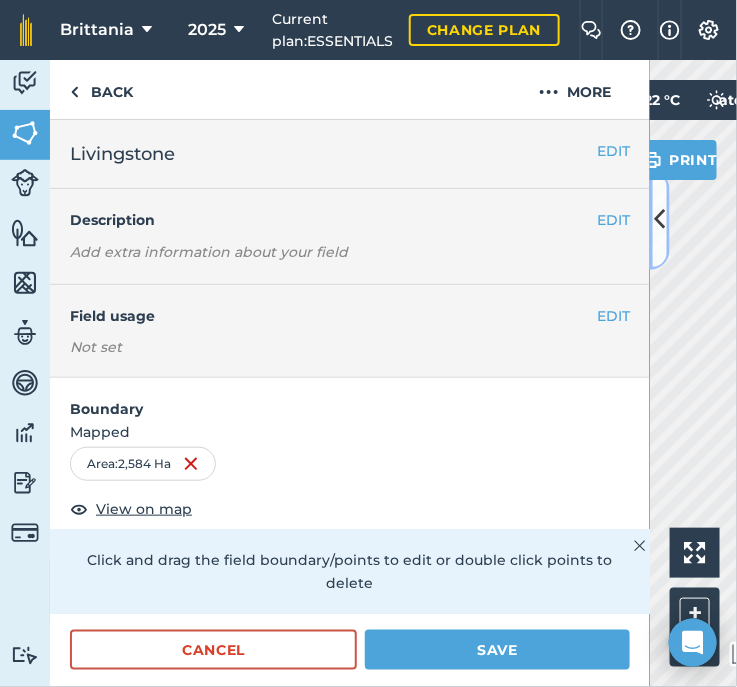 click at bounding box center [660, 219] 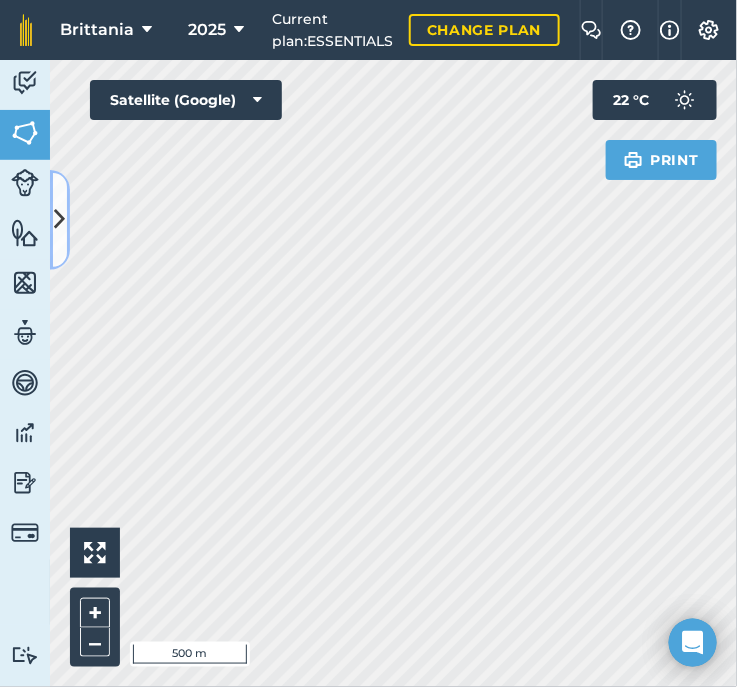click at bounding box center [60, 219] 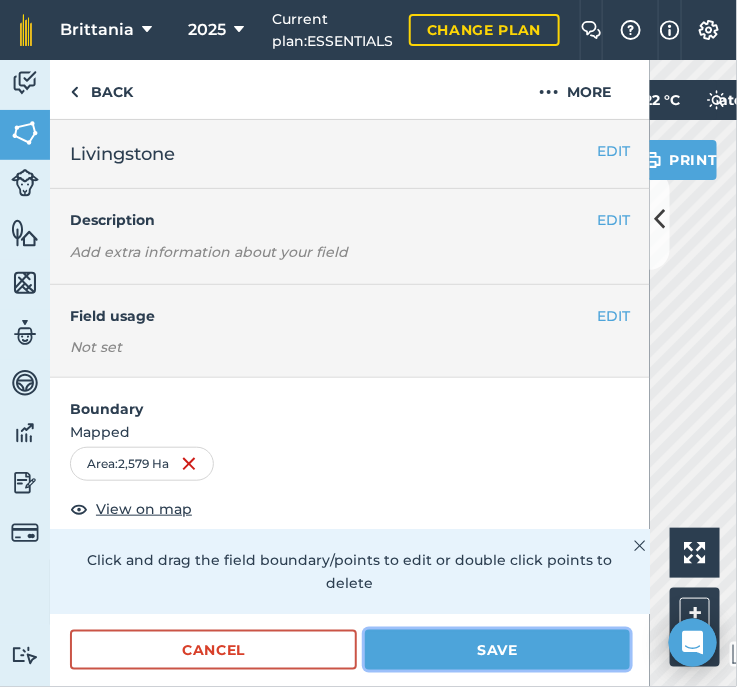 click on "Save" at bounding box center [497, 650] 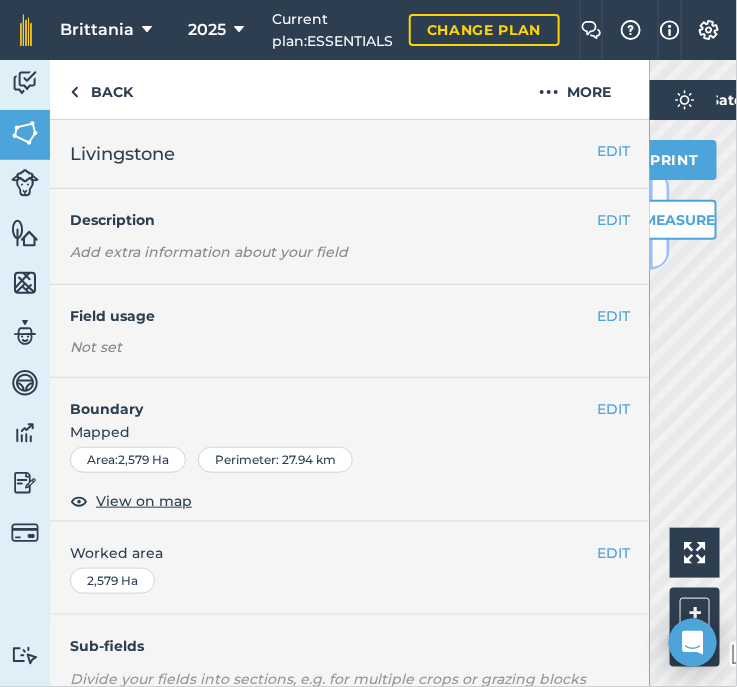 click at bounding box center (660, 220) 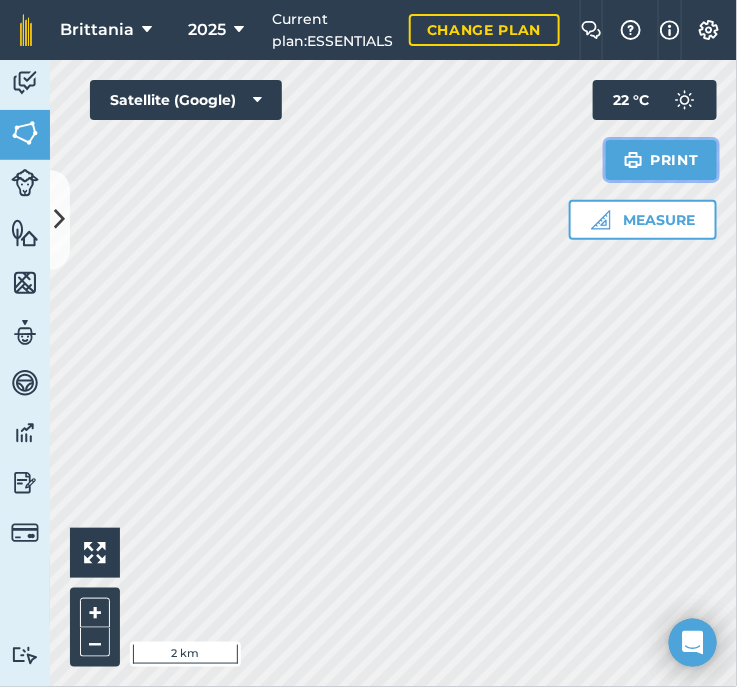 click on "Print" at bounding box center [662, 160] 